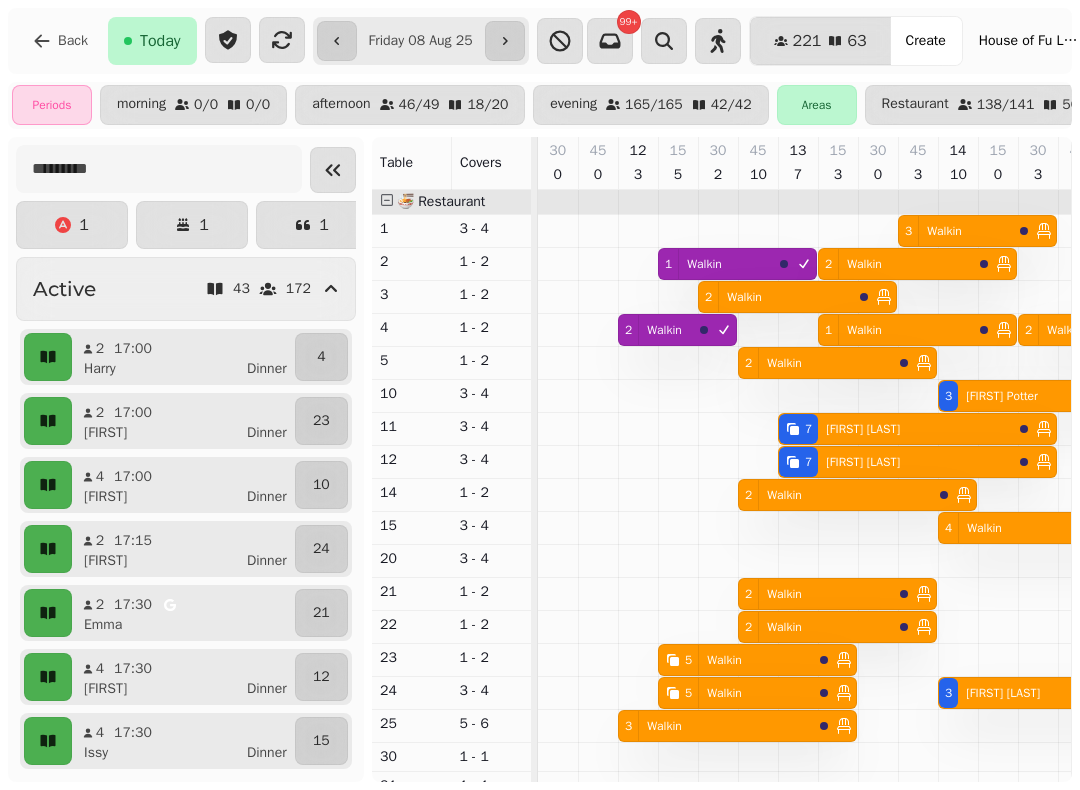 scroll, scrollTop: 0, scrollLeft: 0, axis: both 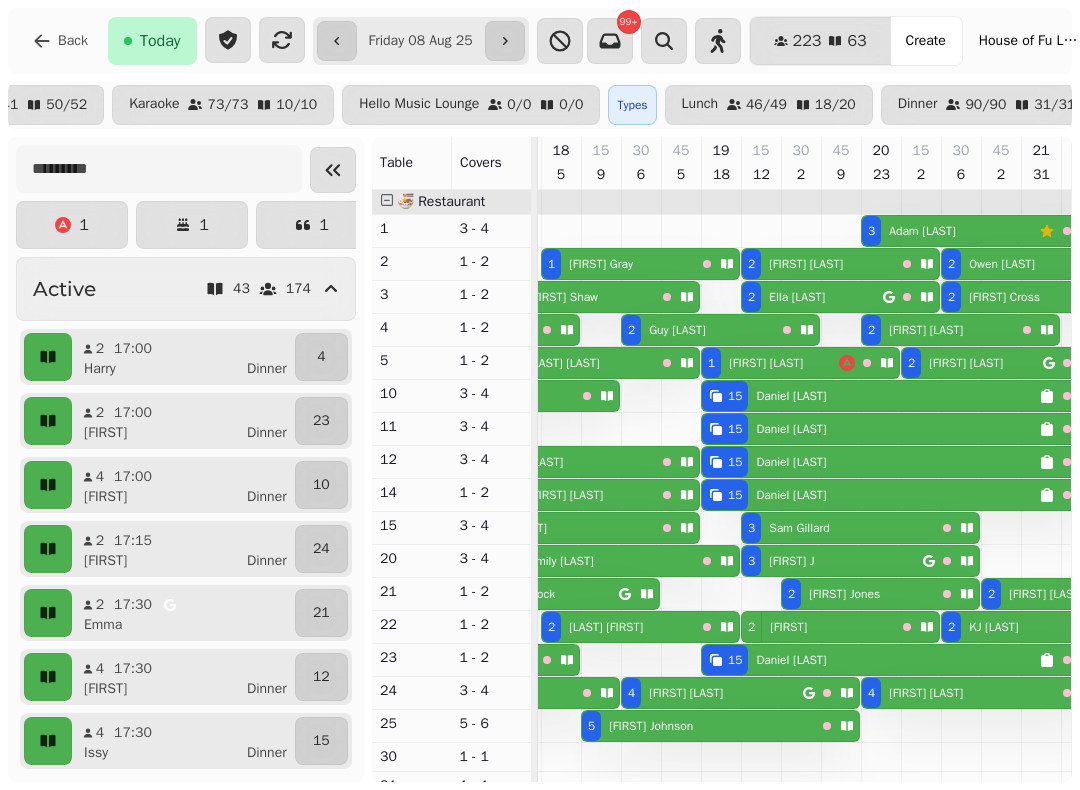 click 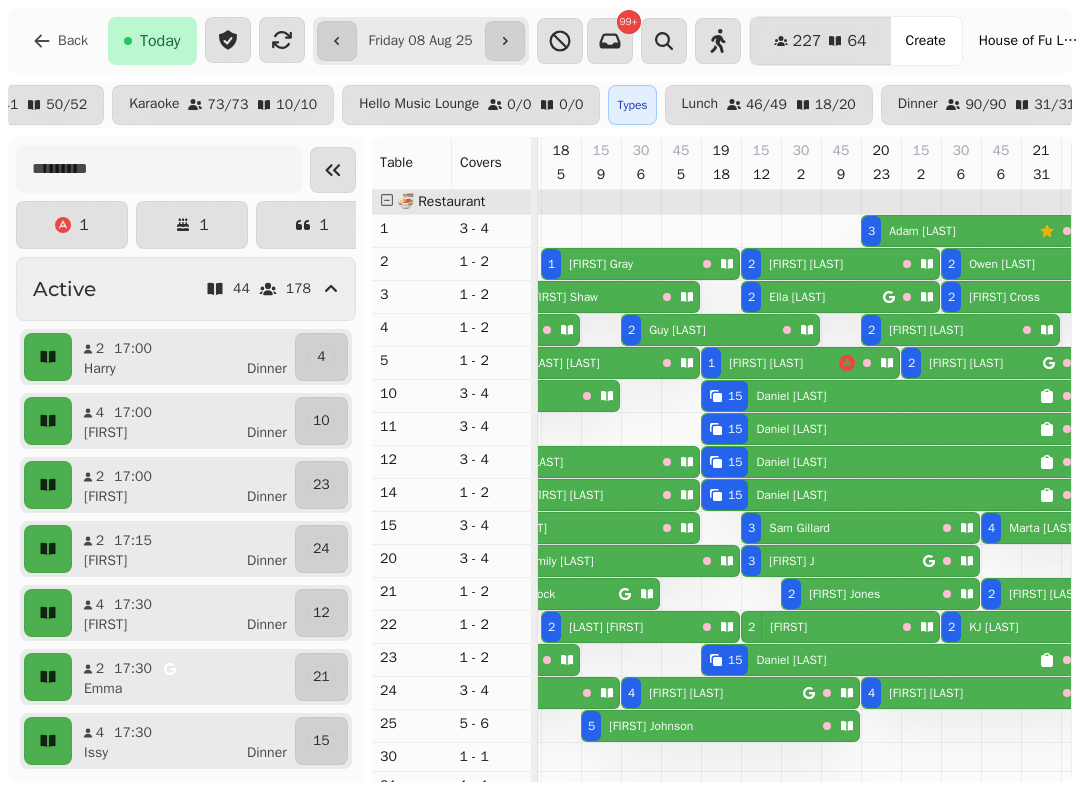 scroll, scrollTop: 202, scrollLeft: 989, axis: both 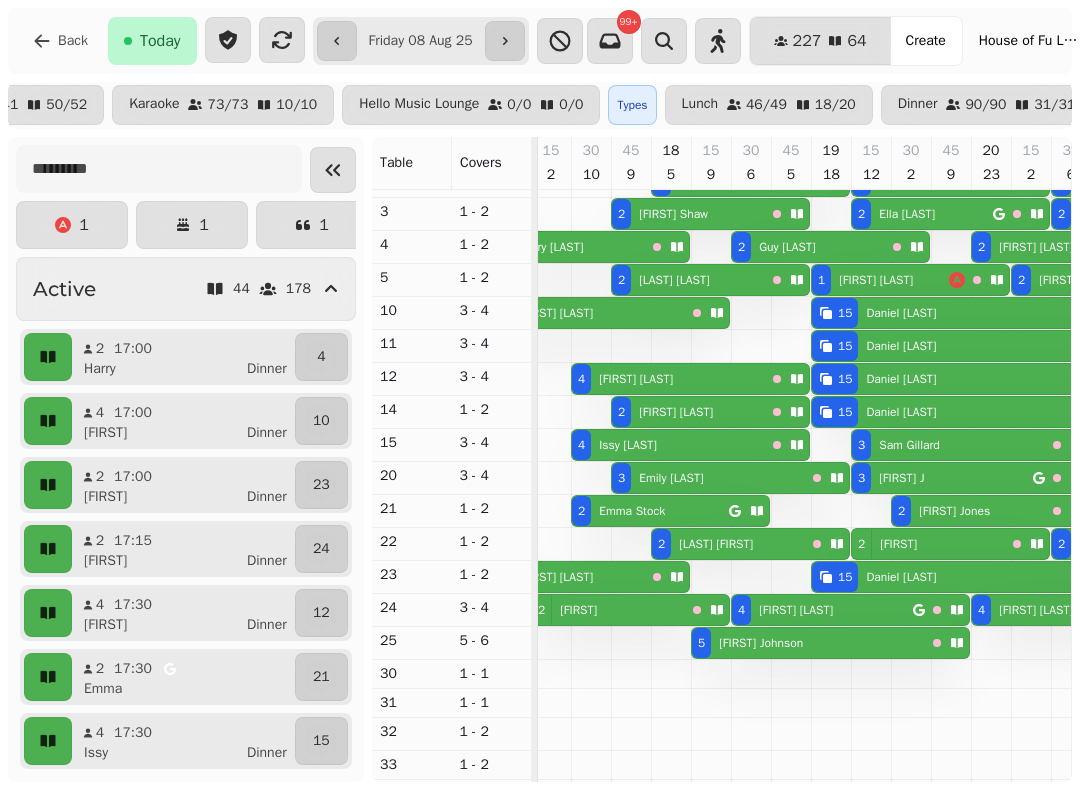 click on "[FIRST] [LAST]" at bounding box center [901, 313] 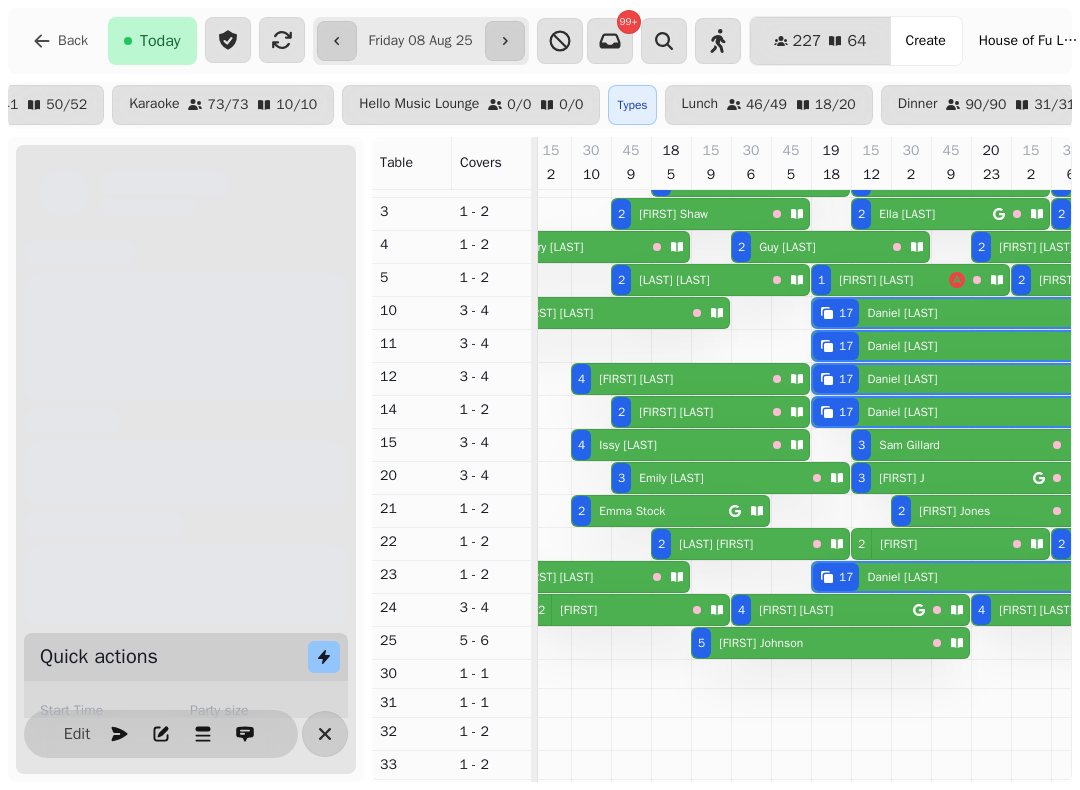 scroll, scrollTop: 0, scrollLeft: 1187, axis: horizontal 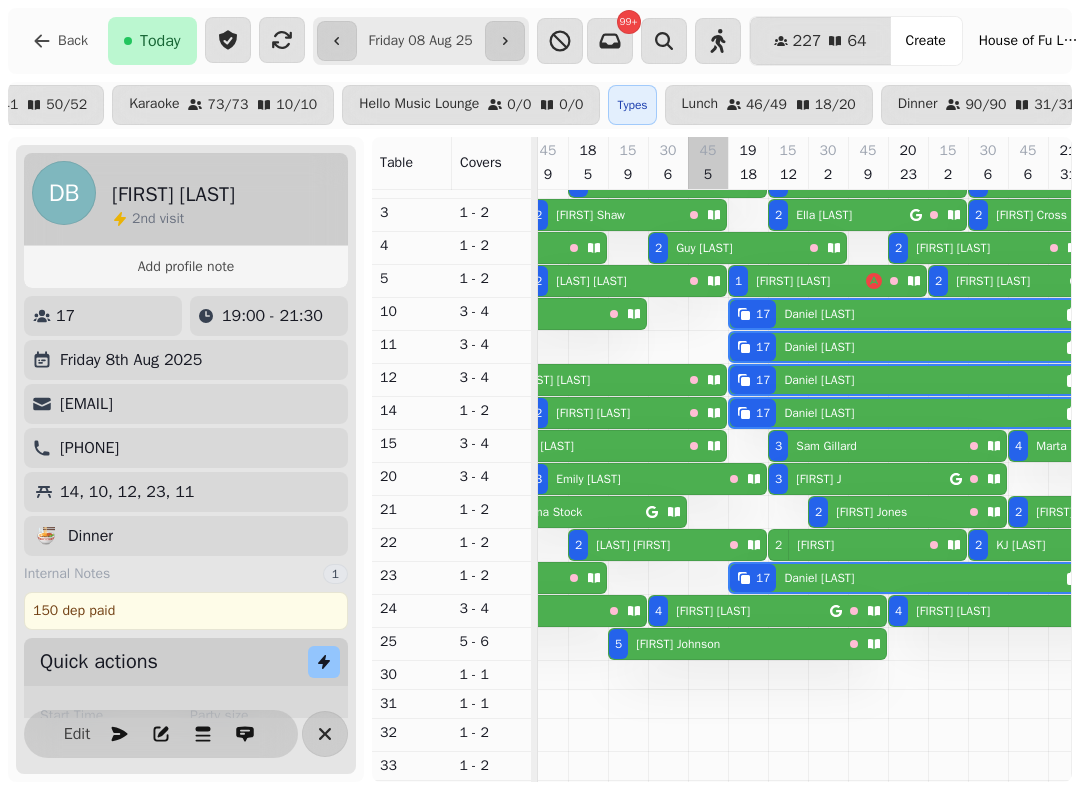 click at bounding box center (708, 669) 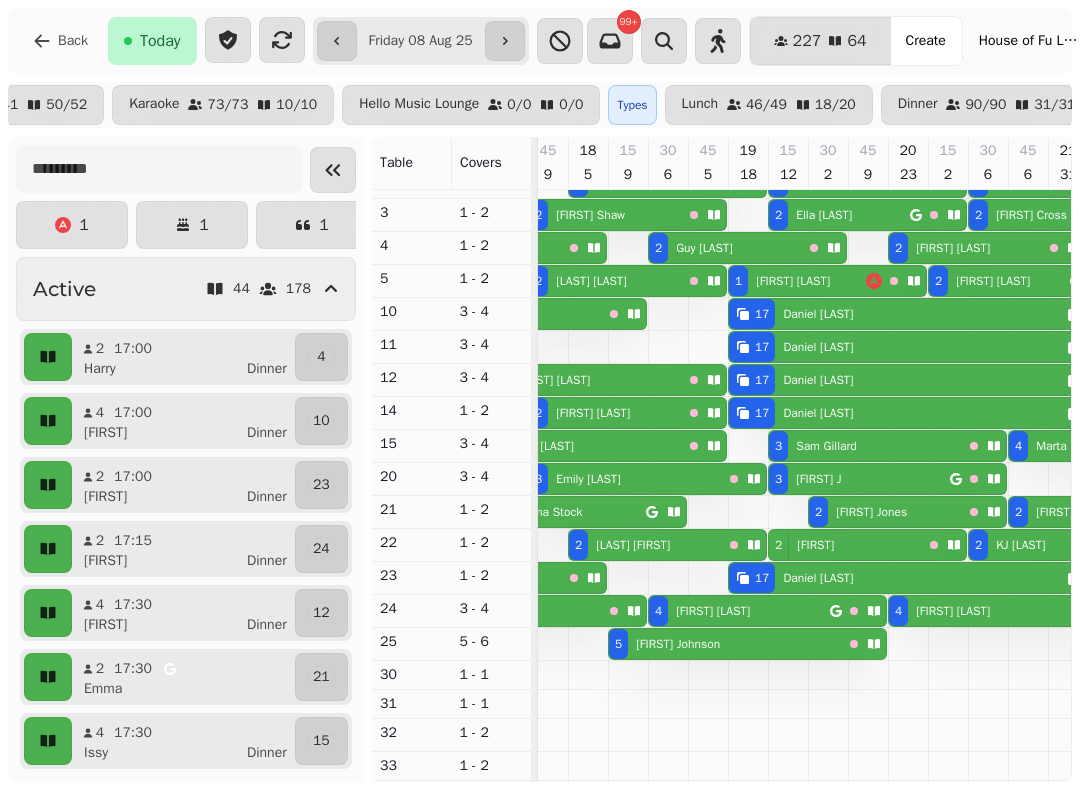 scroll, scrollTop: 85, scrollLeft: 870, axis: both 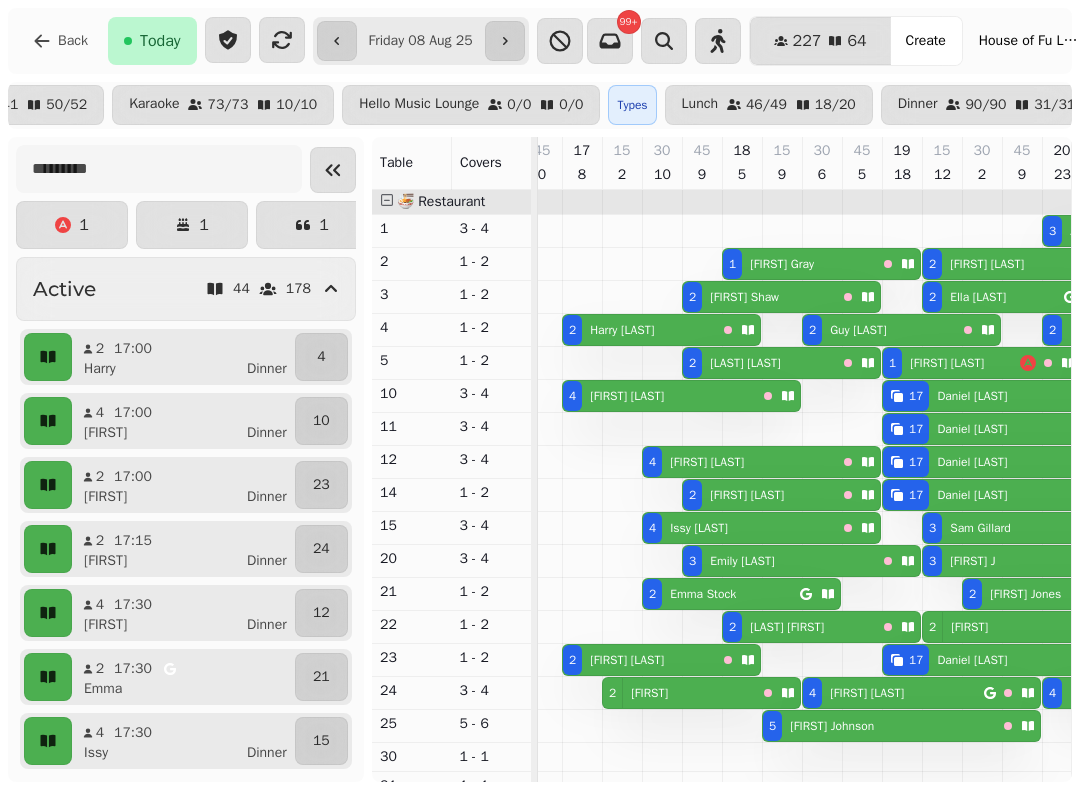 click on "[NUMBER] [FIRST] [LAST]" at bounding box center (951, 363) 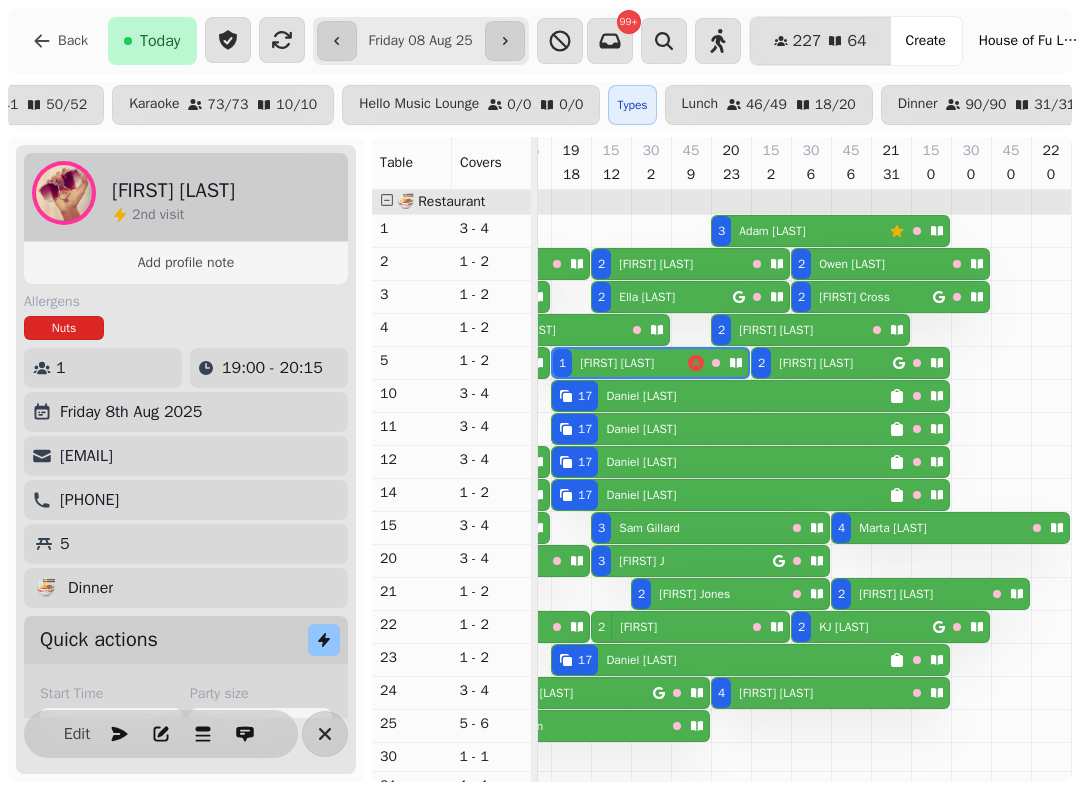 click at bounding box center (325, 734) 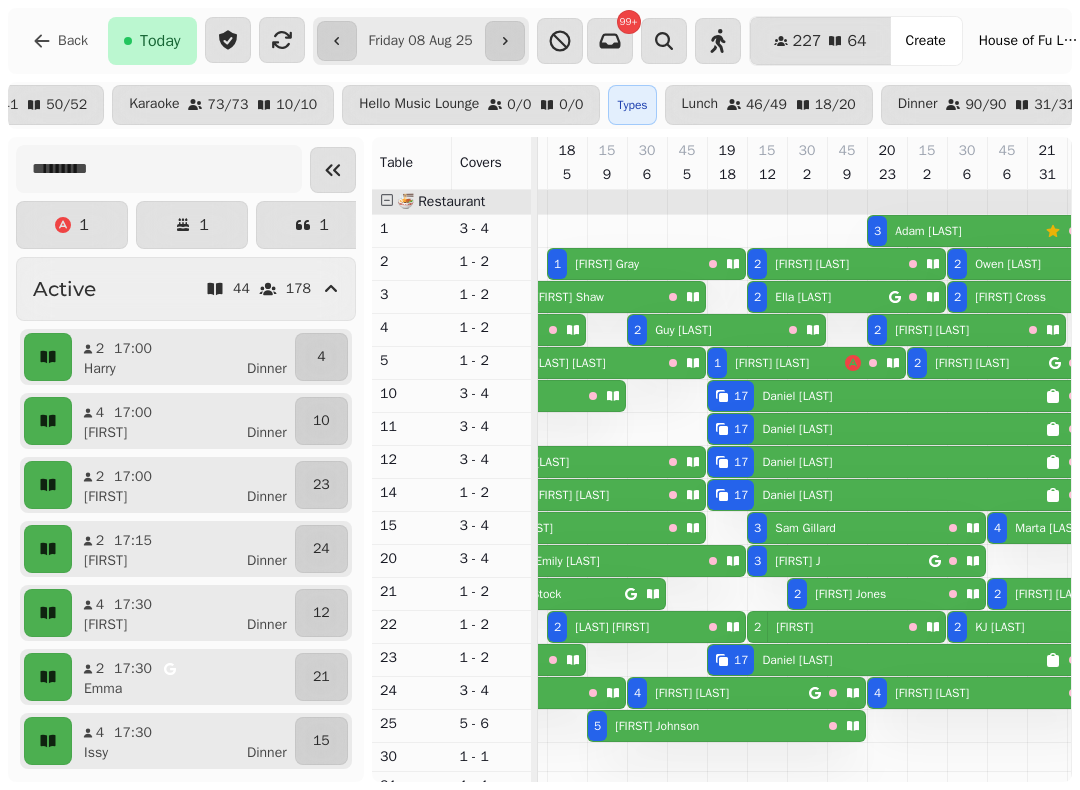 click on "[NUMBER] [FIRST]" at bounding box center (824, 627) 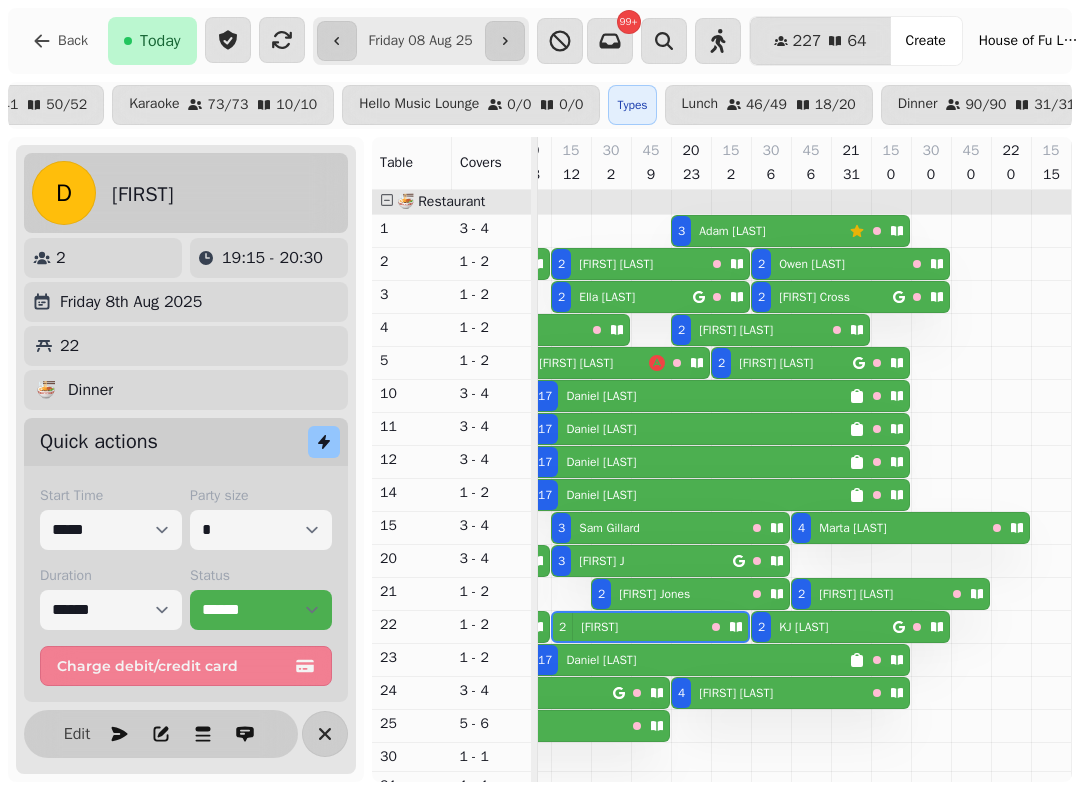 click 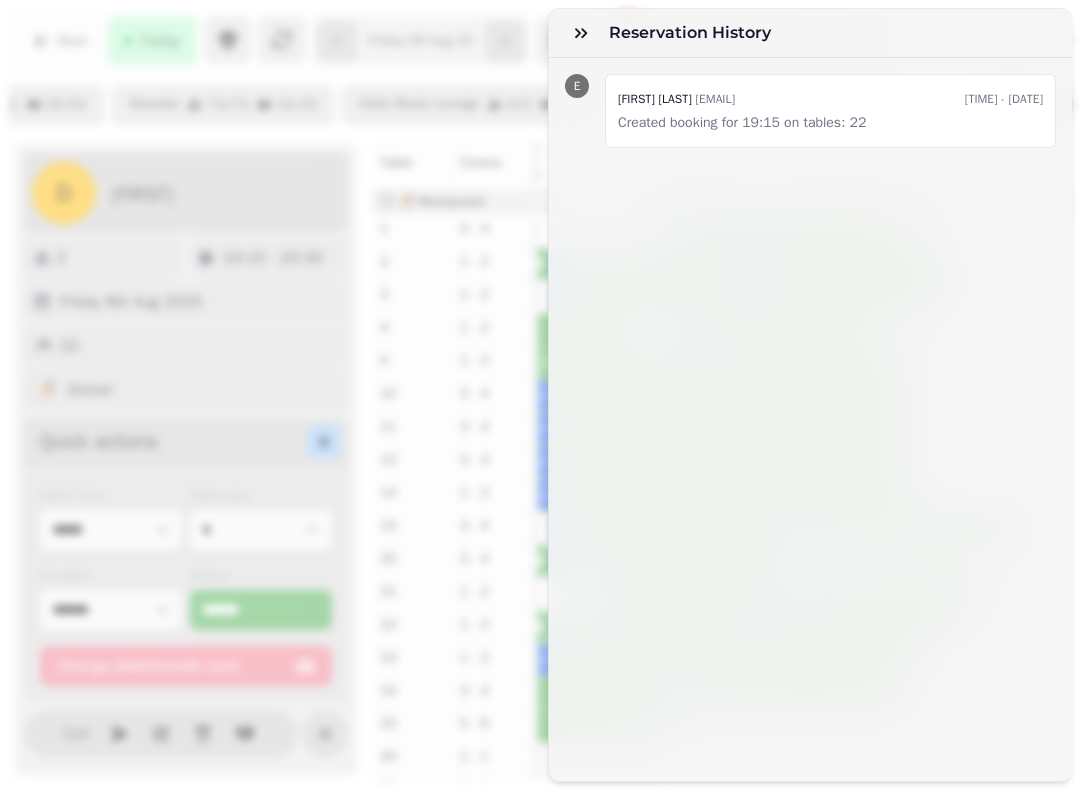 click at bounding box center (581, 33) 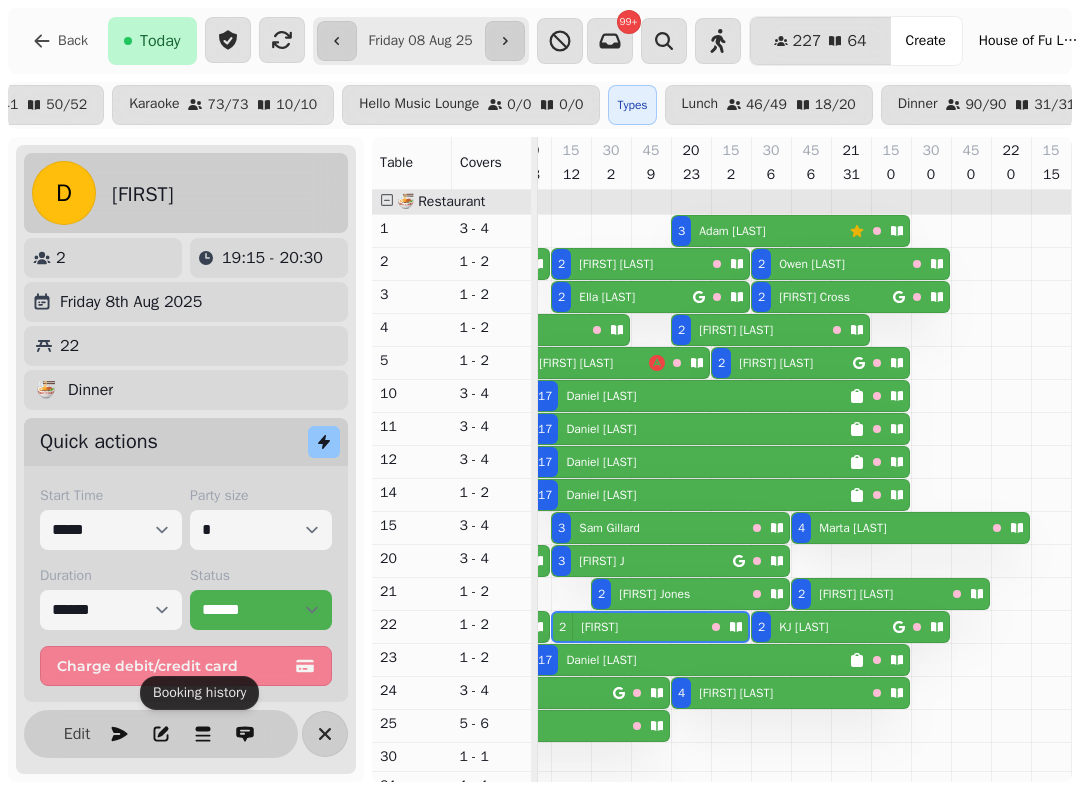 scroll, scrollTop: 0, scrollLeft: 1122, axis: horizontal 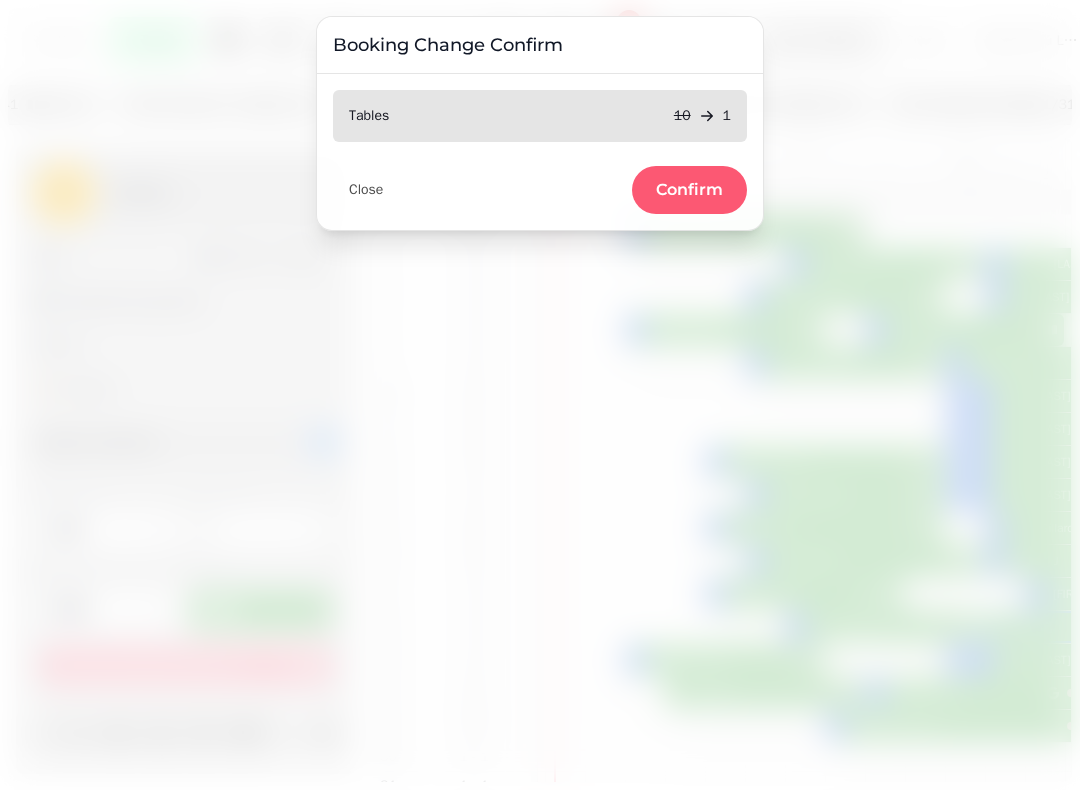 click on "Confirm" at bounding box center (689, 190) 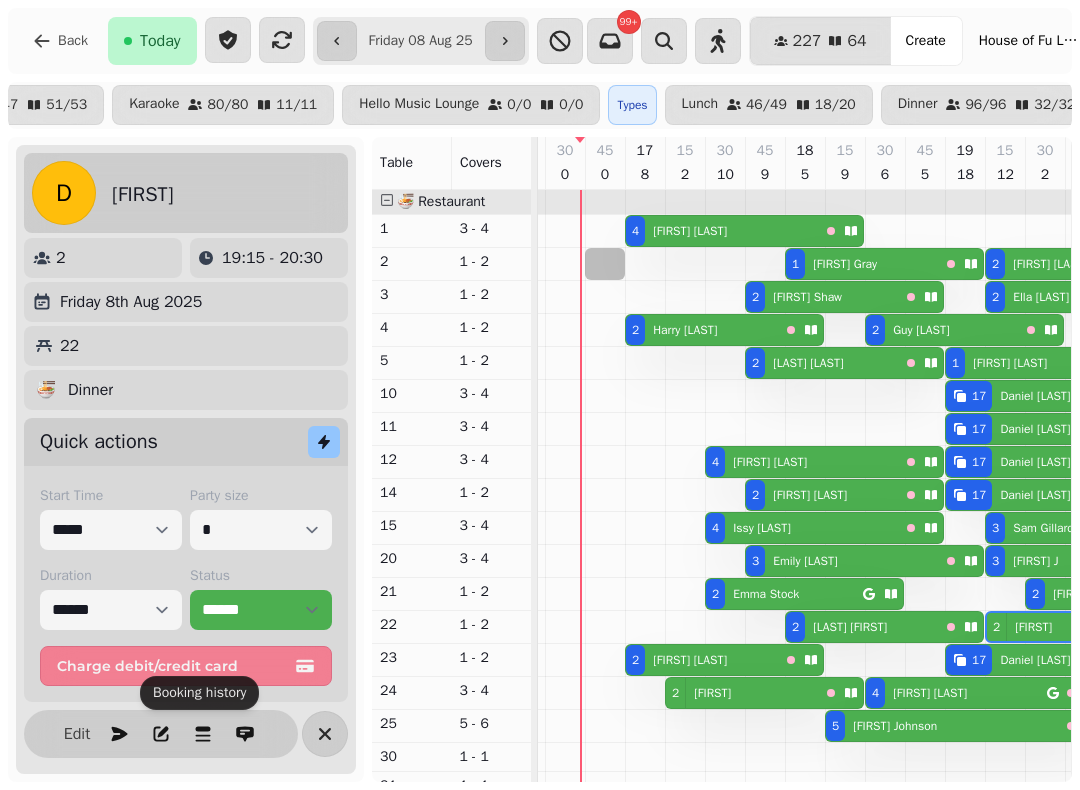select on "*" 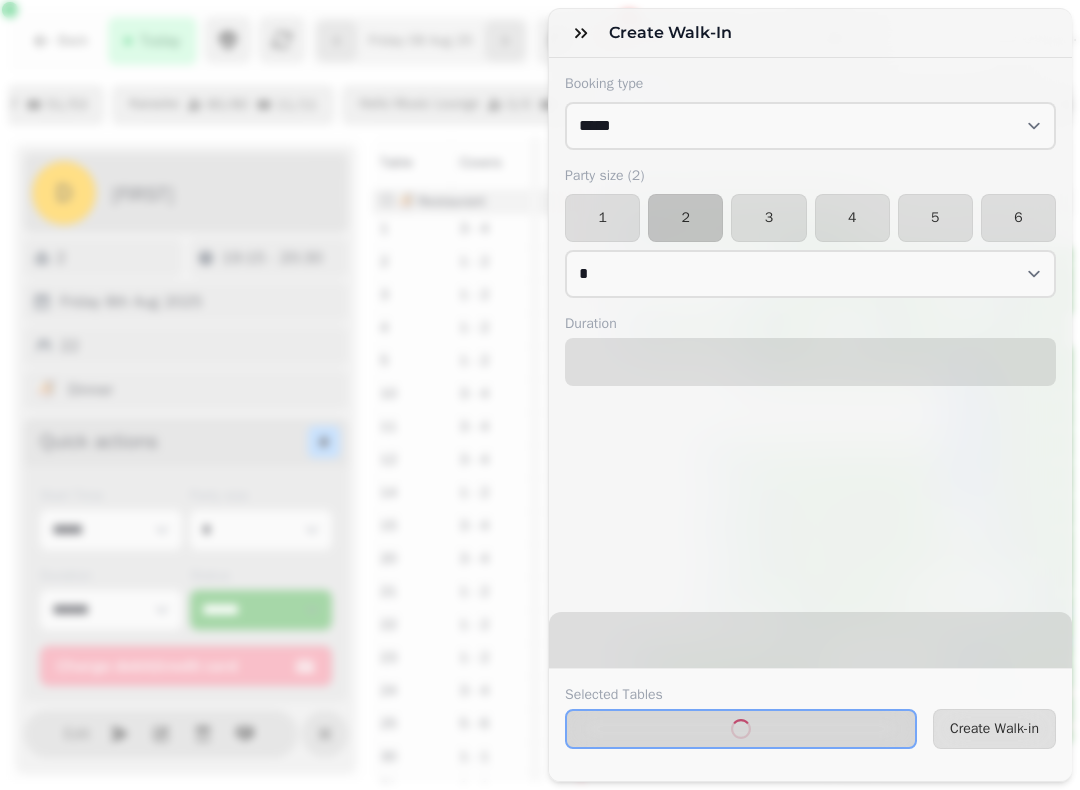 select on "****" 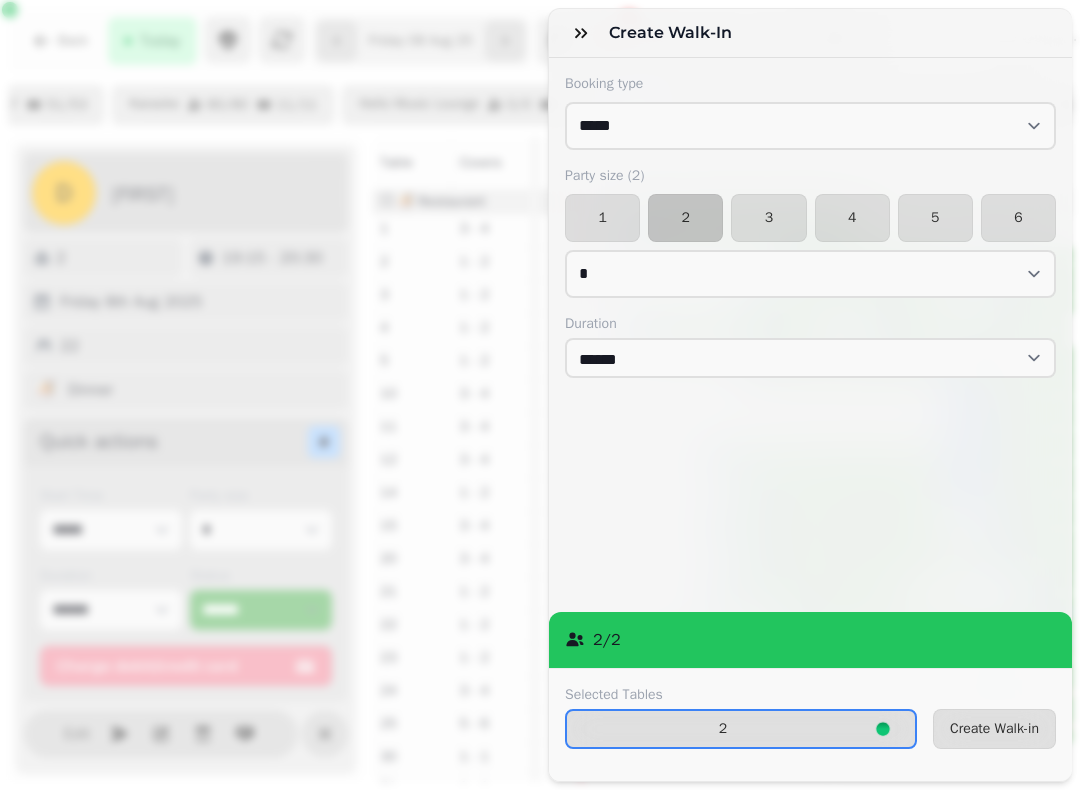 click on "Create Walk-in" at bounding box center [994, 729] 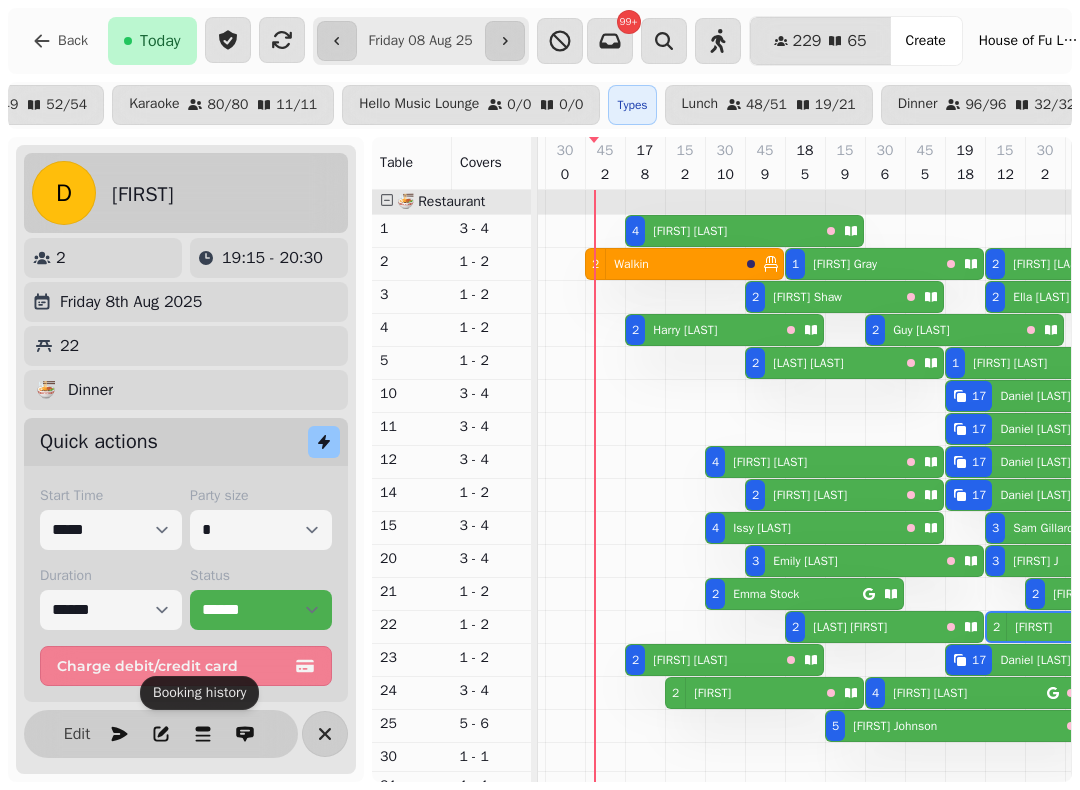 click on "[FIRST] [LAST]" at bounding box center (685, 330) 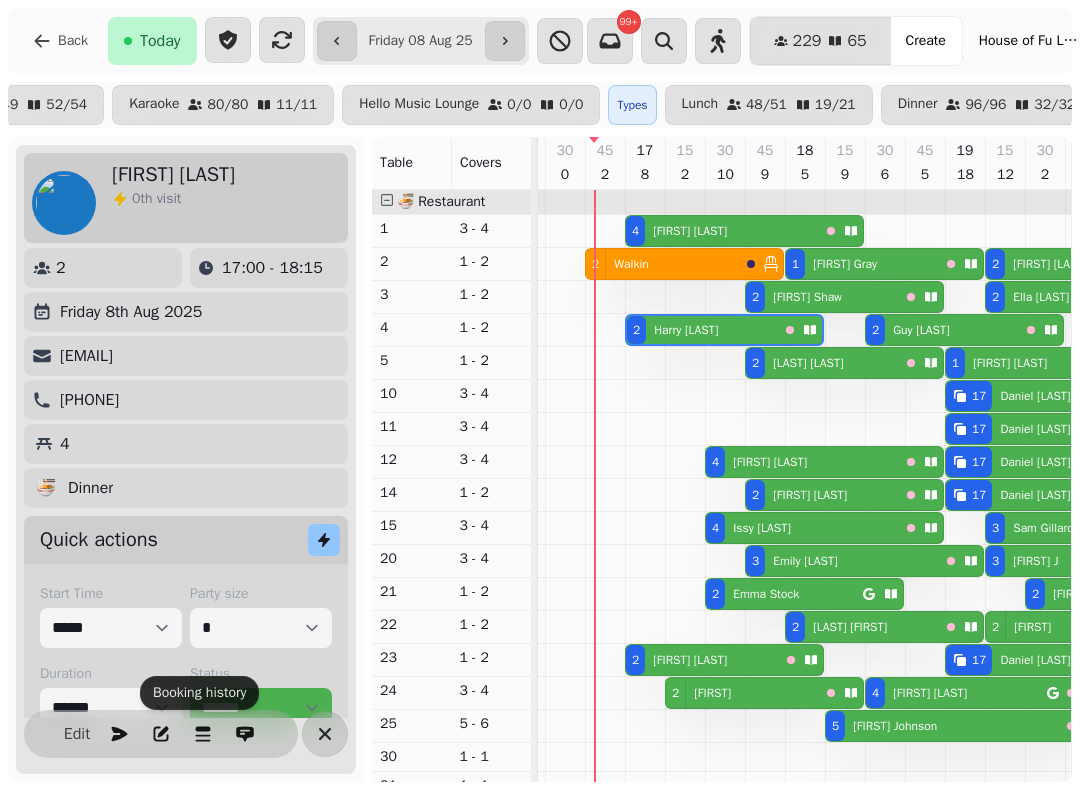 select on "**********" 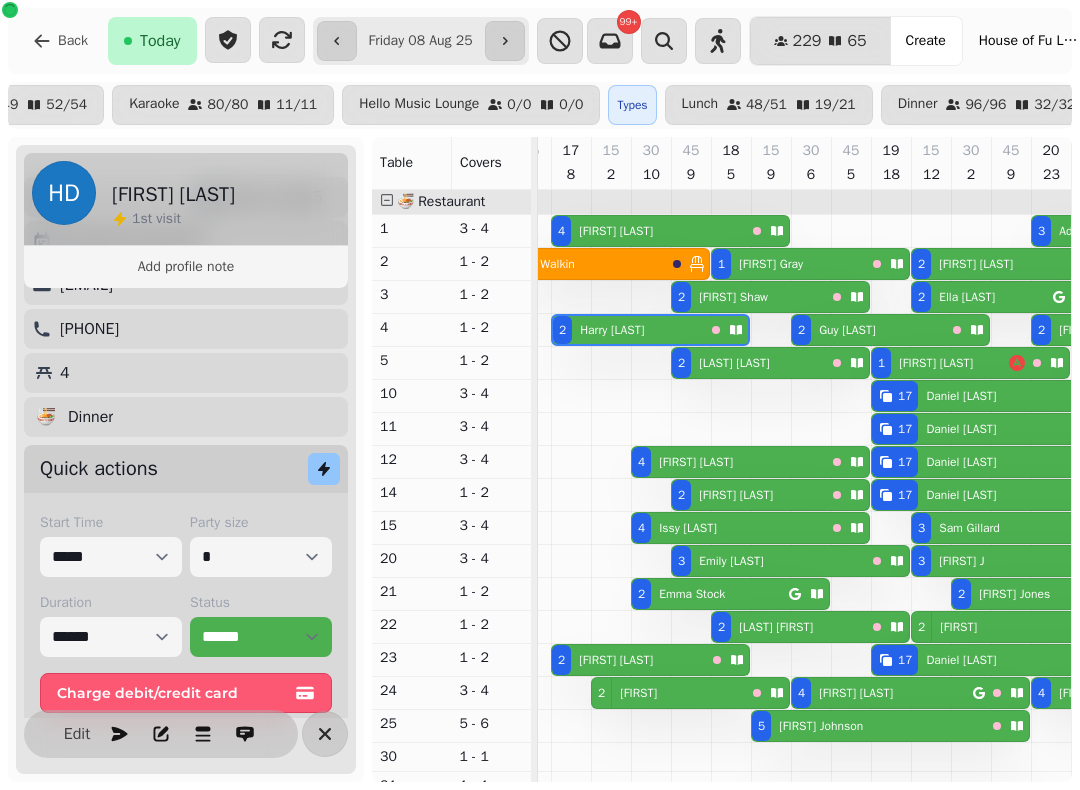 scroll, scrollTop: 136, scrollLeft: 0, axis: vertical 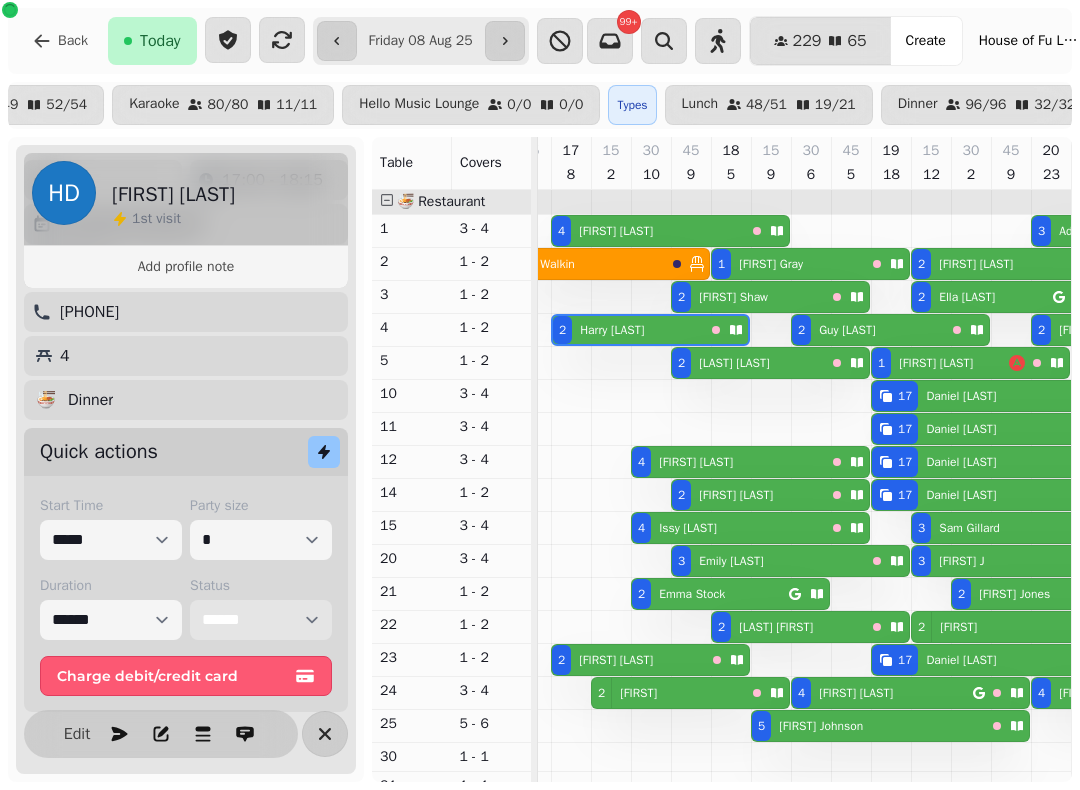 click on "**********" at bounding box center [261, 620] 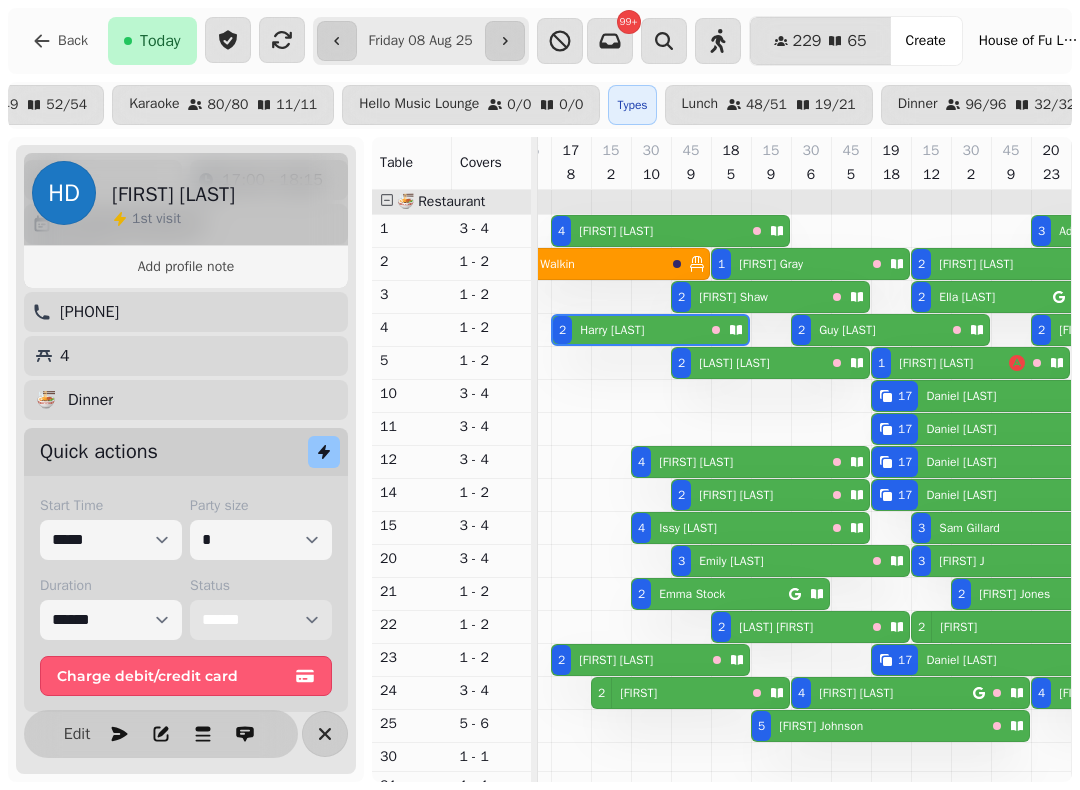 select on "******" 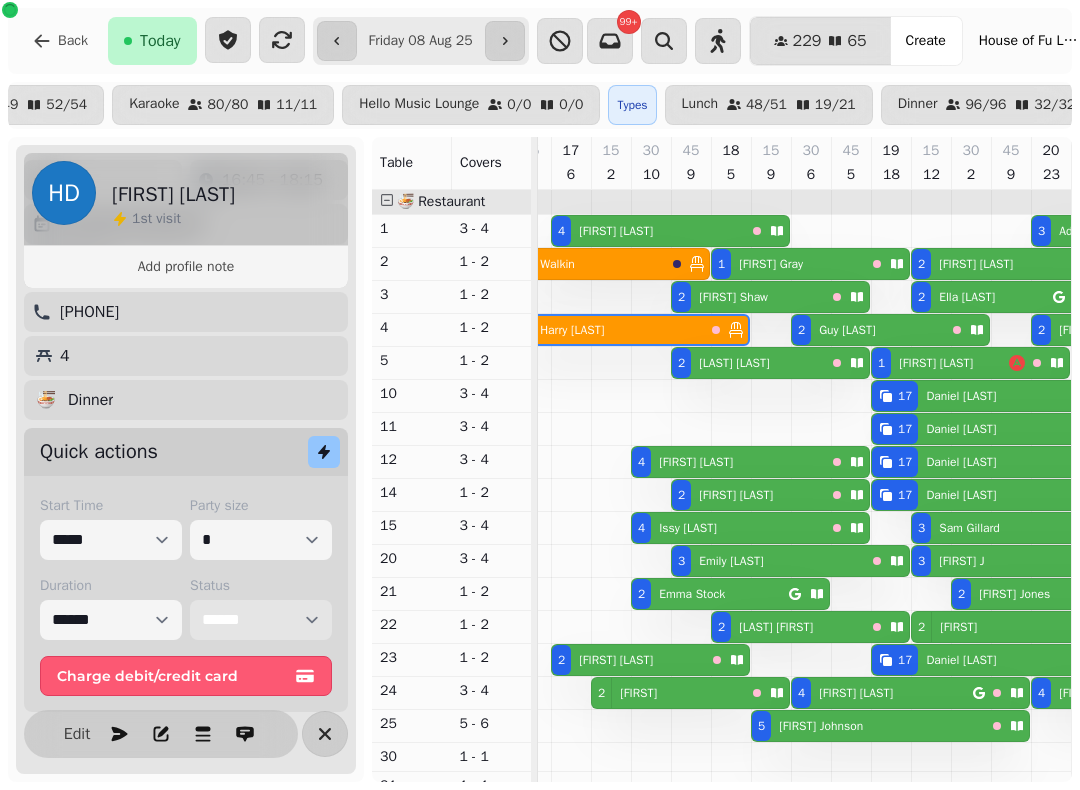 select on "**********" 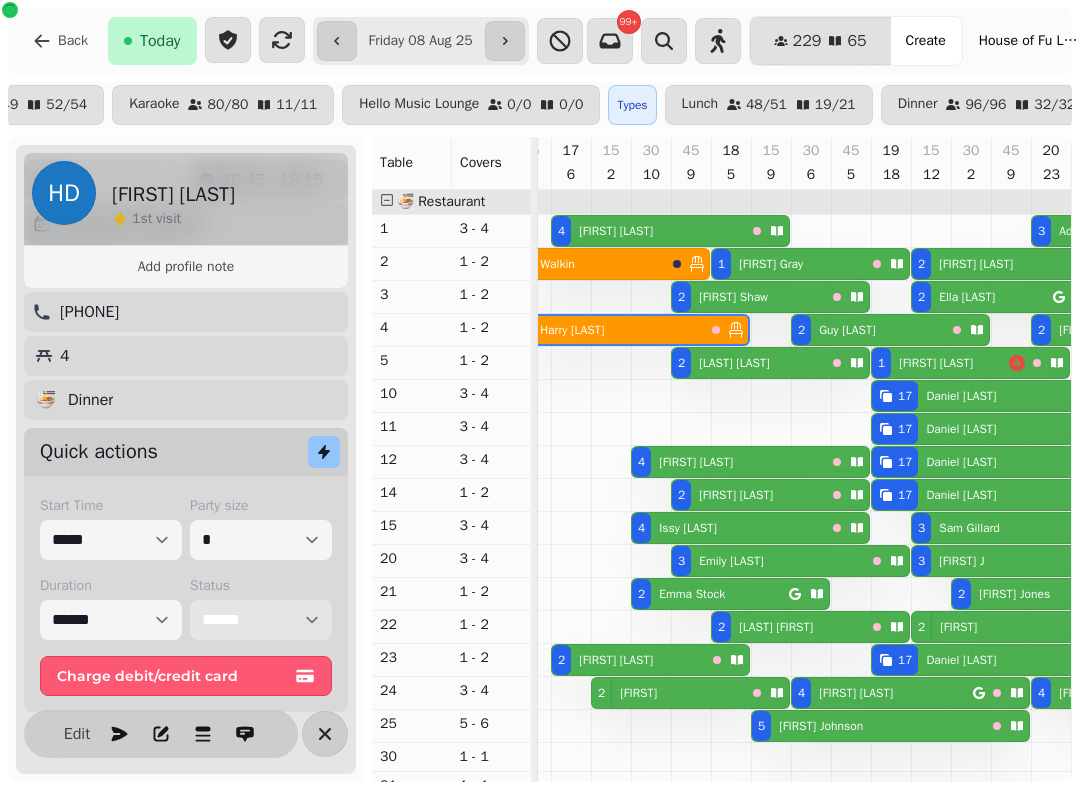 select on "****" 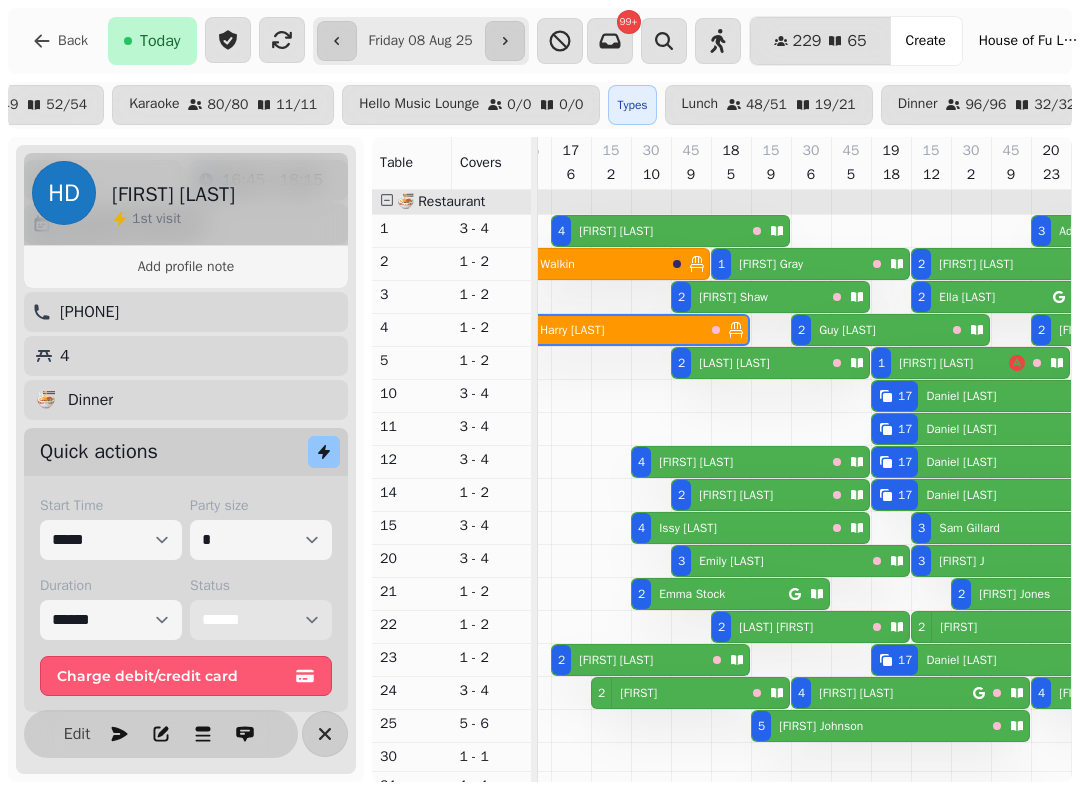 scroll, scrollTop: 0, scrollLeft: 691, axis: horizontal 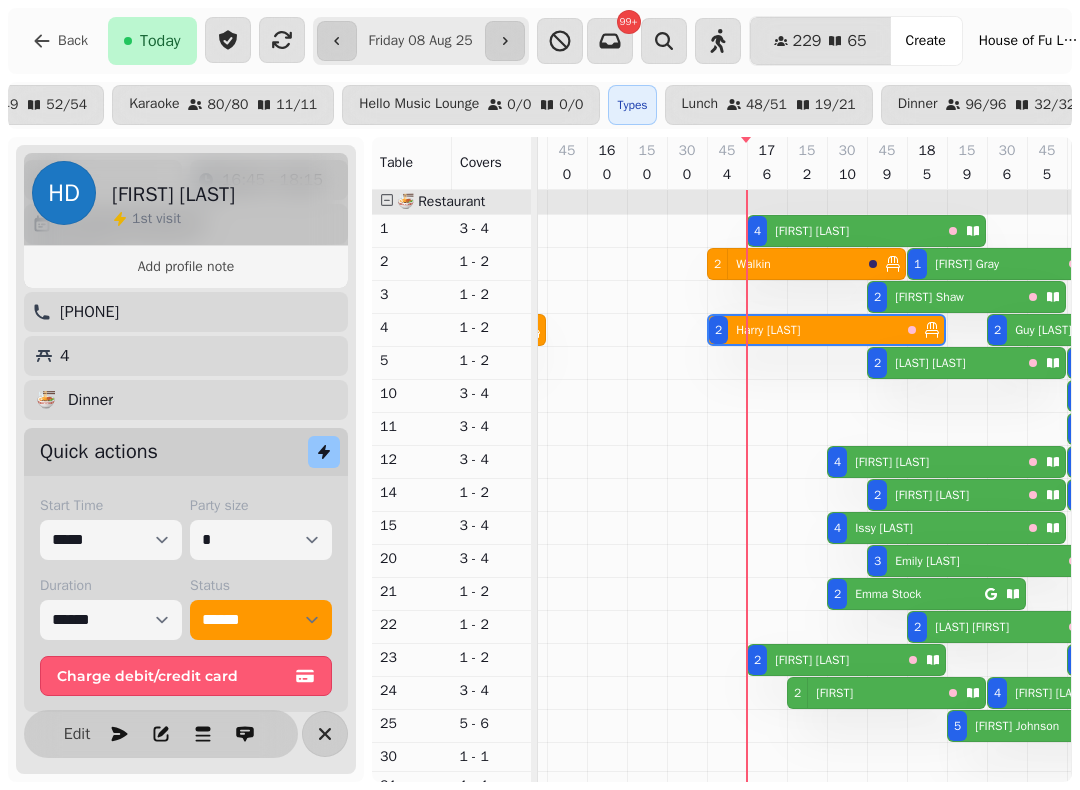 click on "[FIRST] [LAST]" at bounding box center (812, 231) 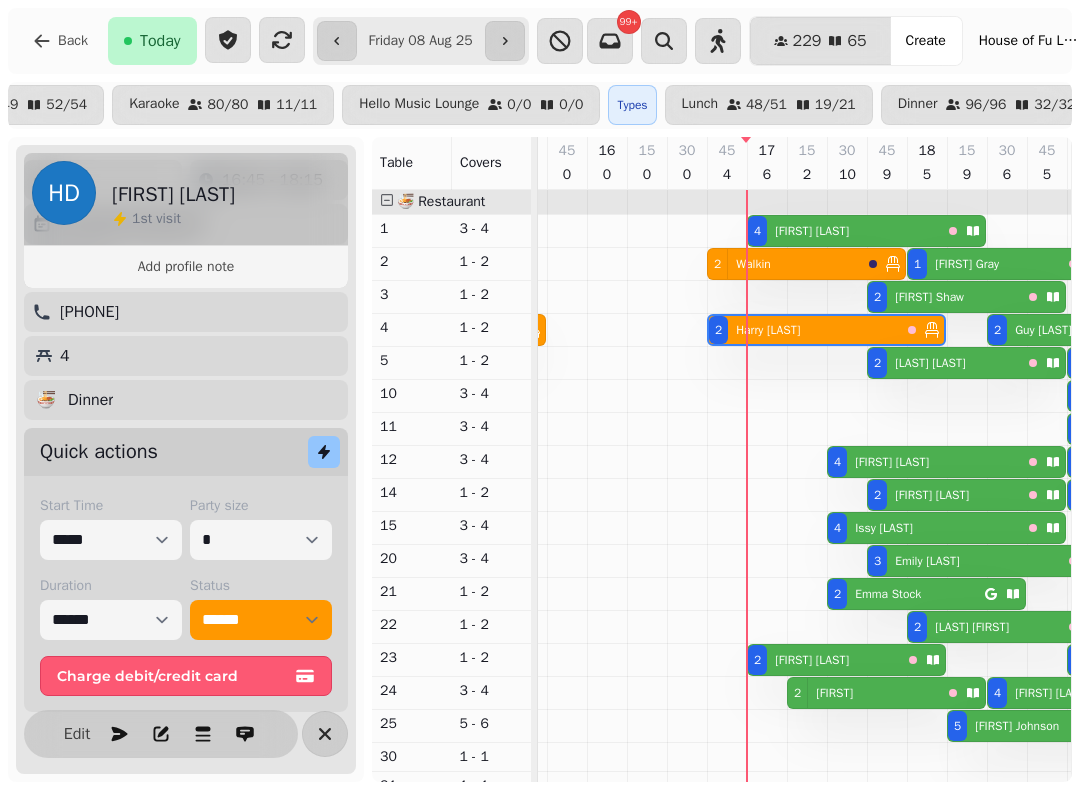 select on "******" 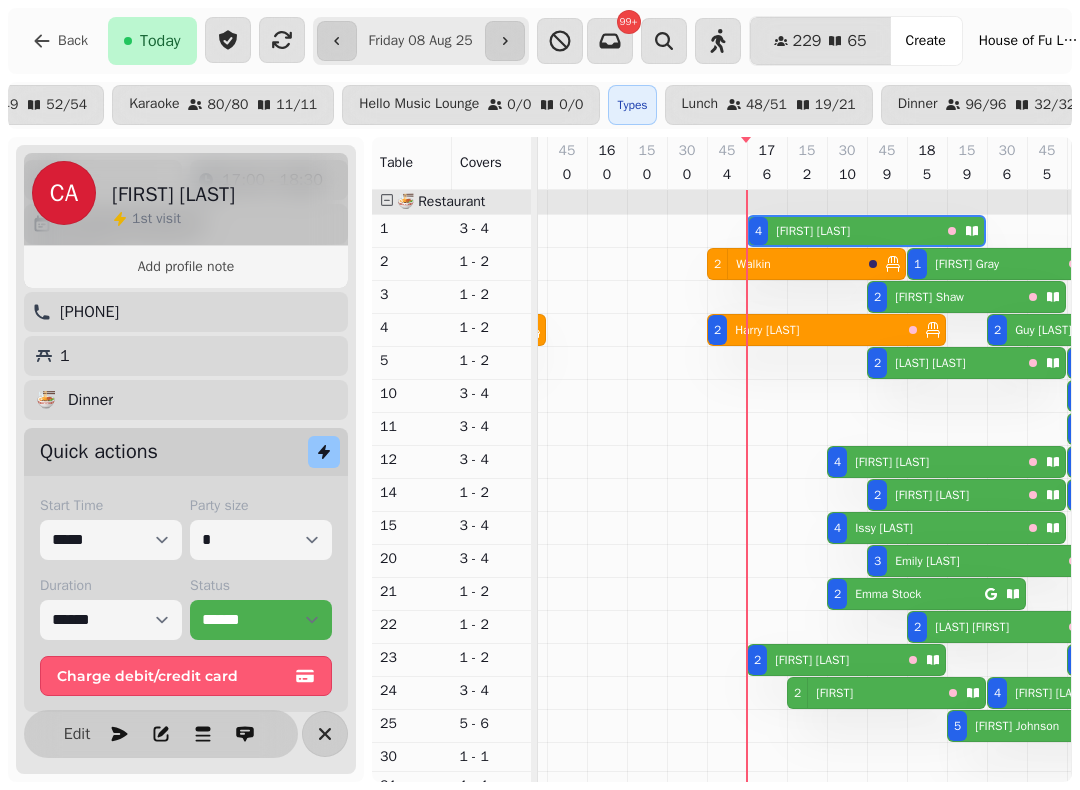 select on "**********" 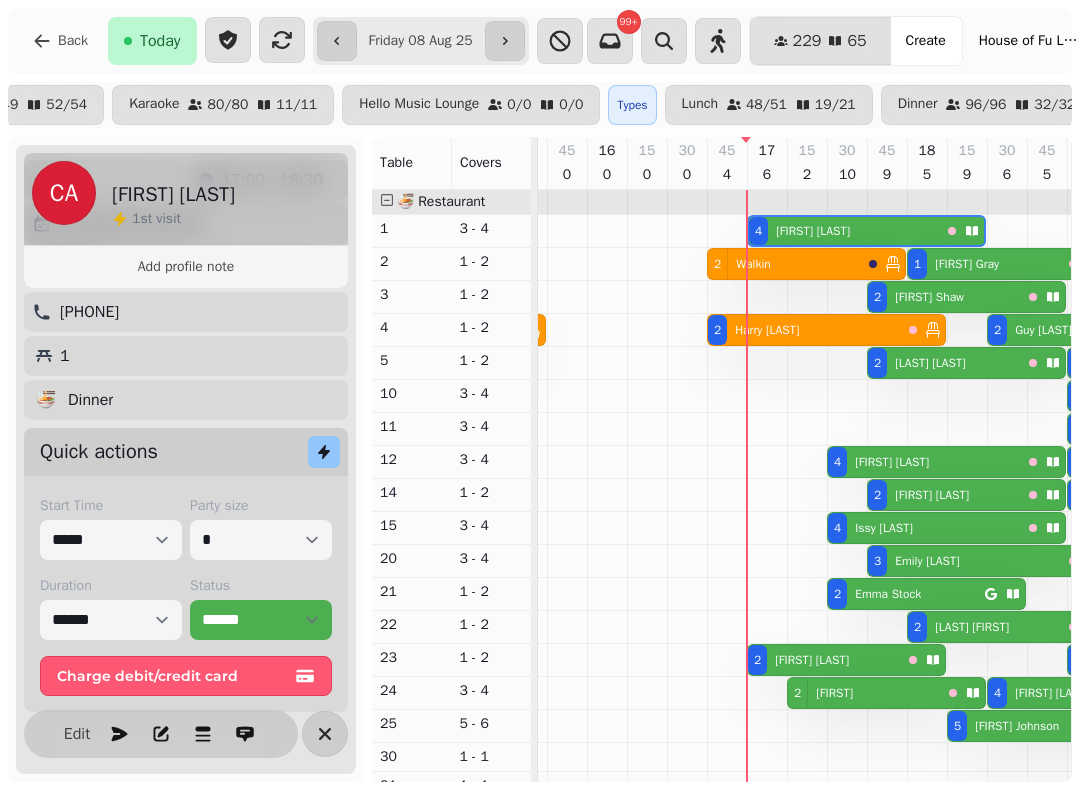 select on "*" 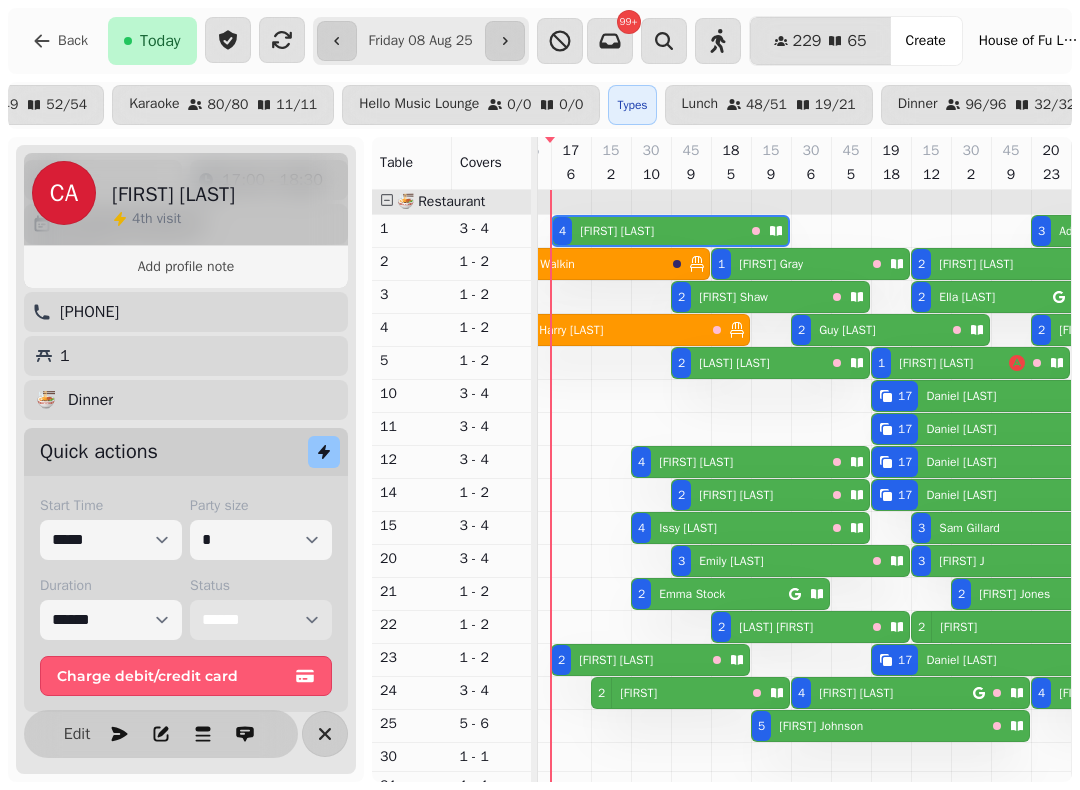 click on "**********" at bounding box center (261, 620) 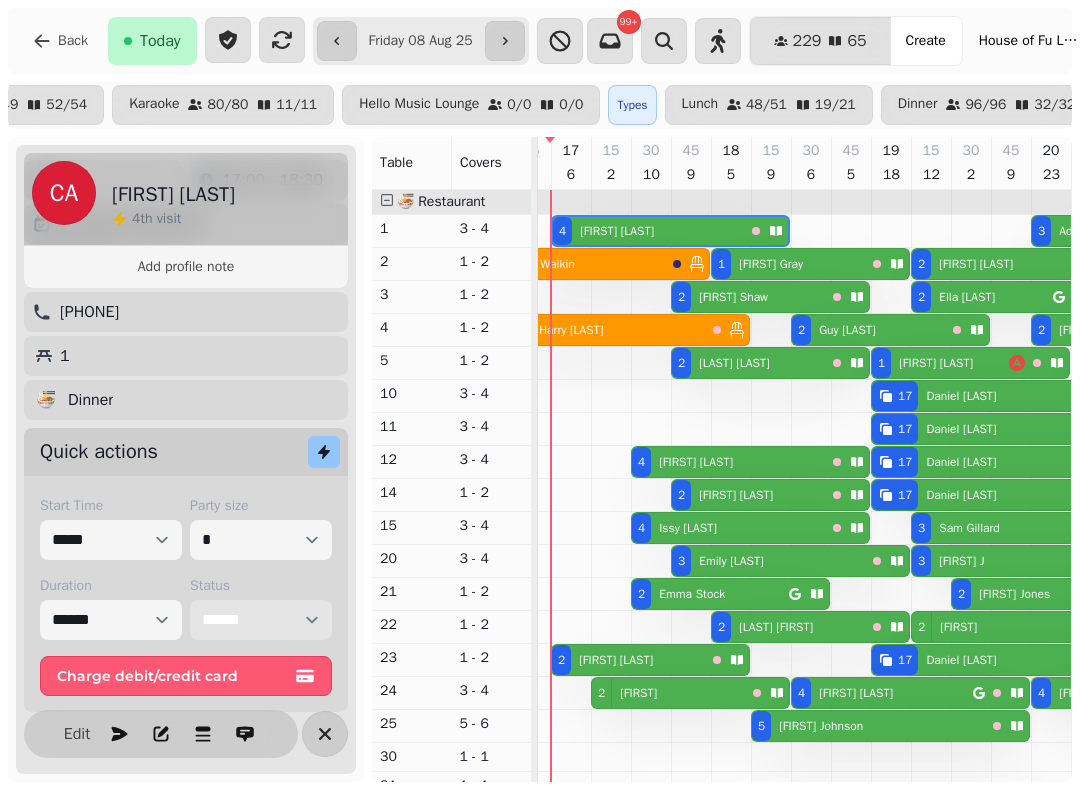 select on "******" 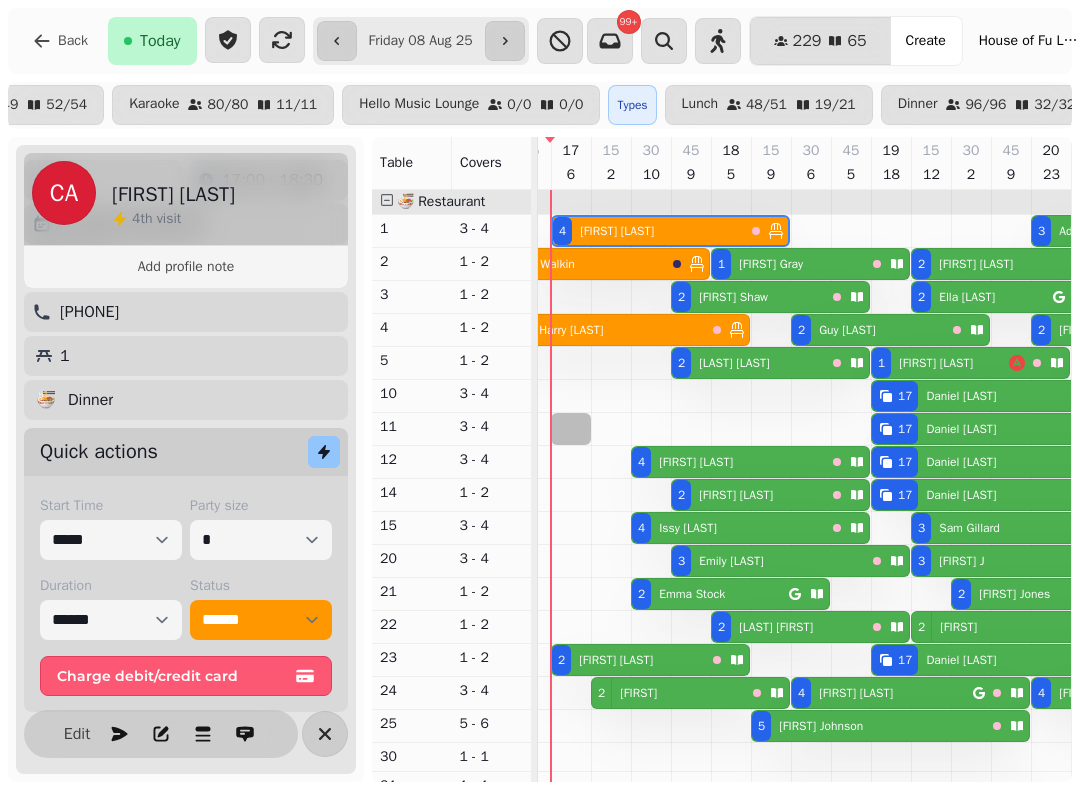 select on "*" 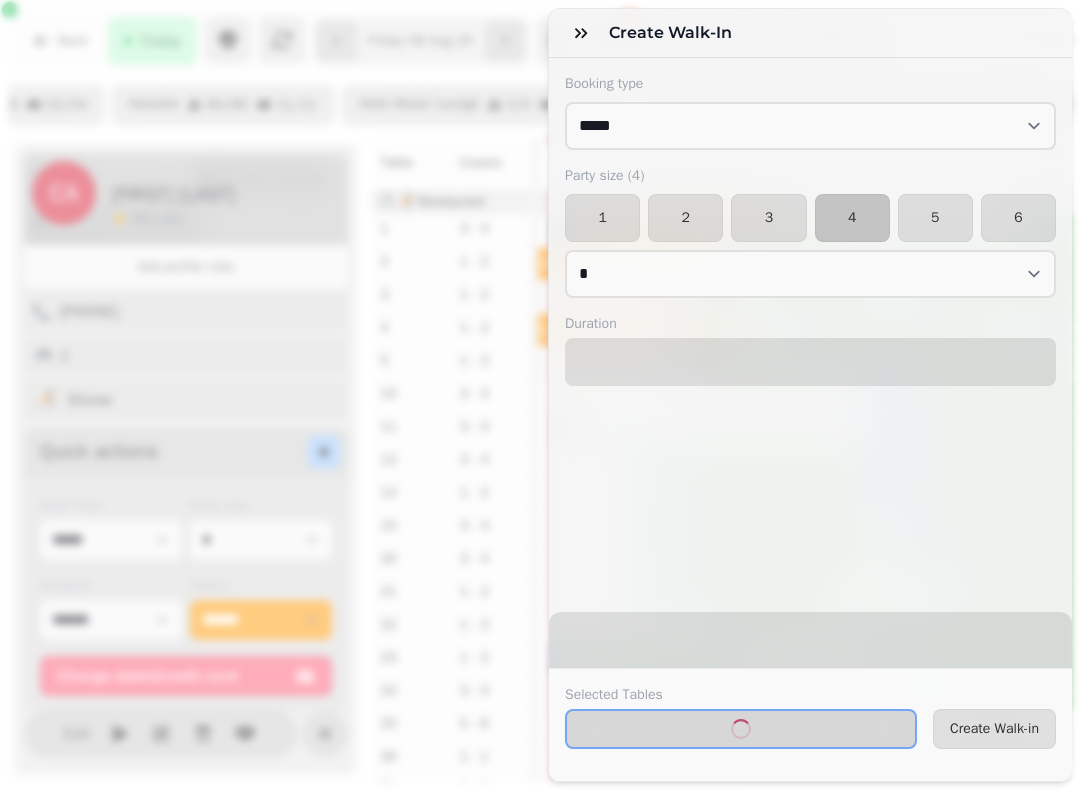 select on "****" 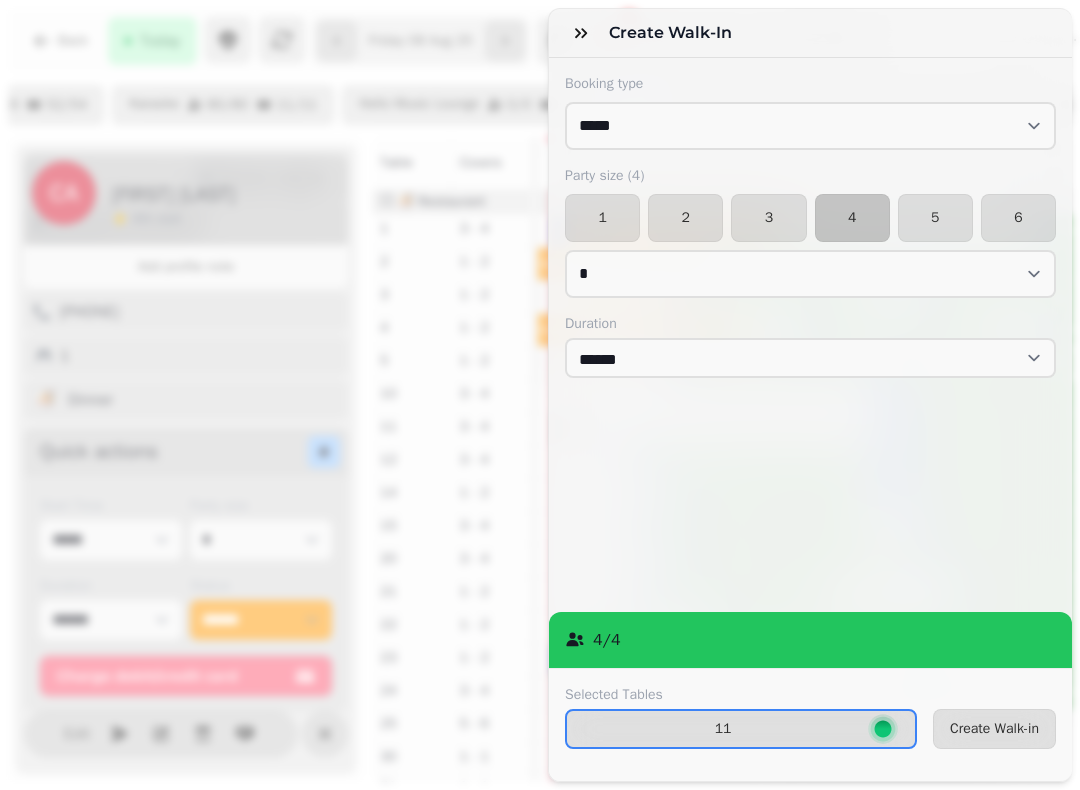 click on "Create Walk-in" at bounding box center [994, 729] 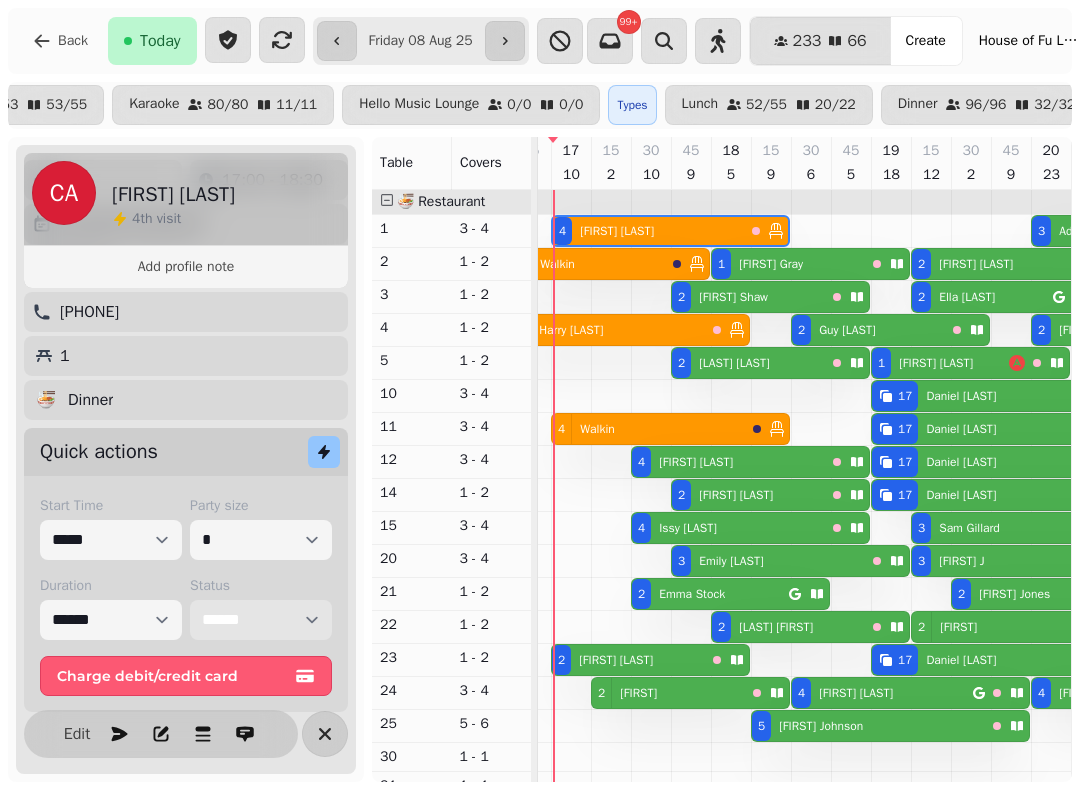 scroll, scrollTop: 87, scrollLeft: 869, axis: both 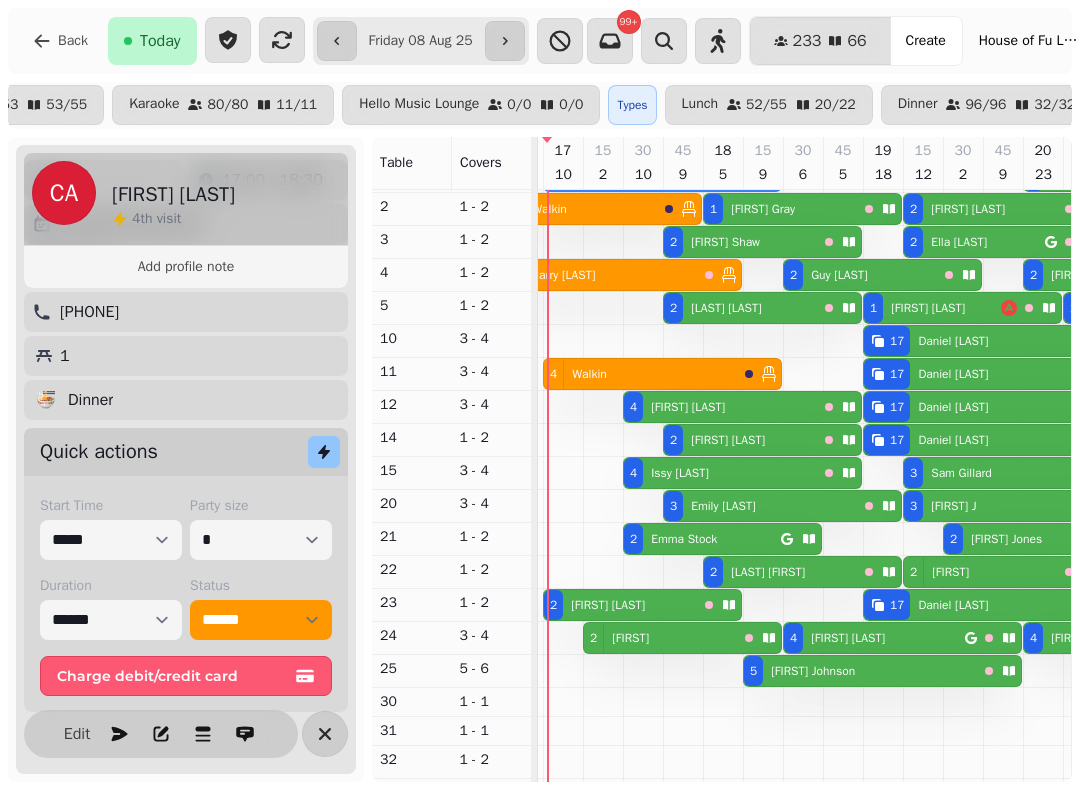 select on "*" 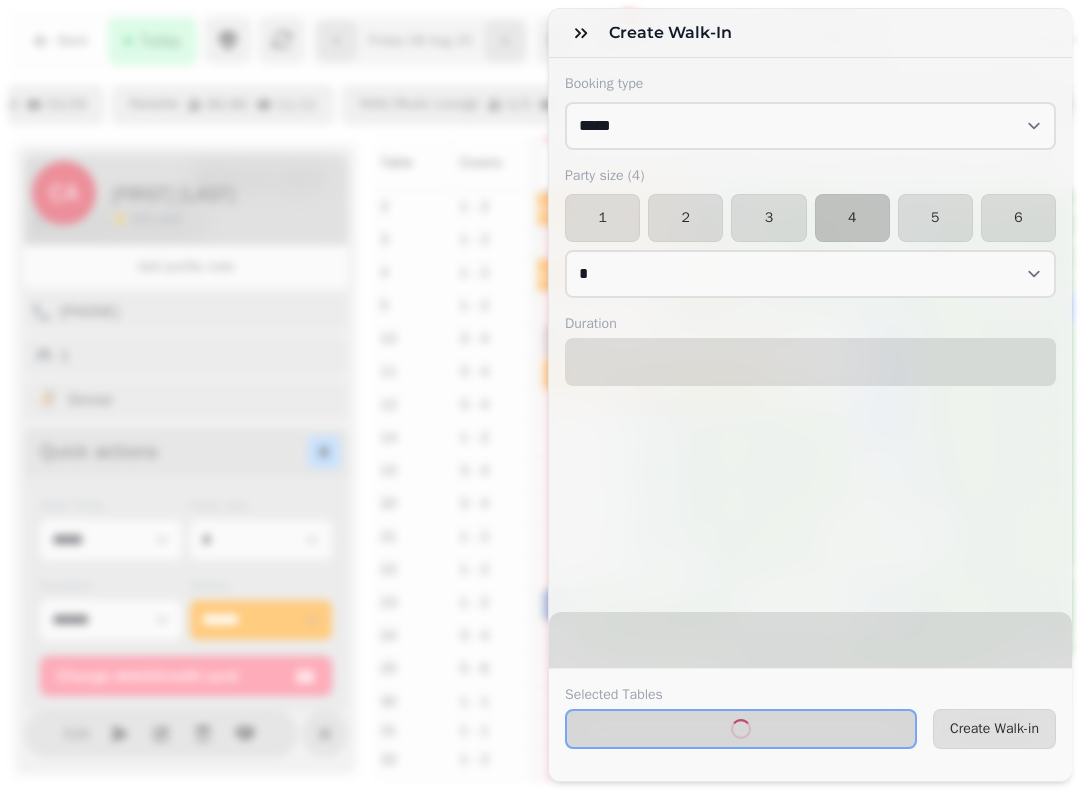 select on "****" 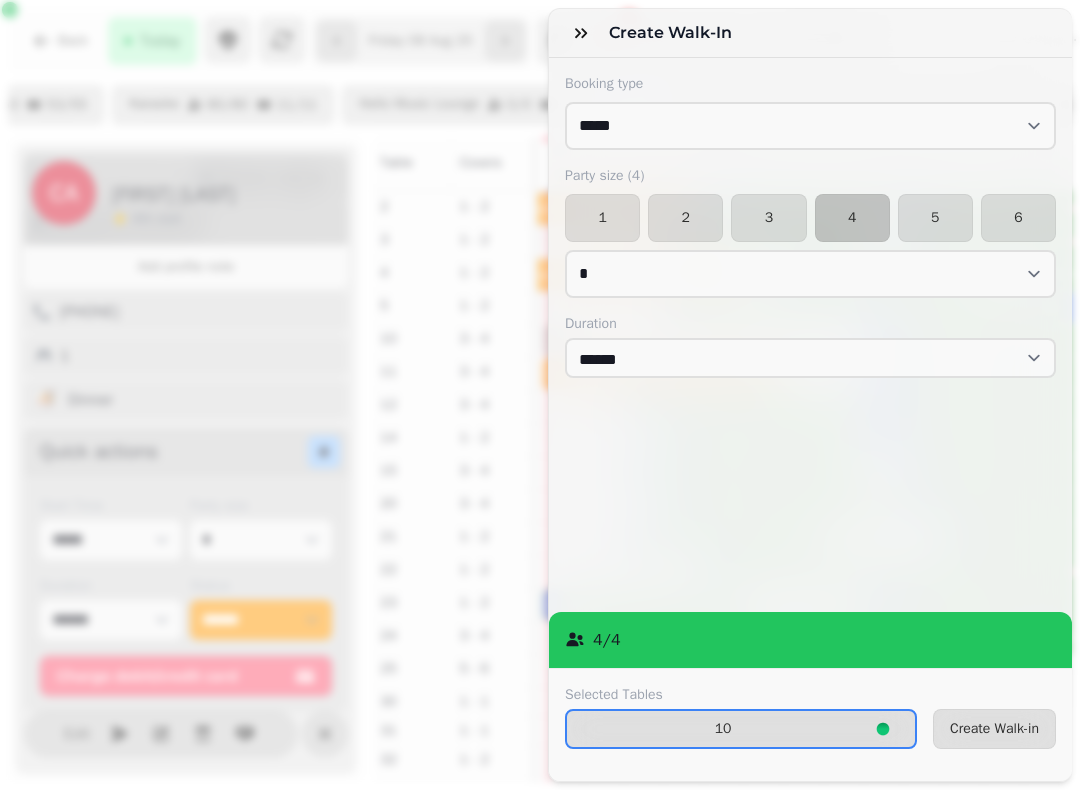 click on "Create Walk-in" at bounding box center (994, 729) 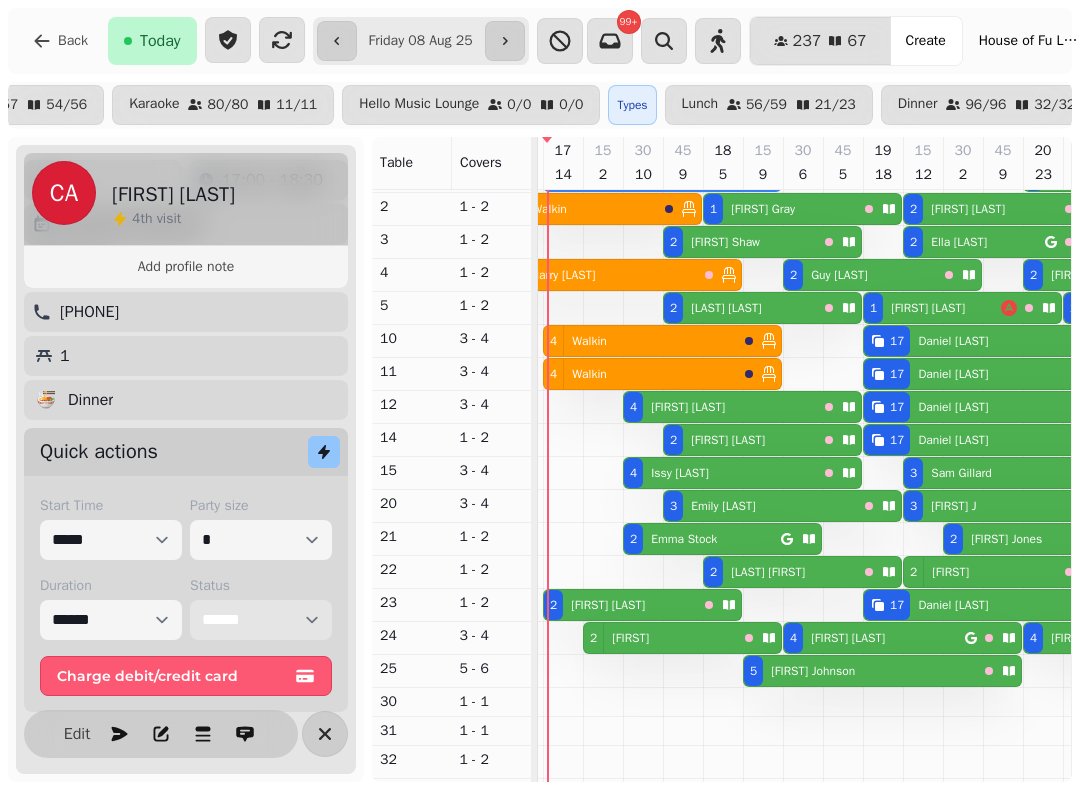 scroll, scrollTop: 15, scrollLeft: 833, axis: both 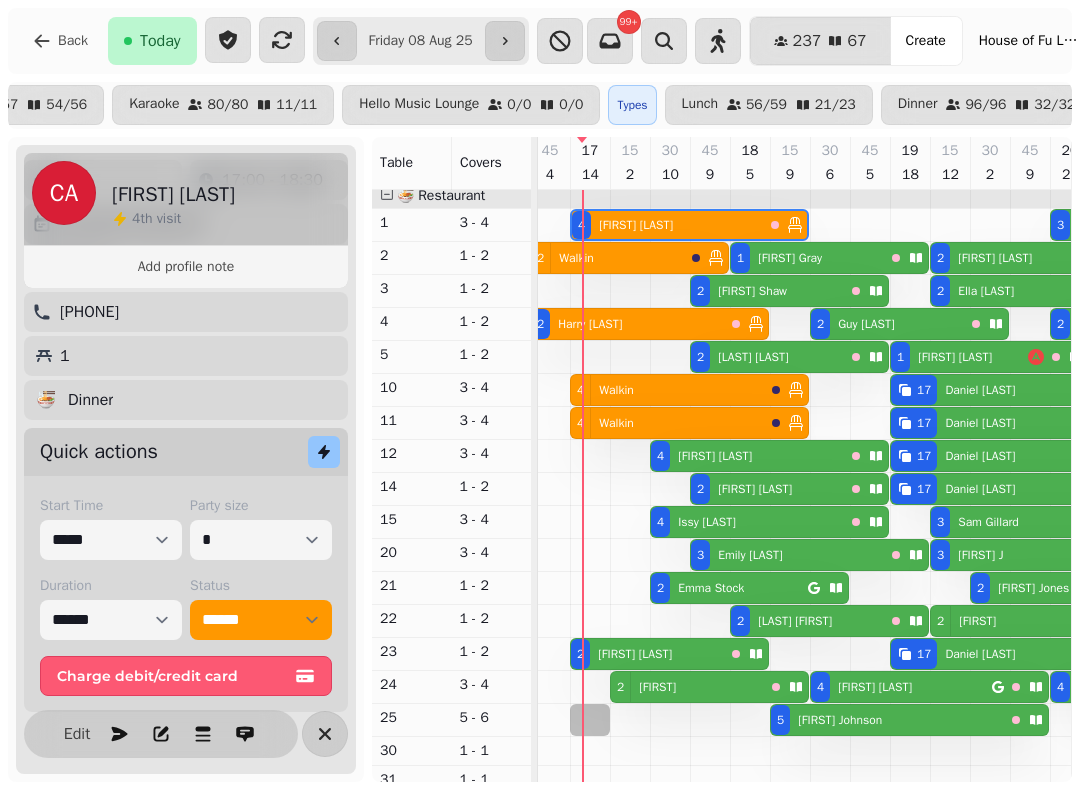 select on "*" 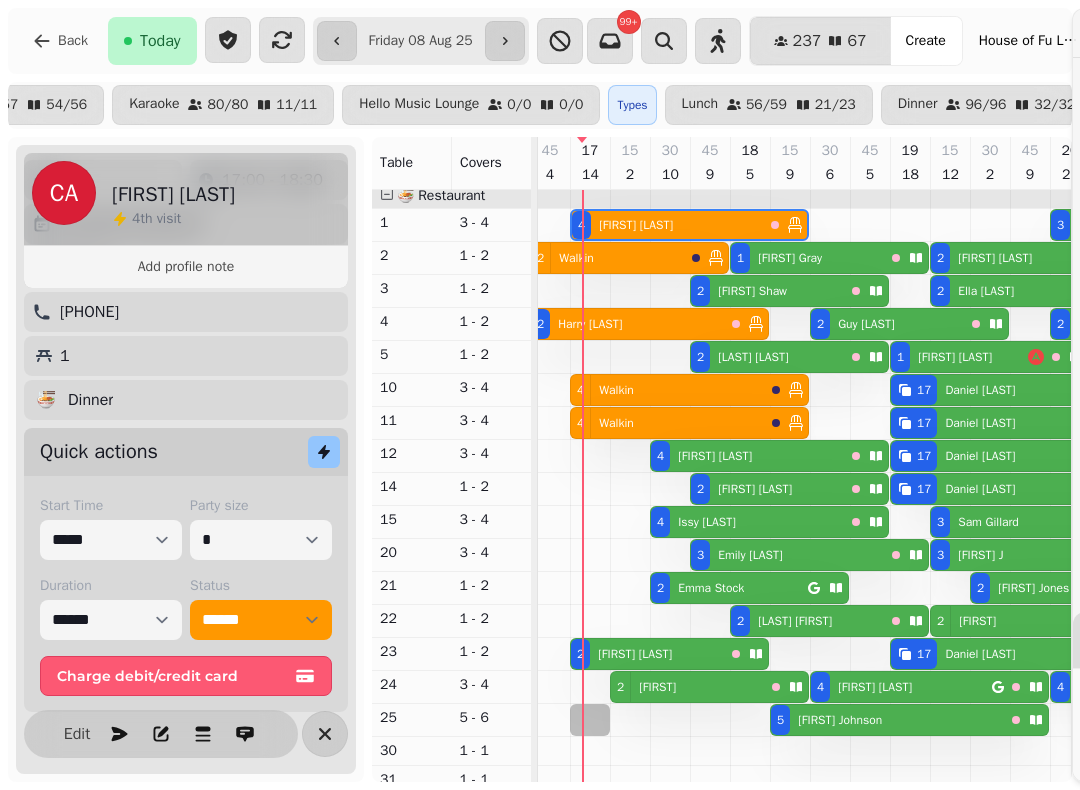 select on "****" 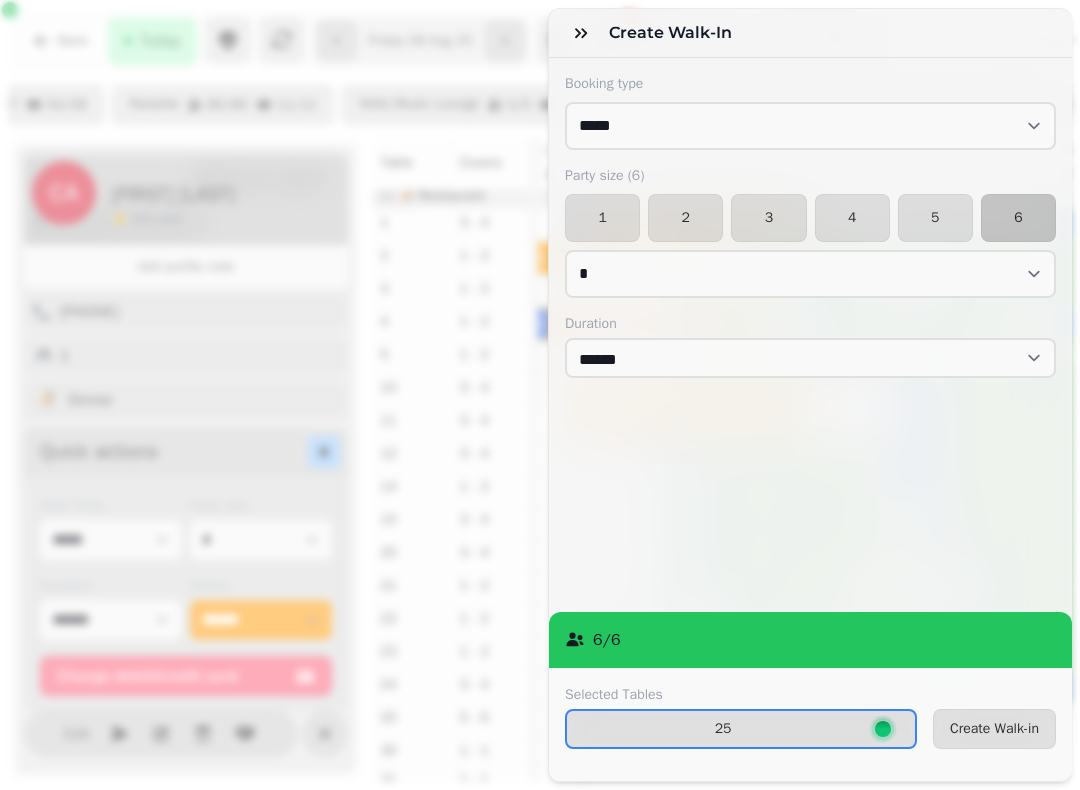 click on "5" at bounding box center (935, 218) 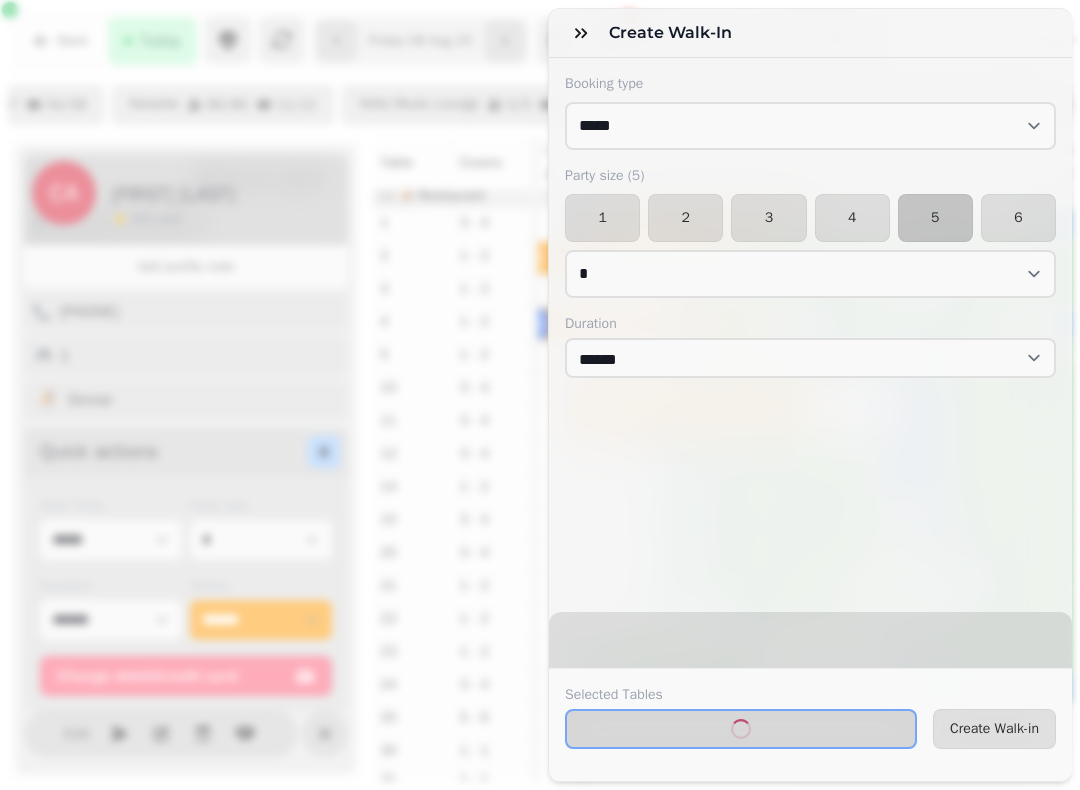 select on "*" 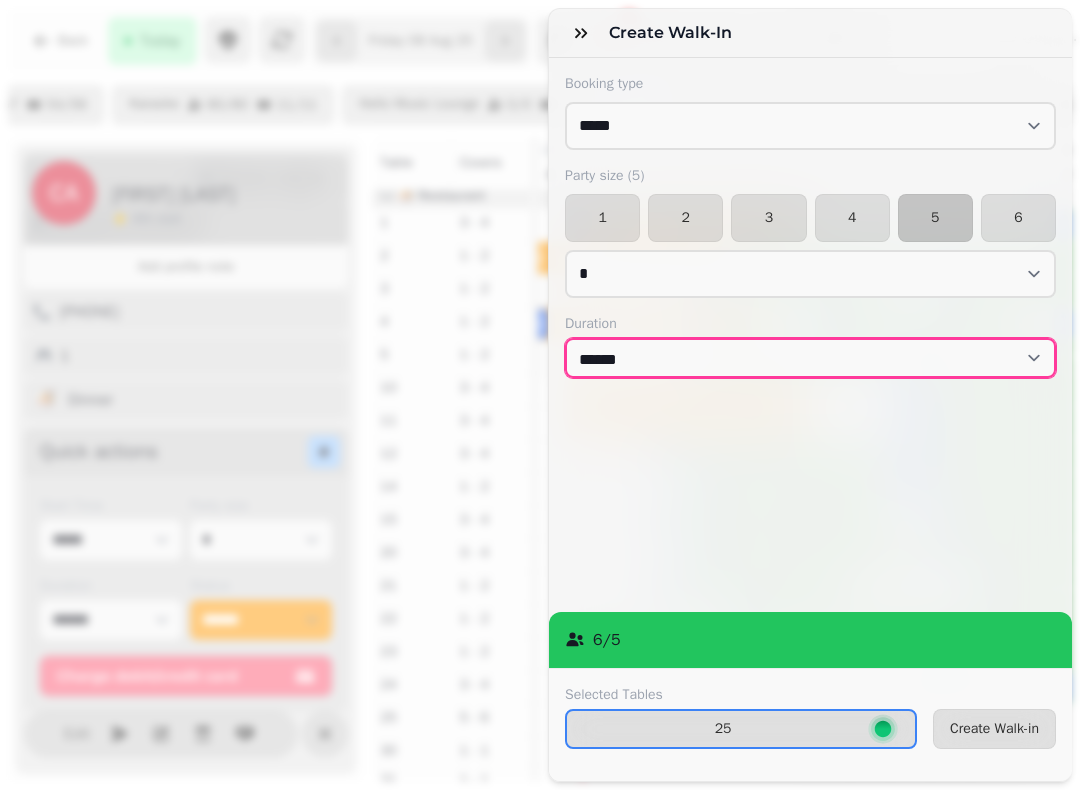 click on "****** ****** ****** ****** ****** ****** ****** ****** ****** ****** ****** ****** ****** ****** ****** ****** ****** ****** ****** ****** ****** ****** ****** ****** ****** ****** ****** ****** ****** ****** ****** ****** ****** ****** ****** ****** ****** ******* ******* ******* ******* ******* ******* ******* ******* ******* ******* ******* ******* ******* ******* ******* ******* ******* *******" at bounding box center (810, 358) 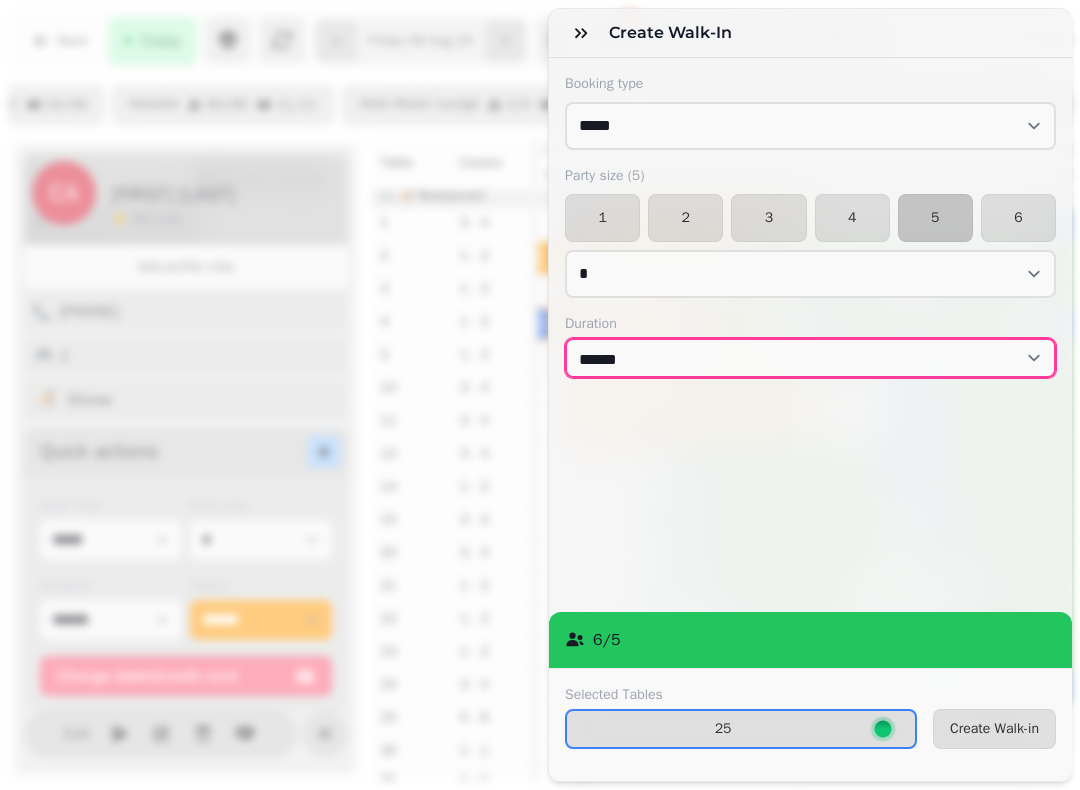 select on "****" 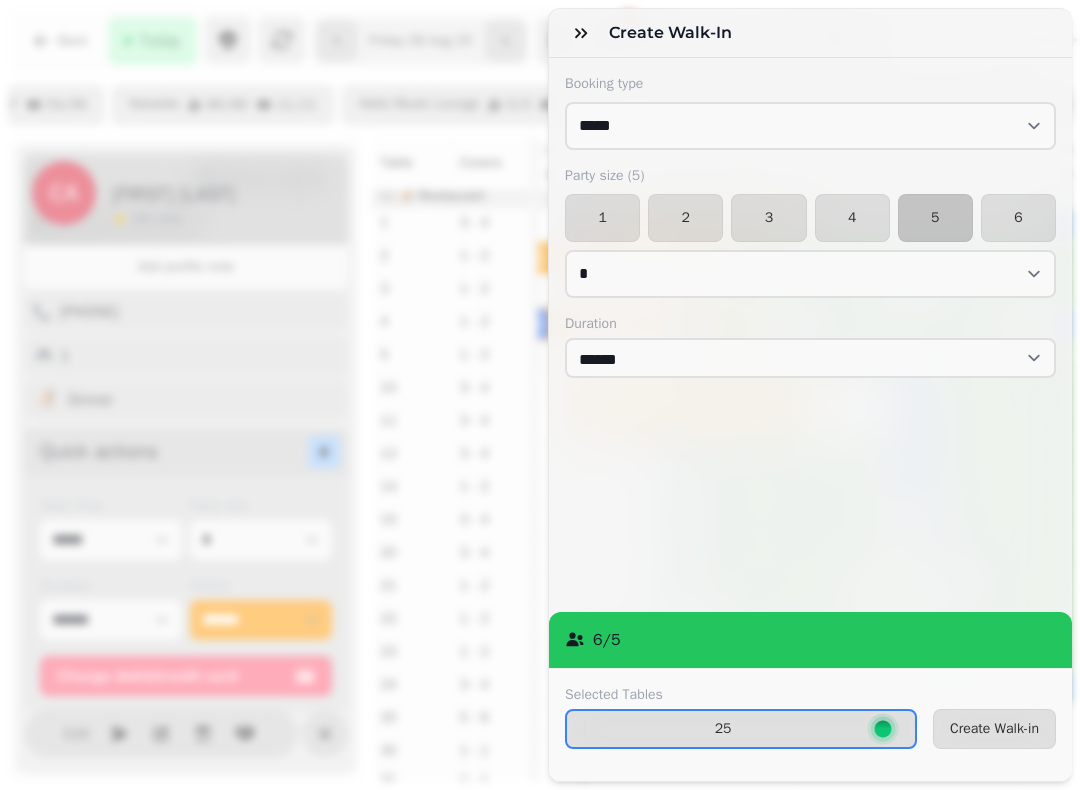 click on "Create Walk-in" at bounding box center (994, 729) 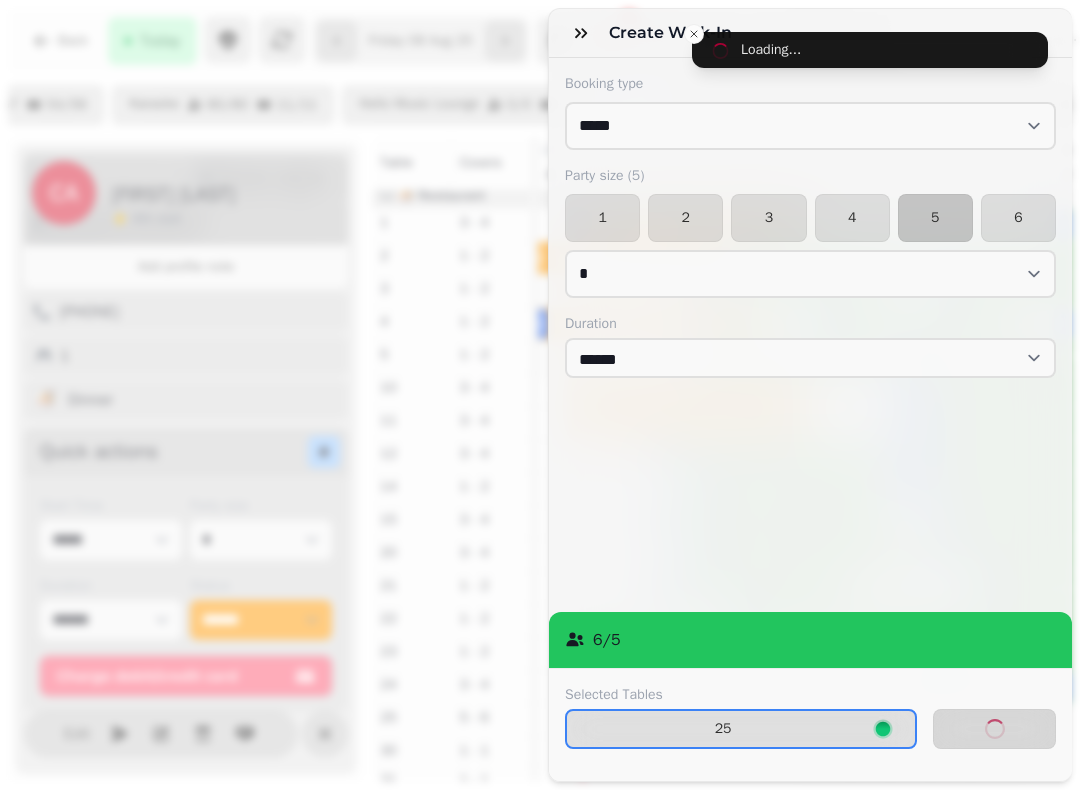 click on "Selected Tables 25   Create Walk-in" at bounding box center (810, 724) 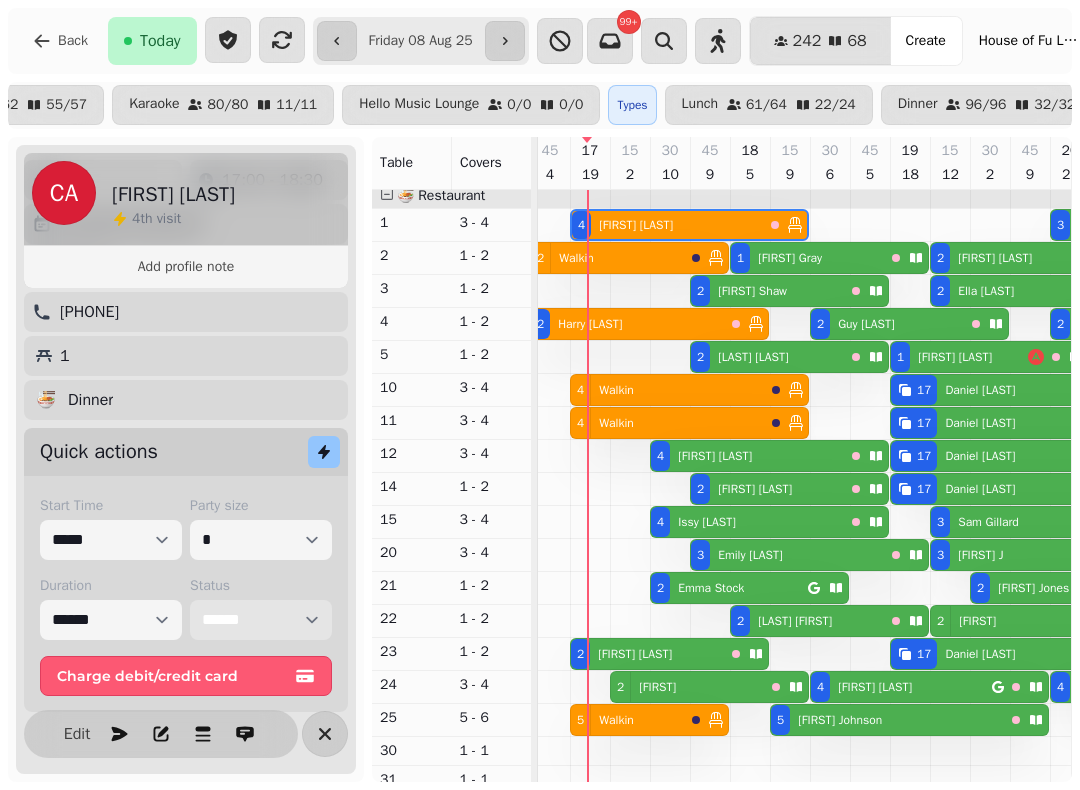 scroll, scrollTop: 48, scrollLeft: 832, axis: both 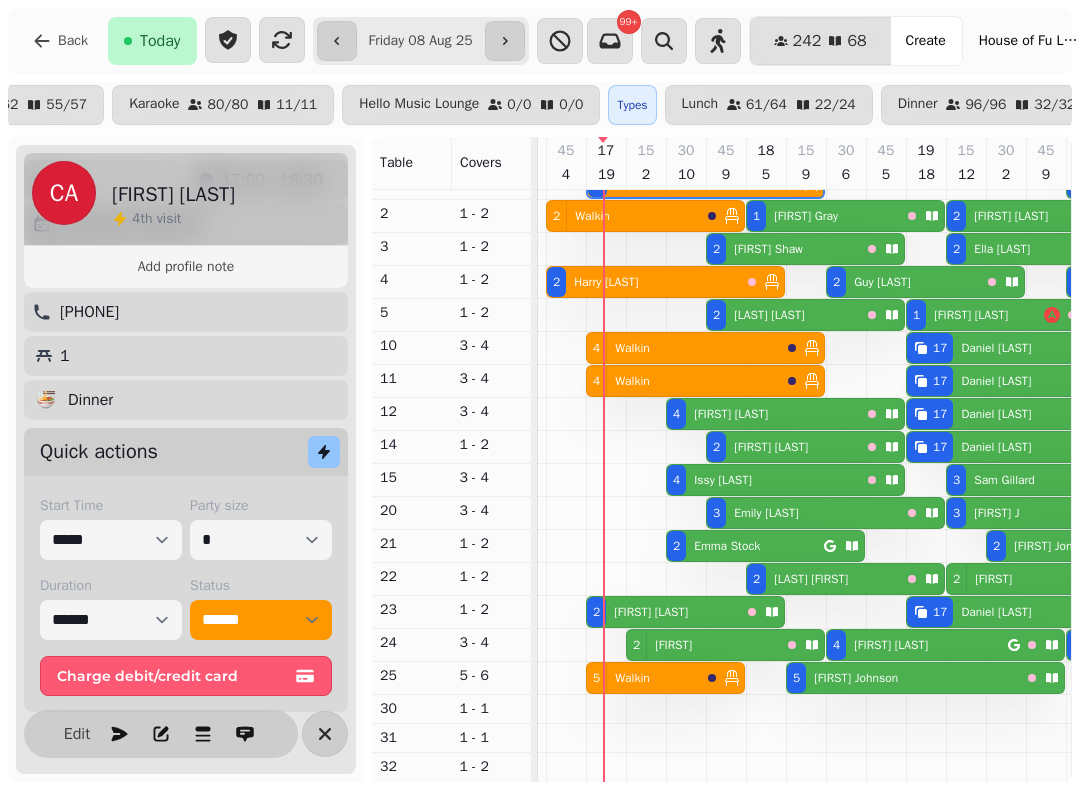 click on "[FIRST] [LAST]" at bounding box center [727, 414] 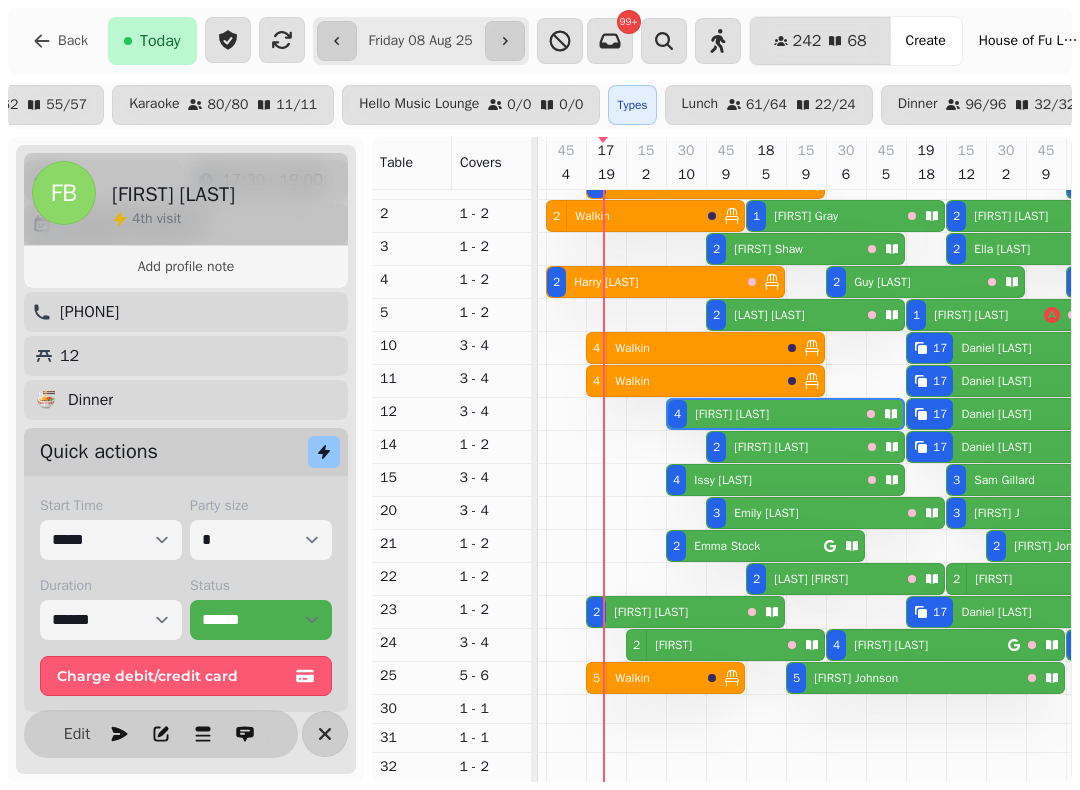 select on "**********" 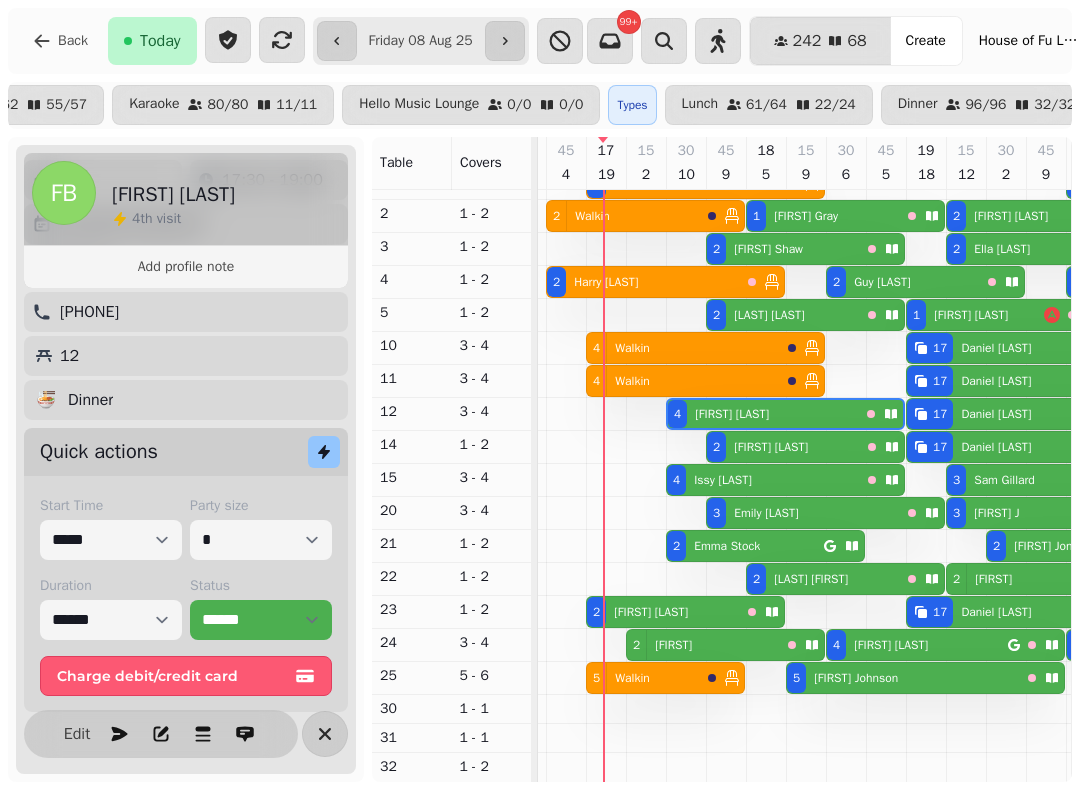 scroll, scrollTop: 48, scrollLeft: 947, axis: both 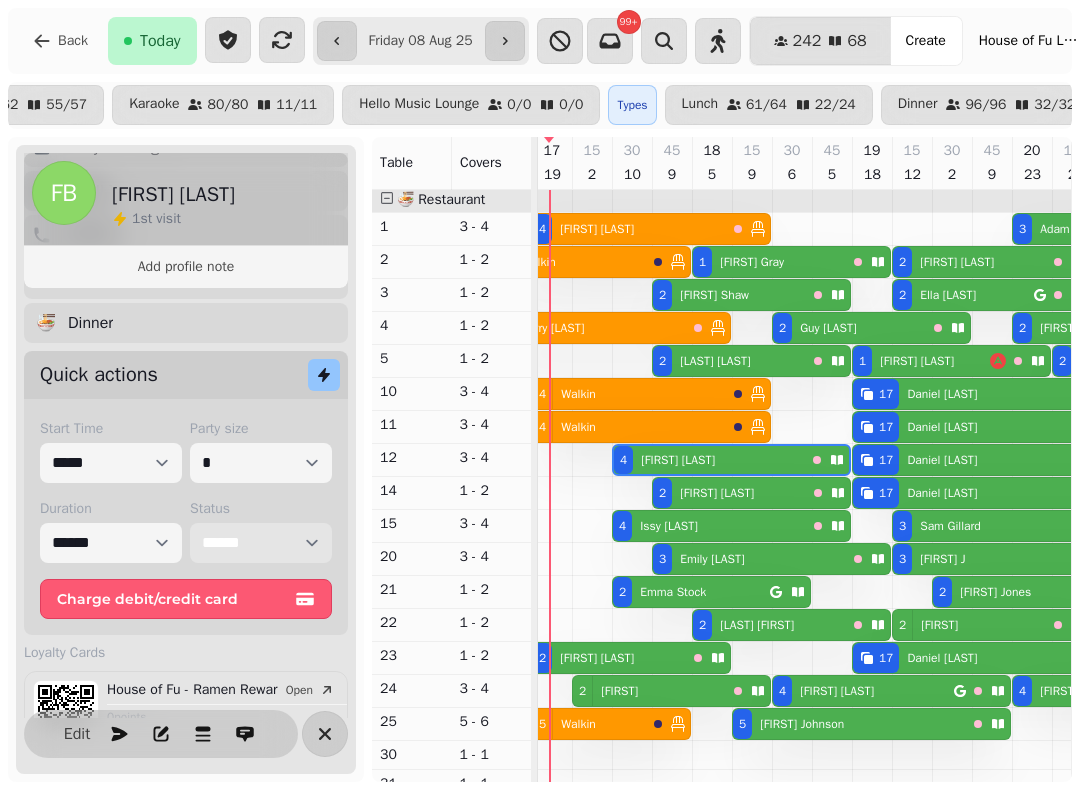 click on "**********" at bounding box center (261, 543) 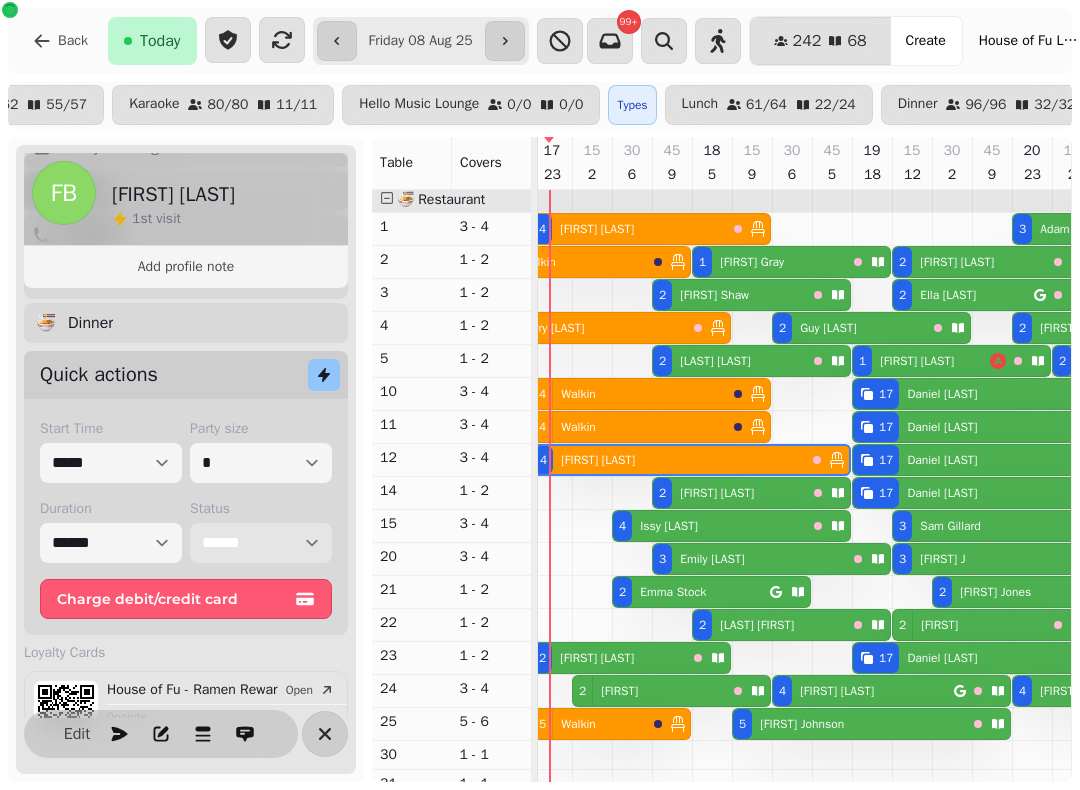 select on "**********" 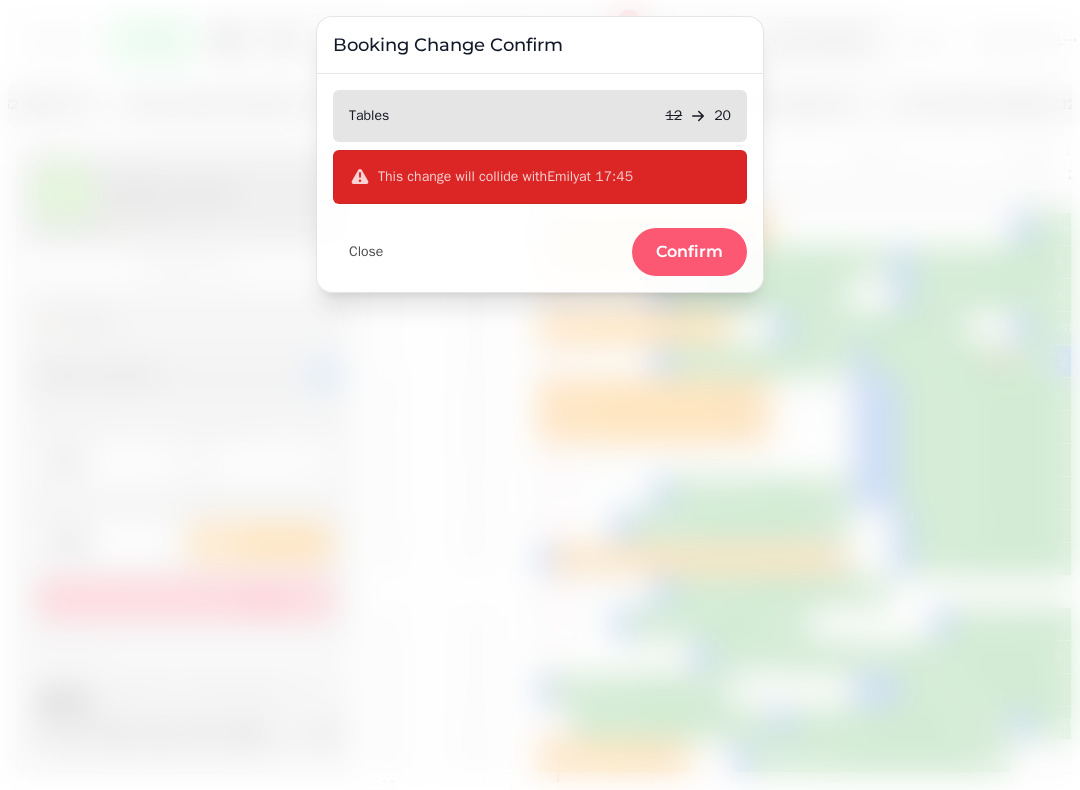 click on "Close Confirm" at bounding box center [540, 244] 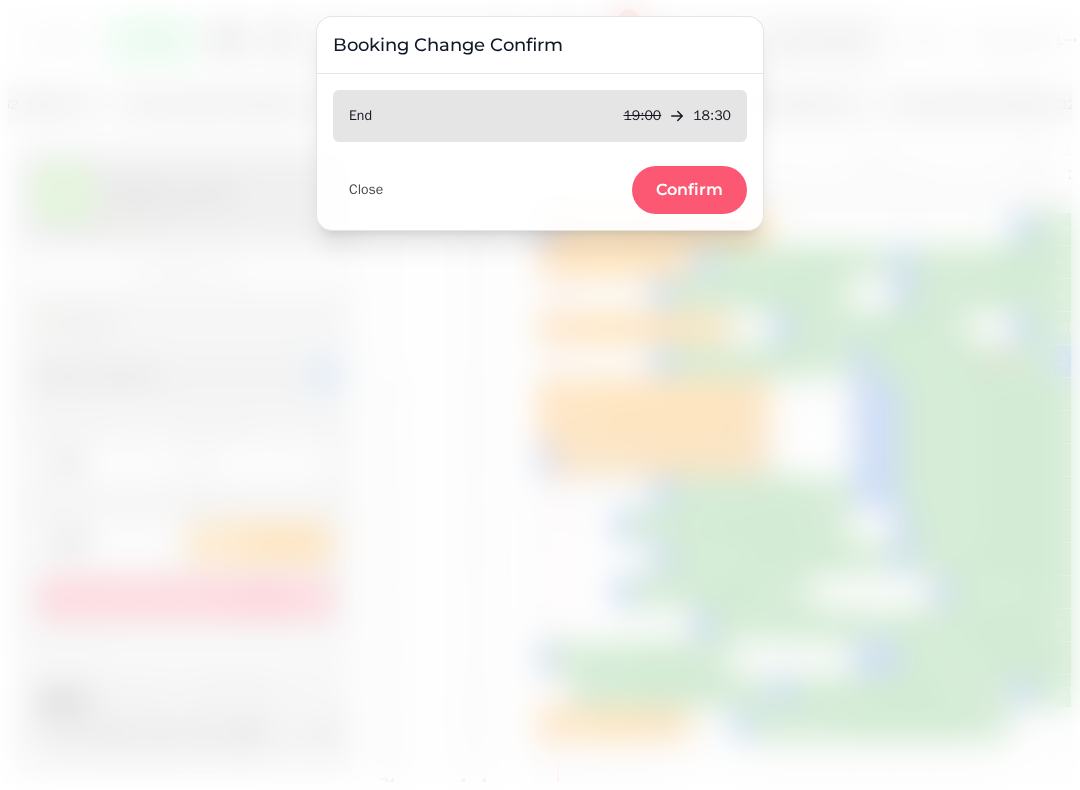 click on "Confirm" at bounding box center [689, 190] 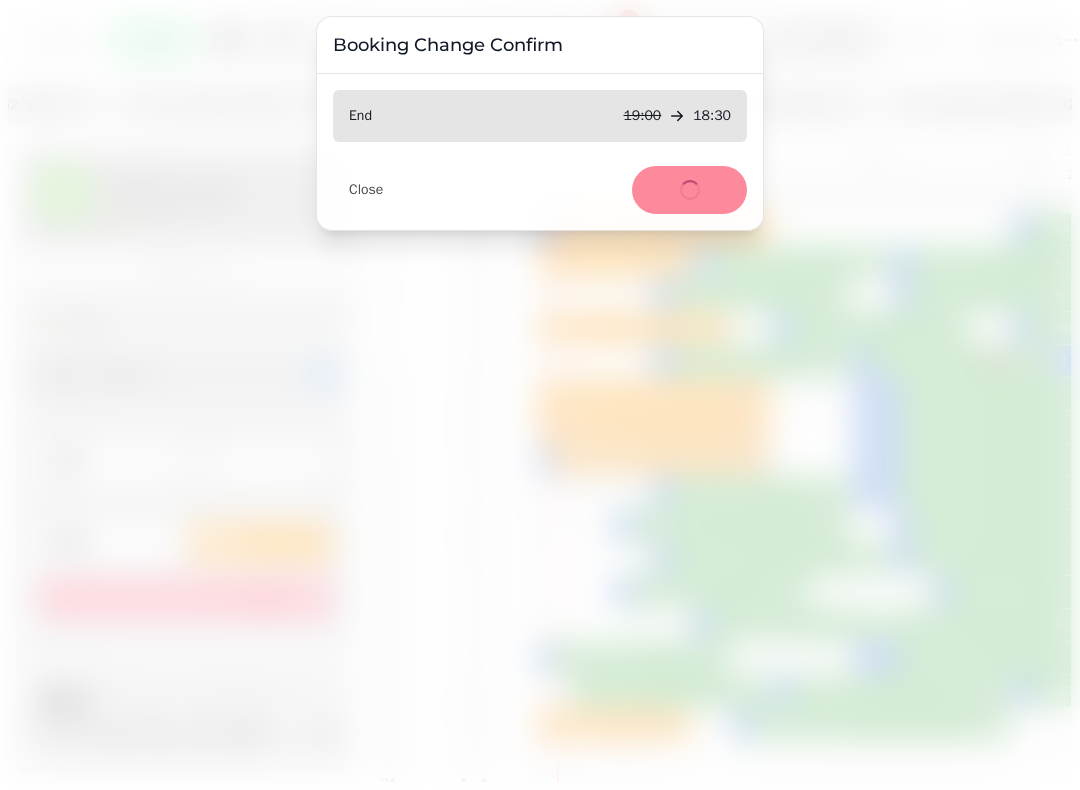 select on "****" 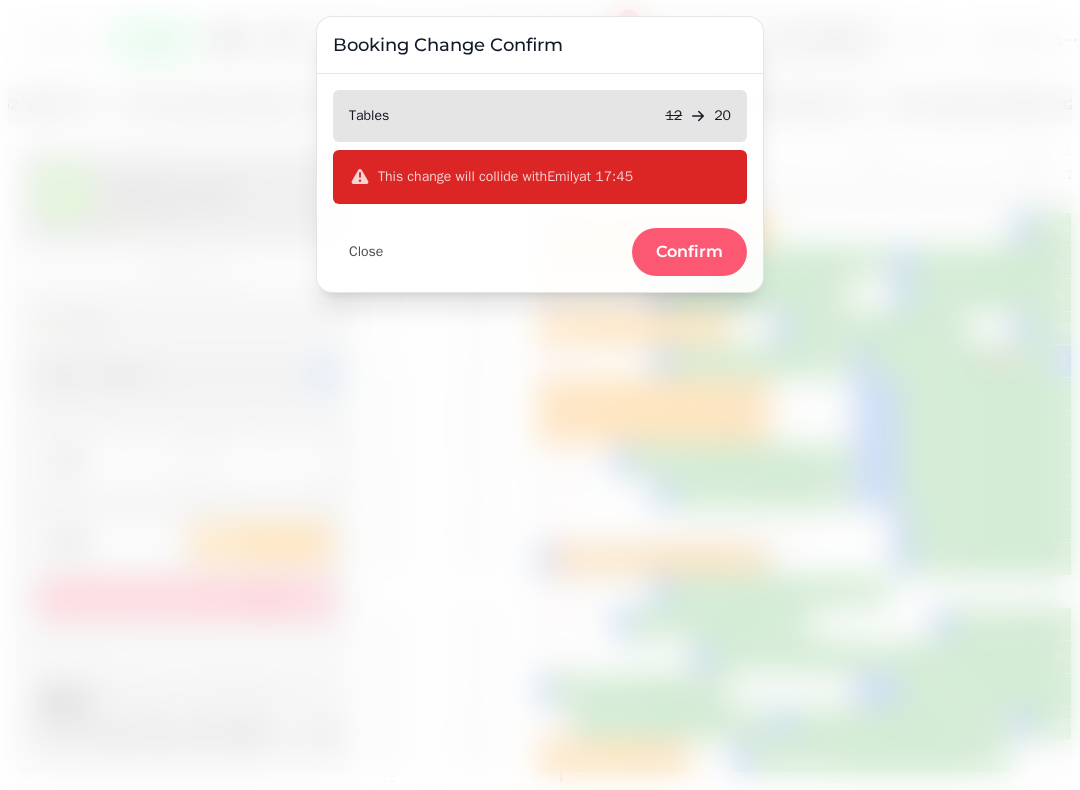click on "Confirm" at bounding box center [689, 252] 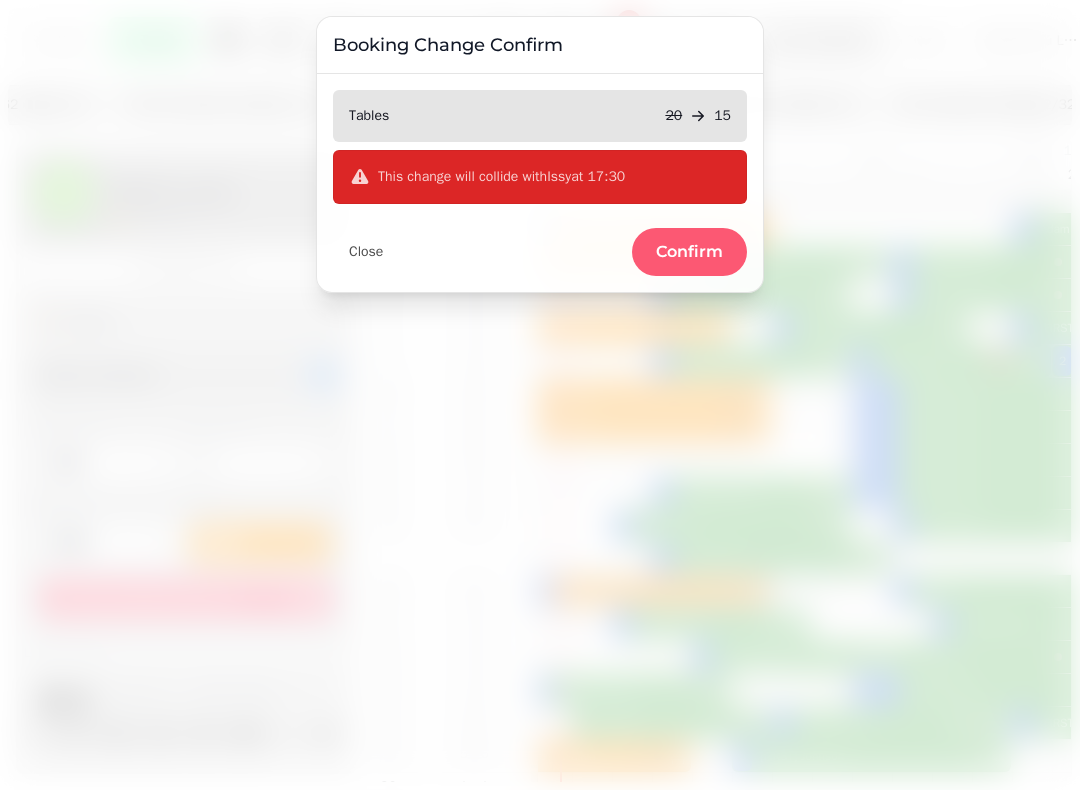 click on "Confirm" at bounding box center (689, 252) 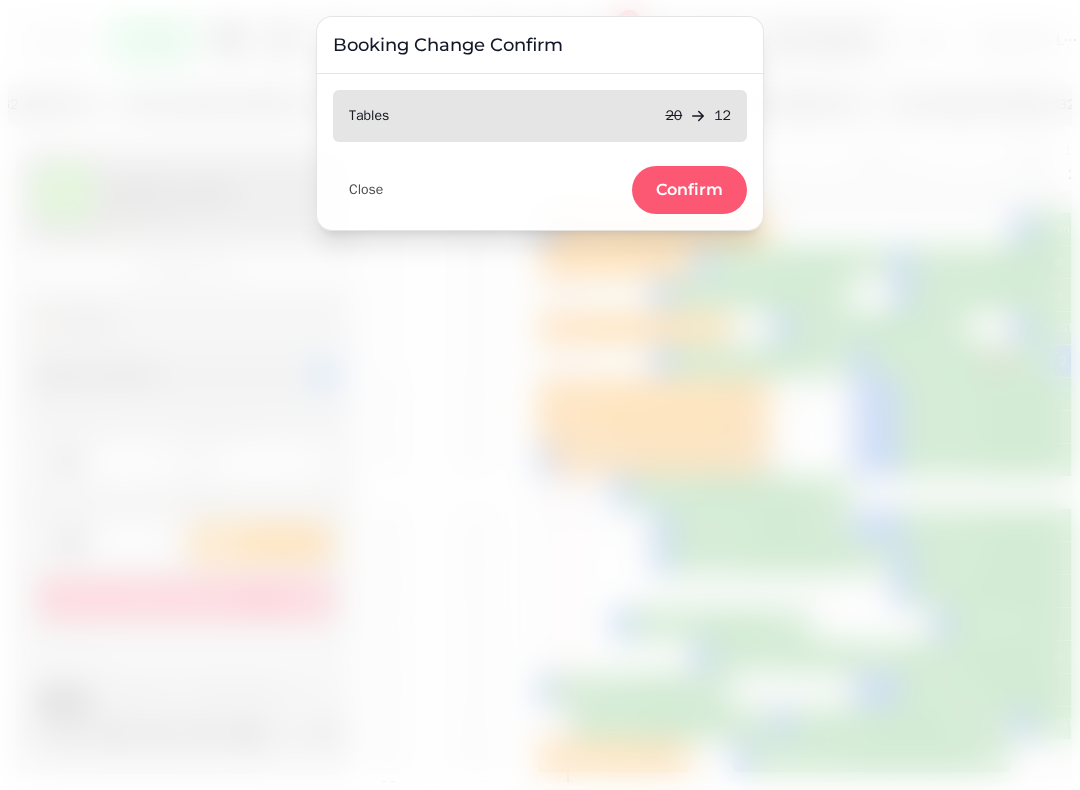 click on "Confirm" at bounding box center (689, 190) 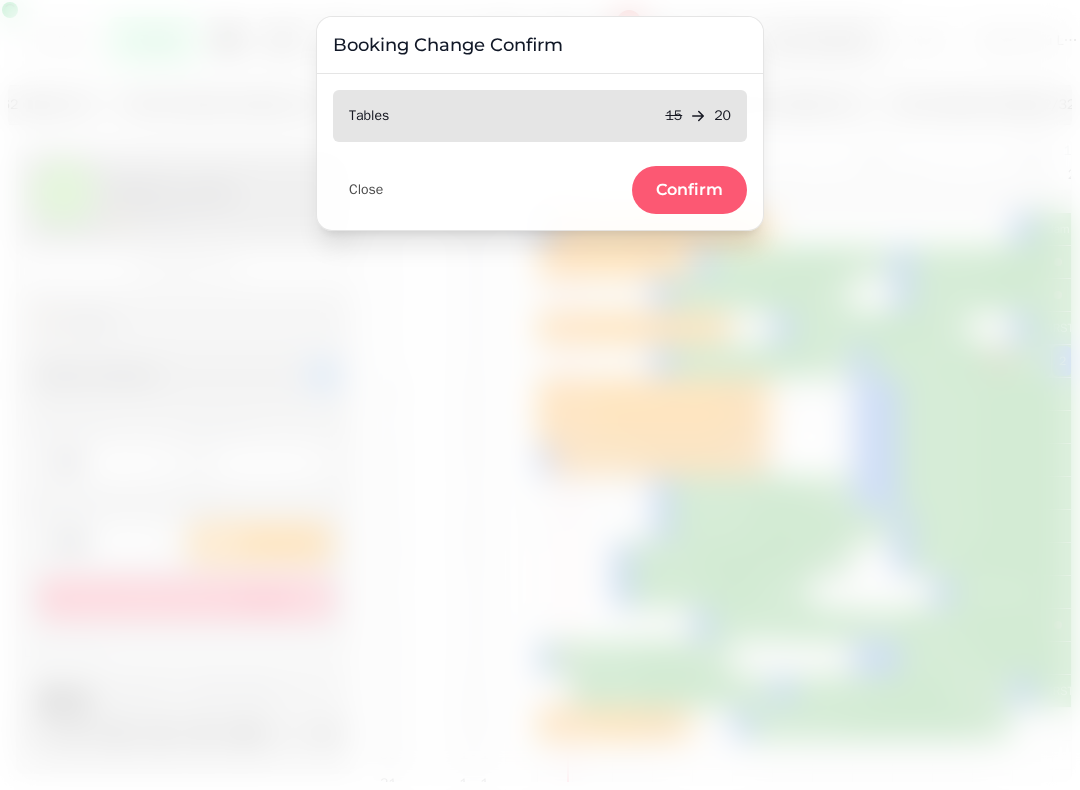 click on "Confirm" at bounding box center (689, 190) 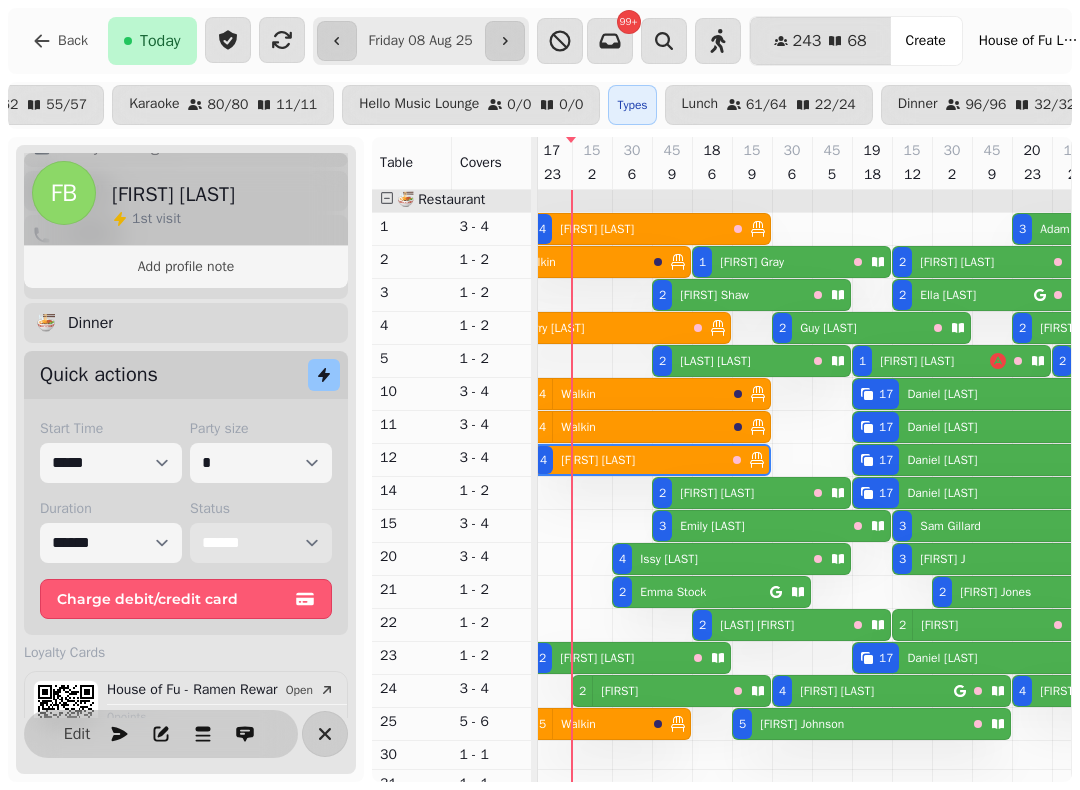 scroll, scrollTop: 2, scrollLeft: 884, axis: both 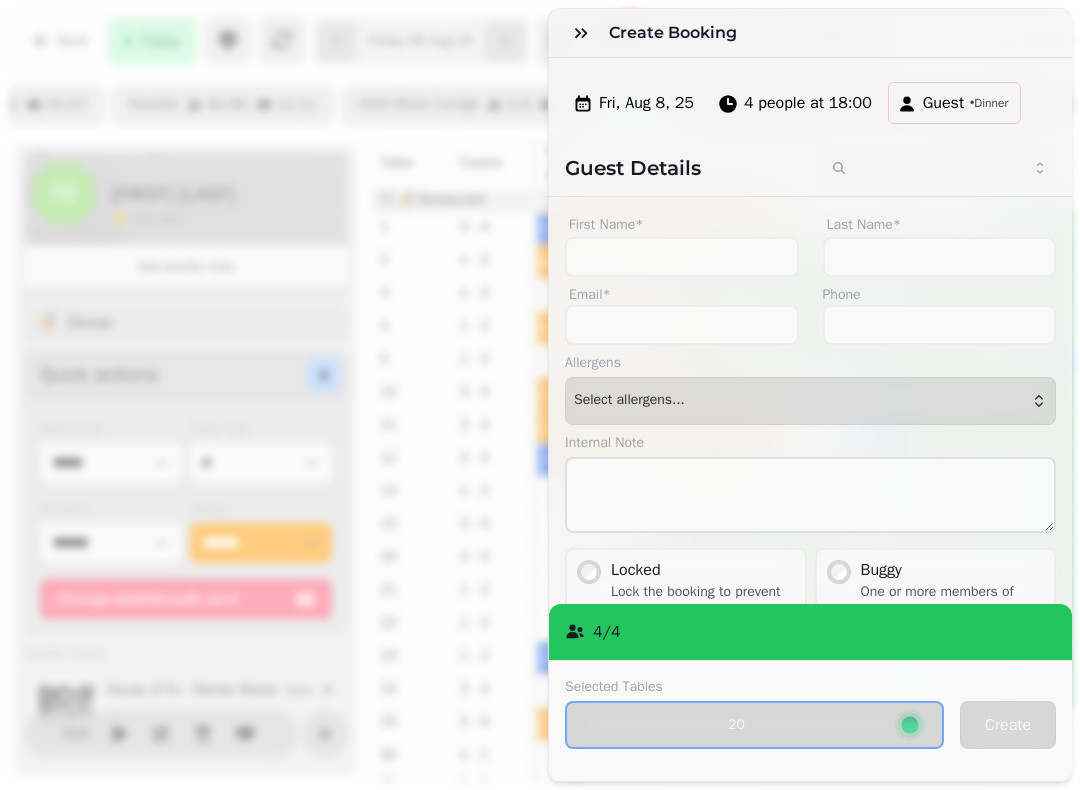 click 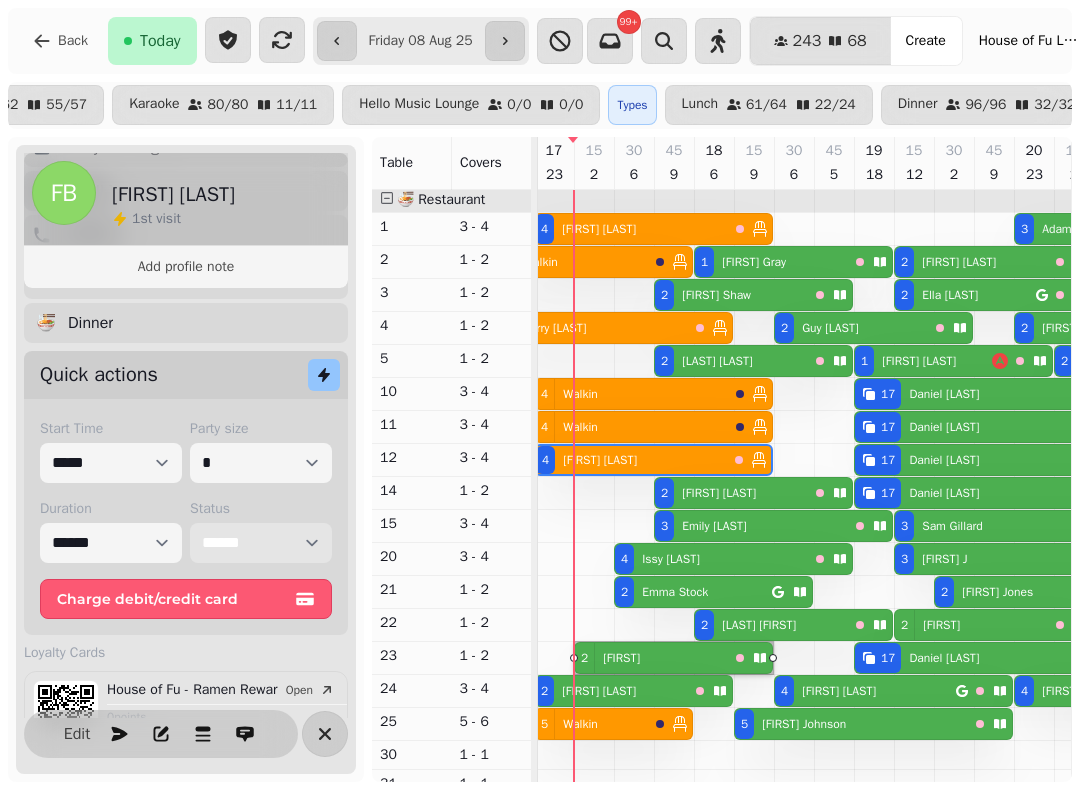 scroll, scrollTop: 55, scrollLeft: 861, axis: both 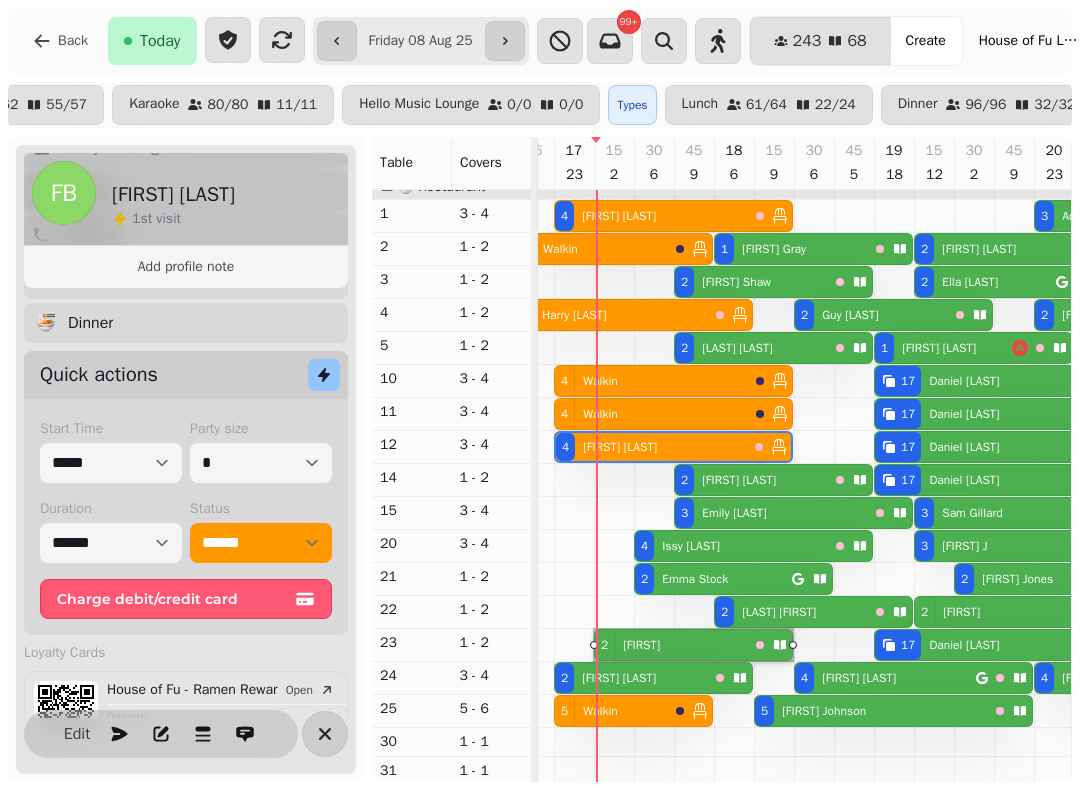 click on "[NUMBER] [FIRST] [LAST]" at bounding box center [771, 513] 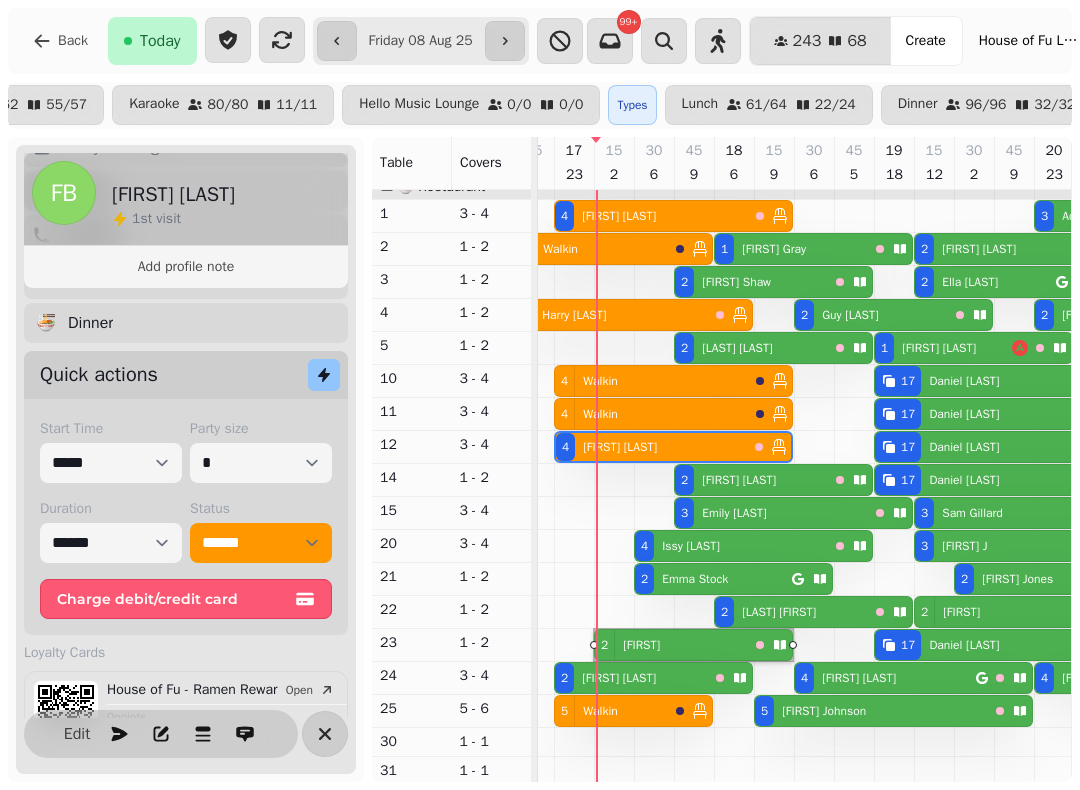select on "******" 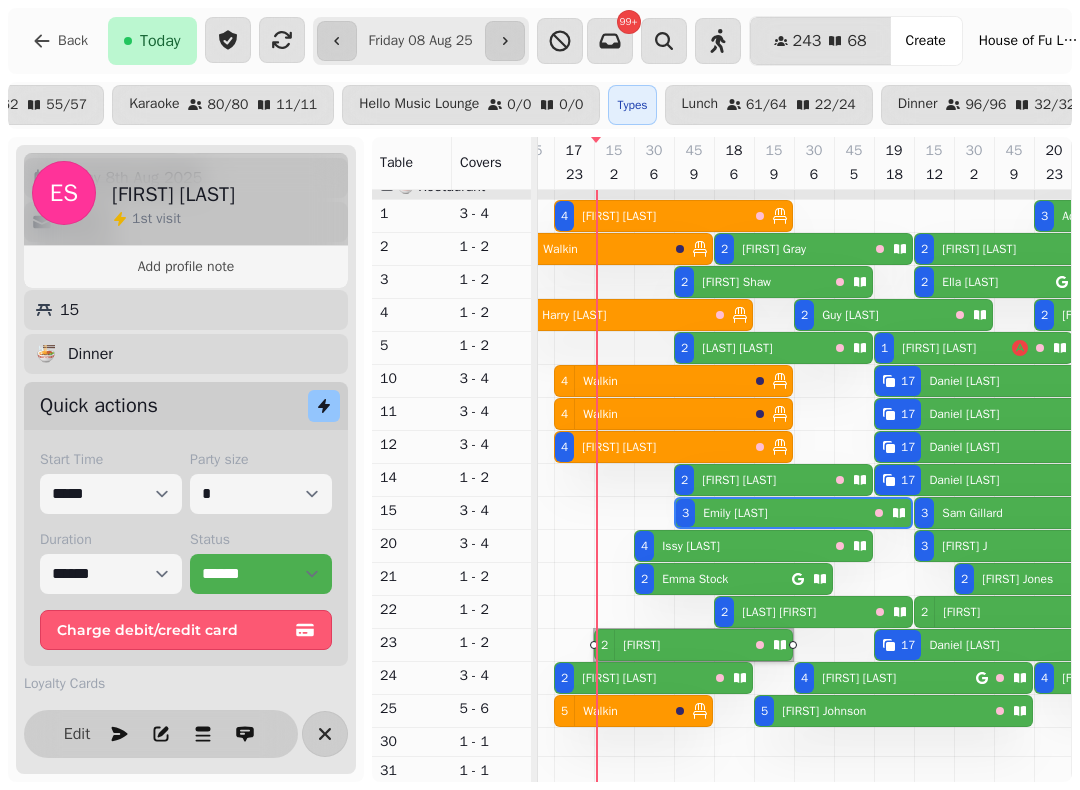 select on "**********" 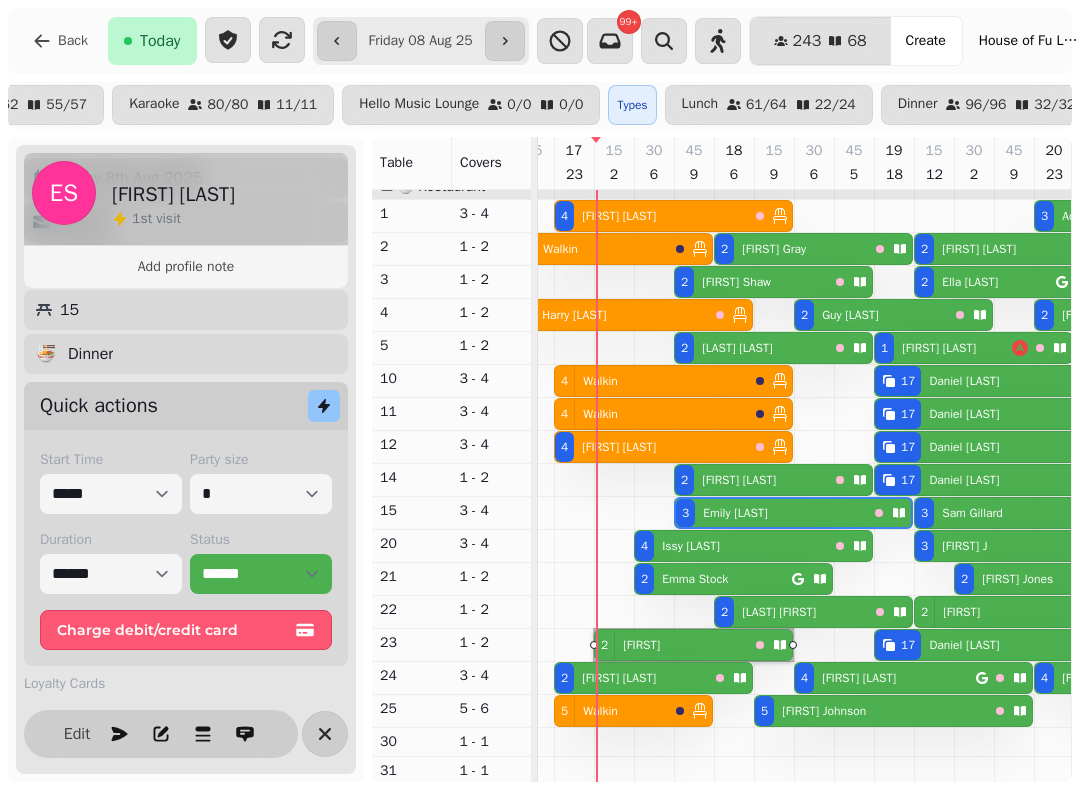 select on "*" 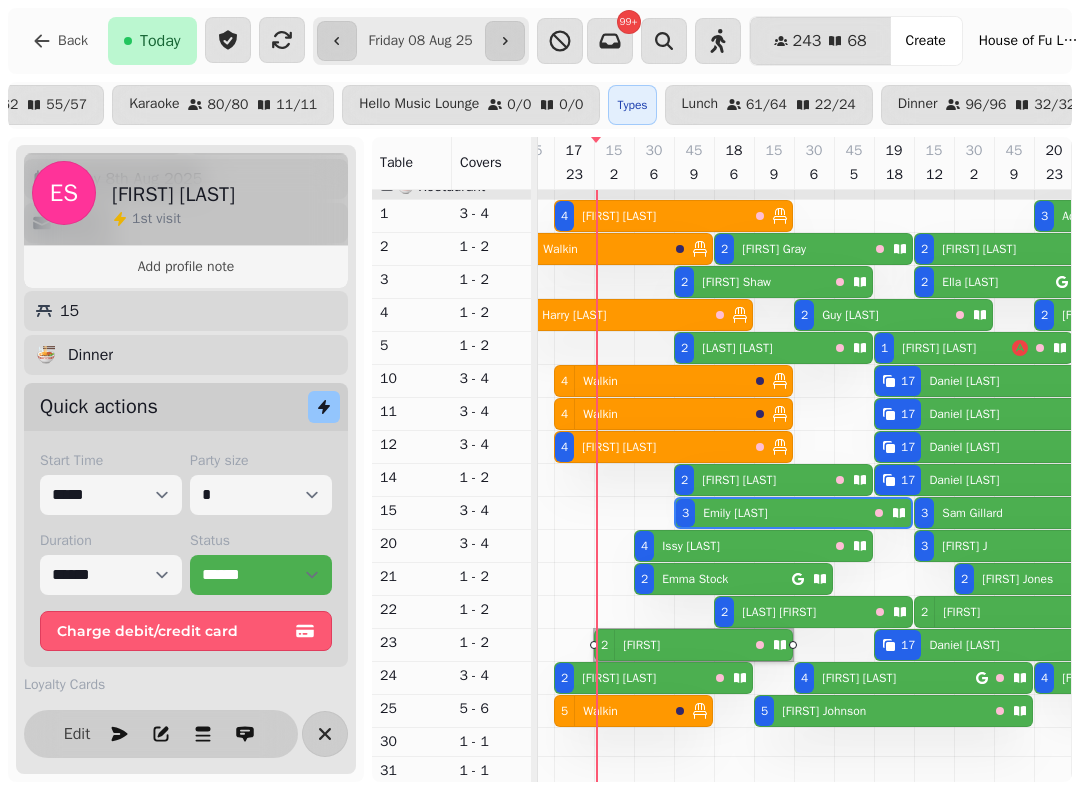 scroll, scrollTop: 0, scrollLeft: 987, axis: horizontal 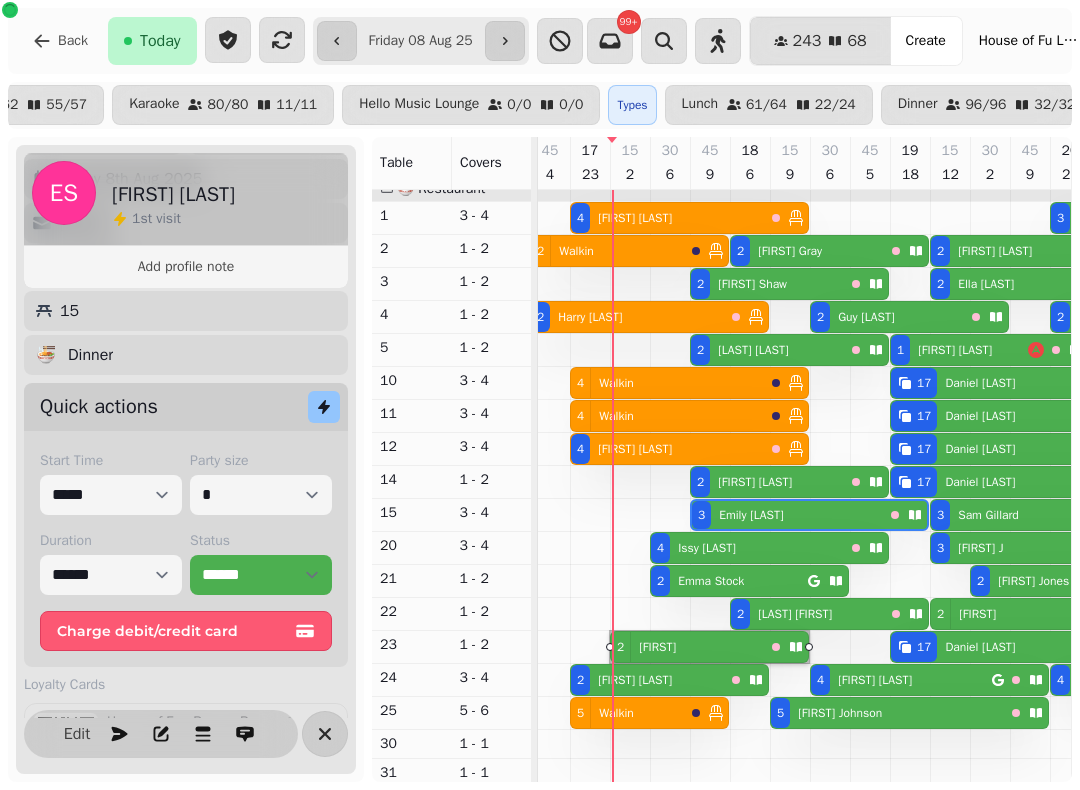 click on "[FIRST] [LAST]" at bounding box center [635, 680] 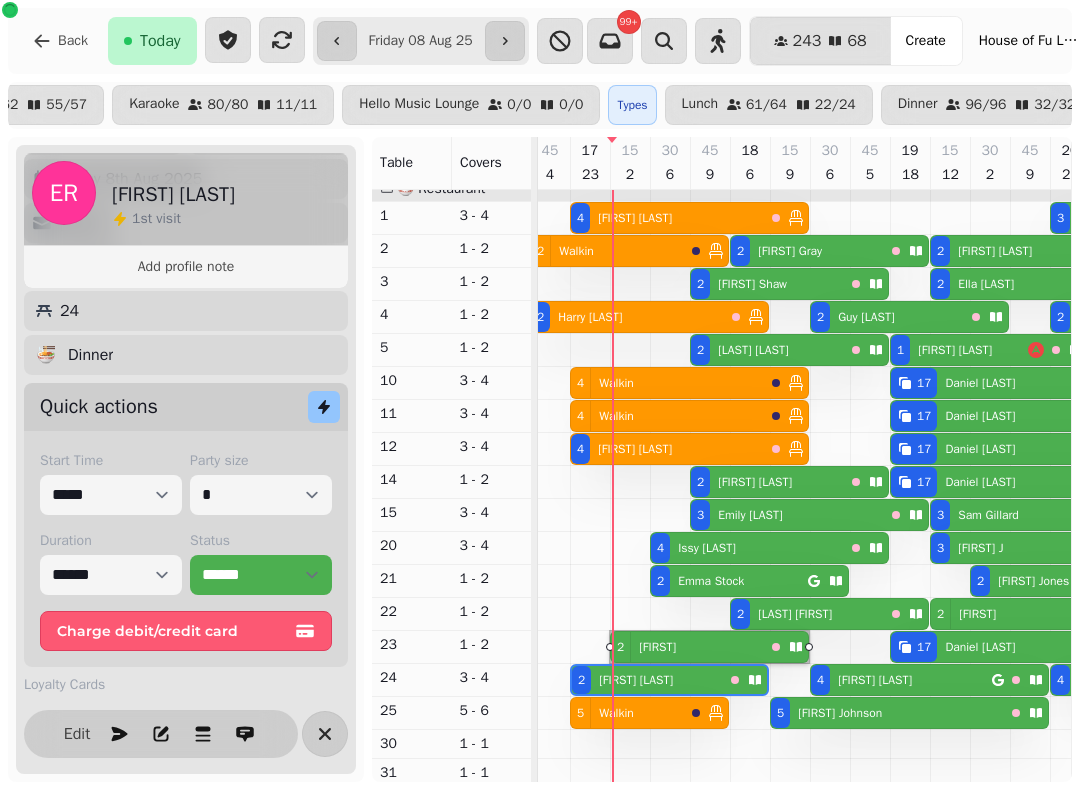select on "**********" 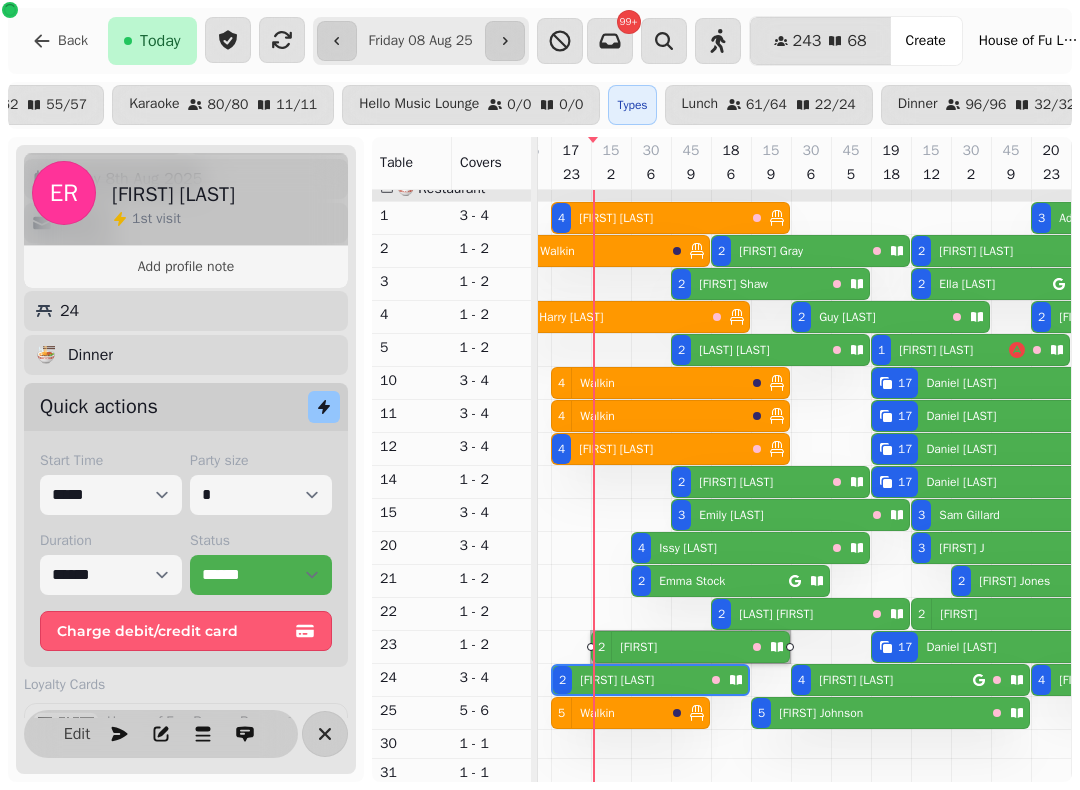 click at bounding box center (282, 40) 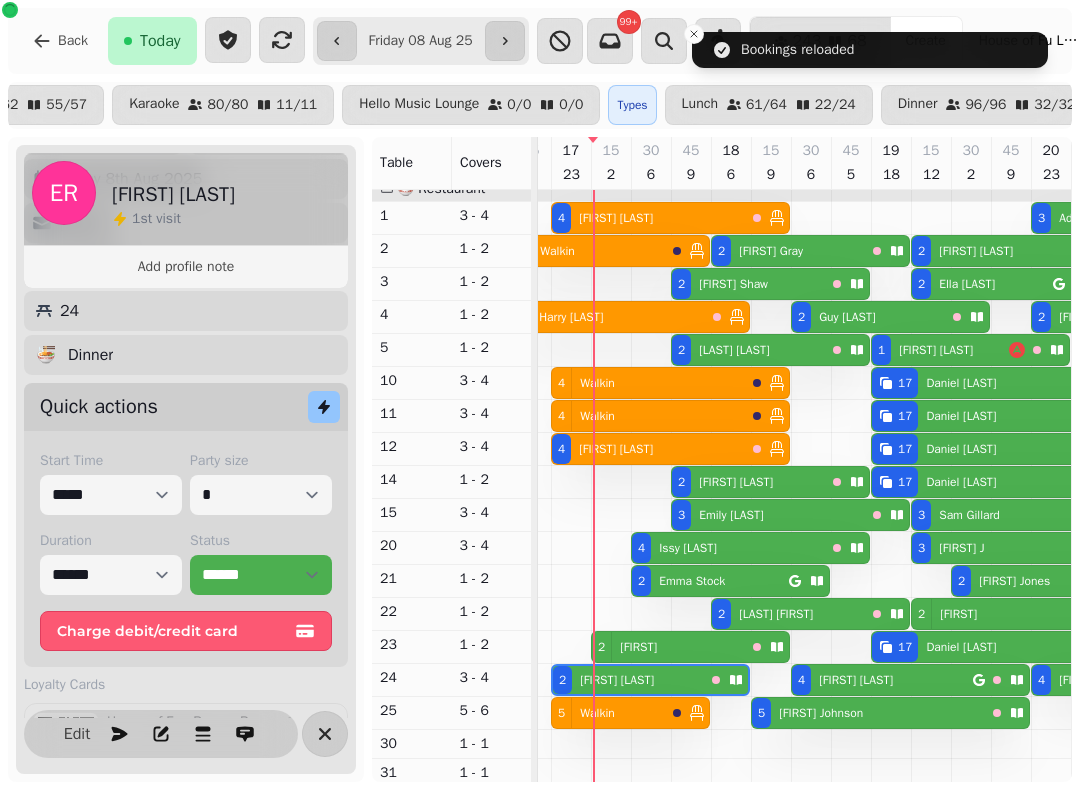 click on "[FIRST]" at bounding box center [638, 647] 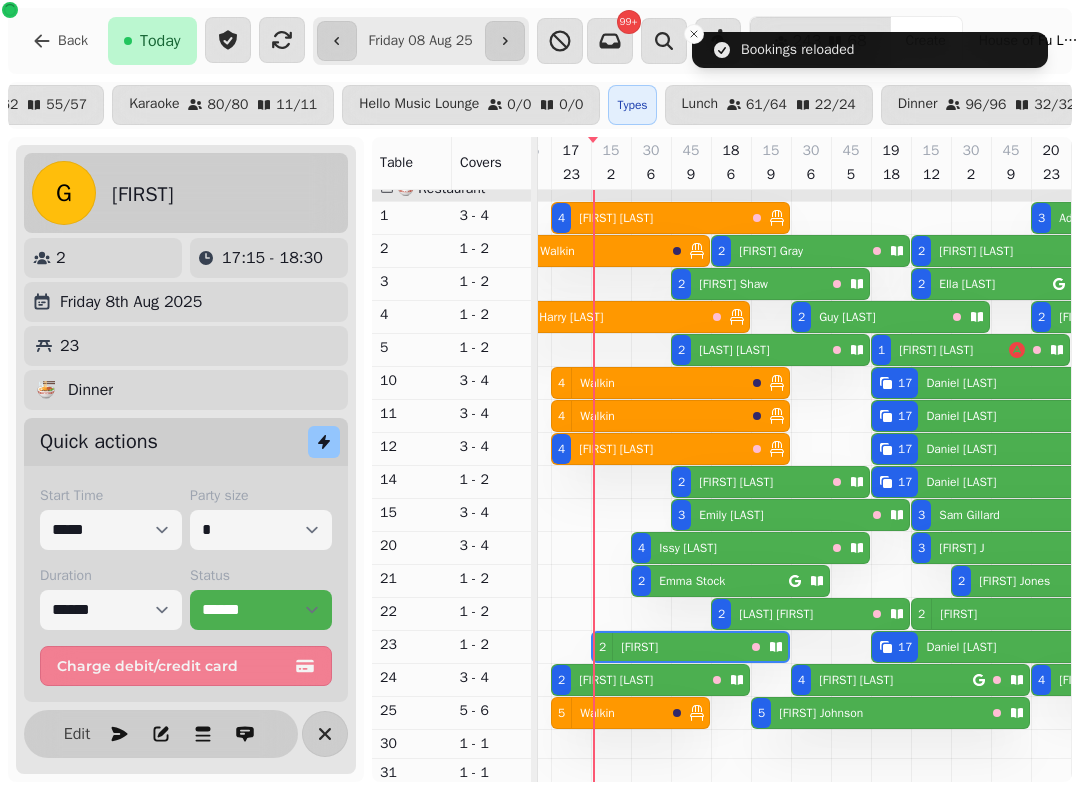 select on "**********" 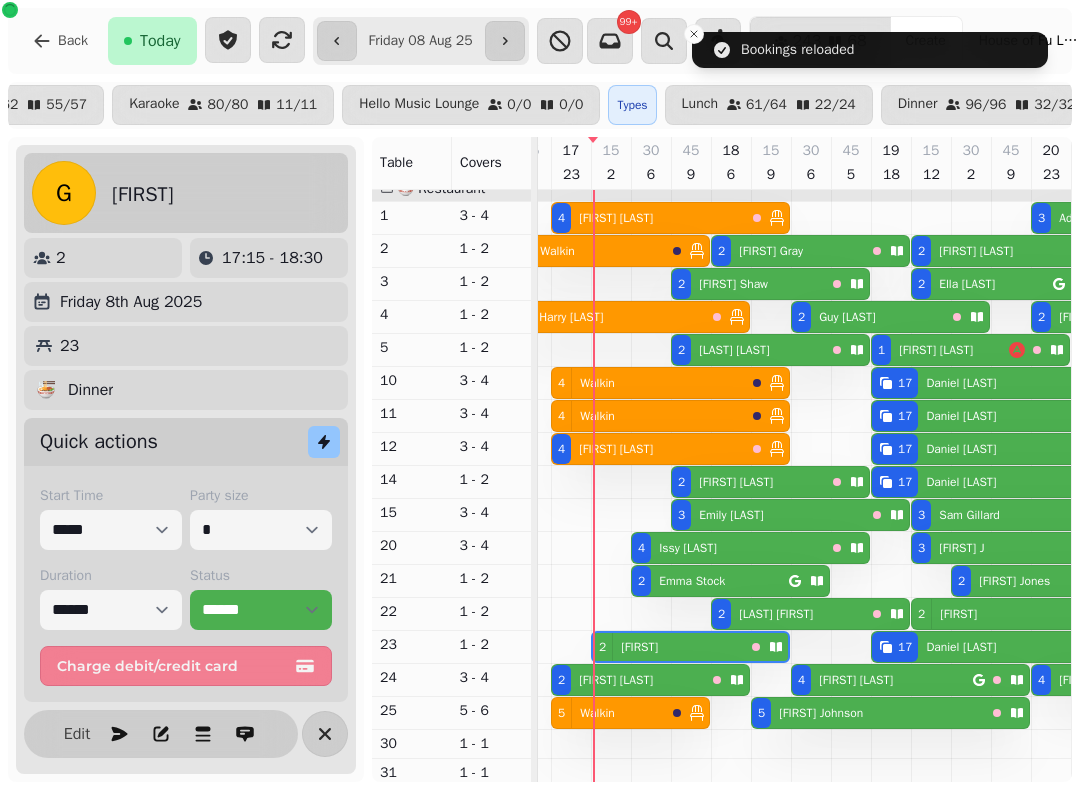 scroll, scrollTop: 0, scrollLeft: 907, axis: horizontal 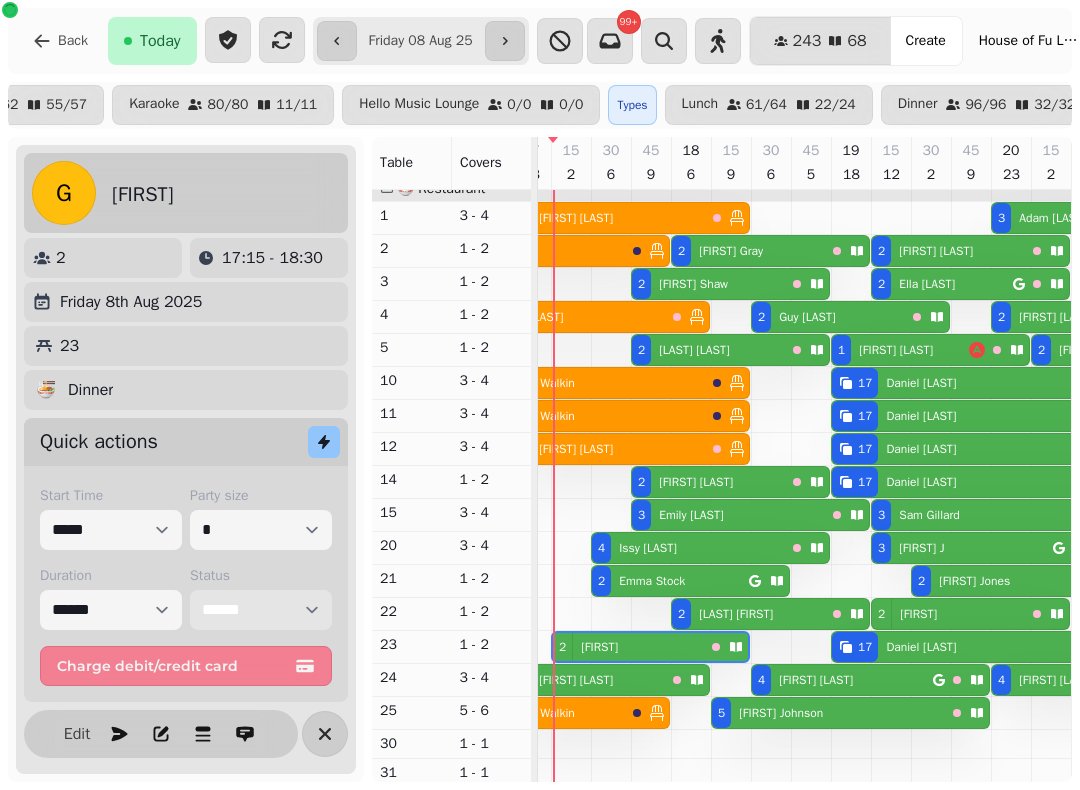 click on "**********" at bounding box center [261, 610] 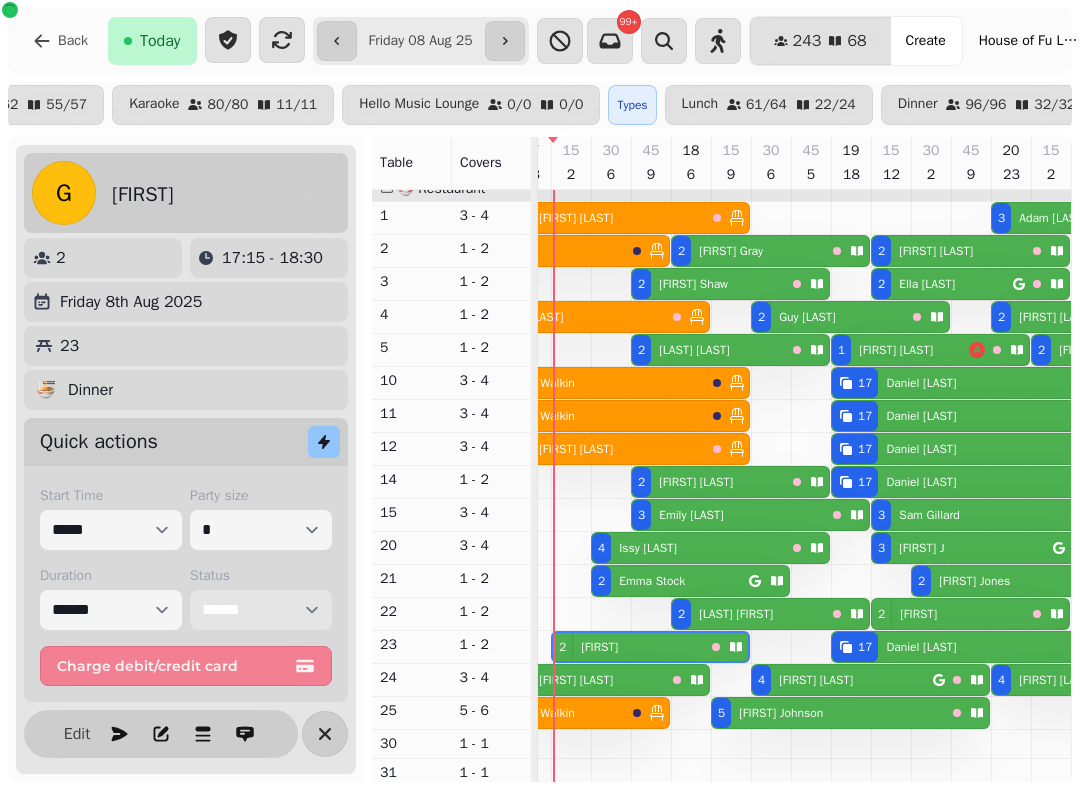 select on "******" 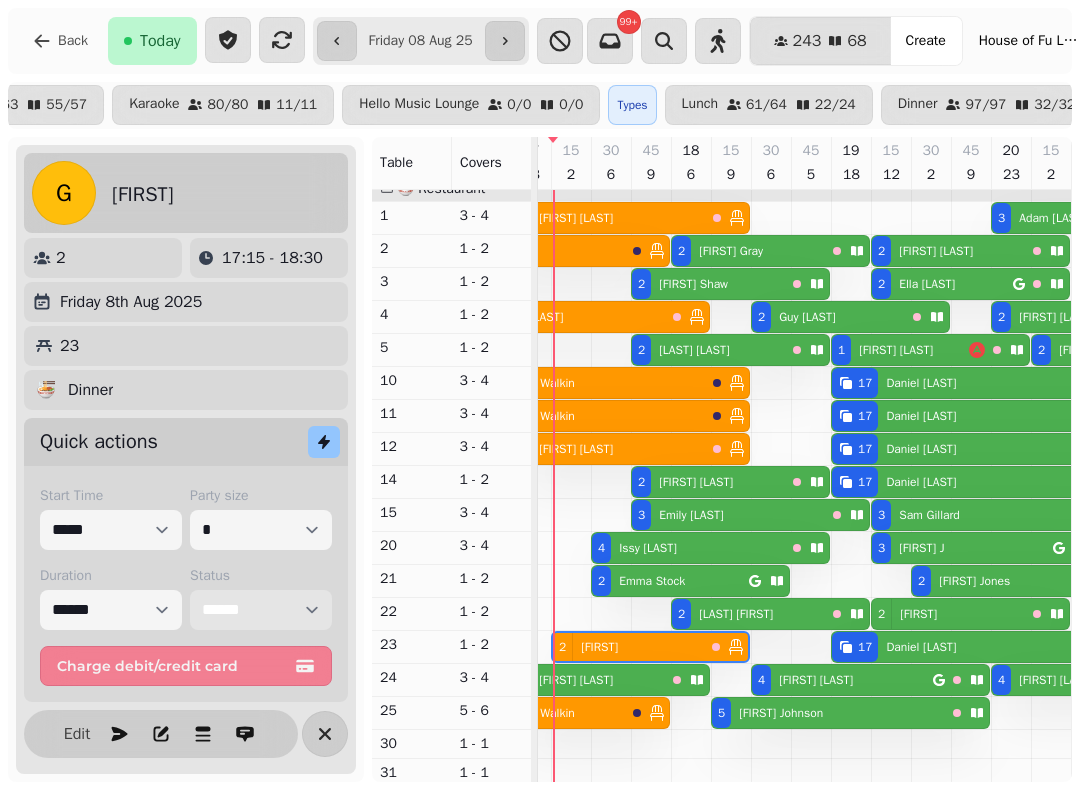 scroll, scrollTop: 45, scrollLeft: 772, axis: both 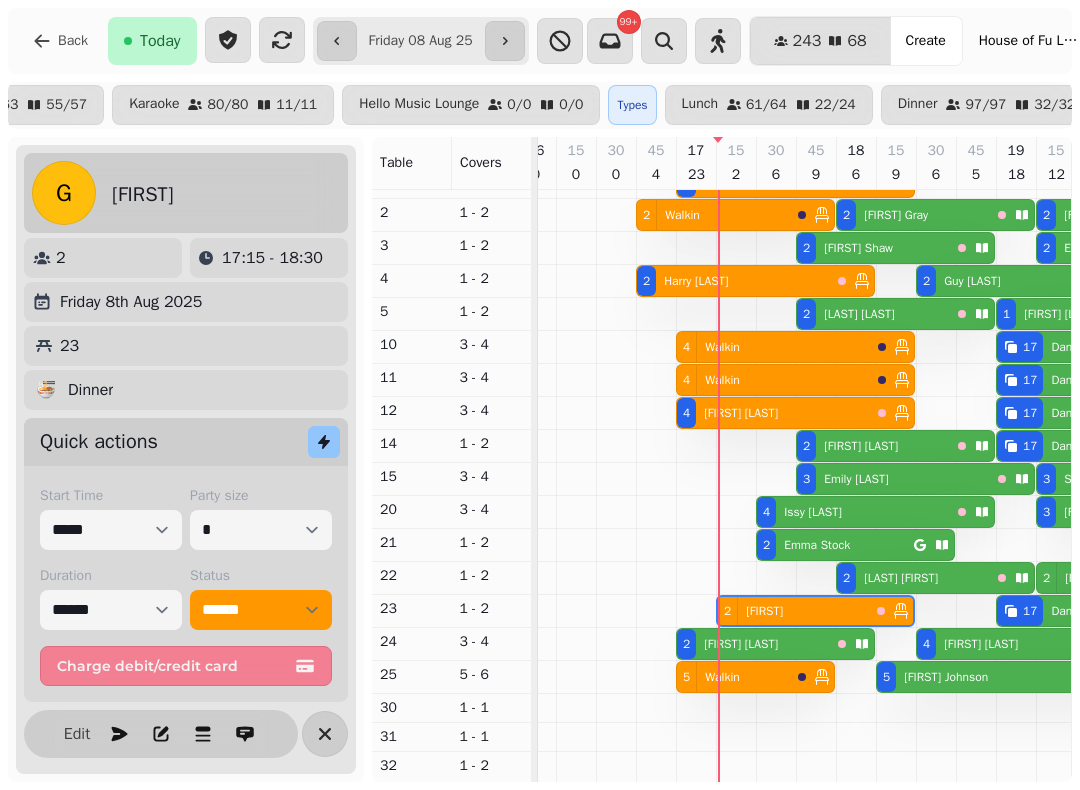 click on "[NUMBER] [FIRST] [LAST]" at bounding box center [753, 644] 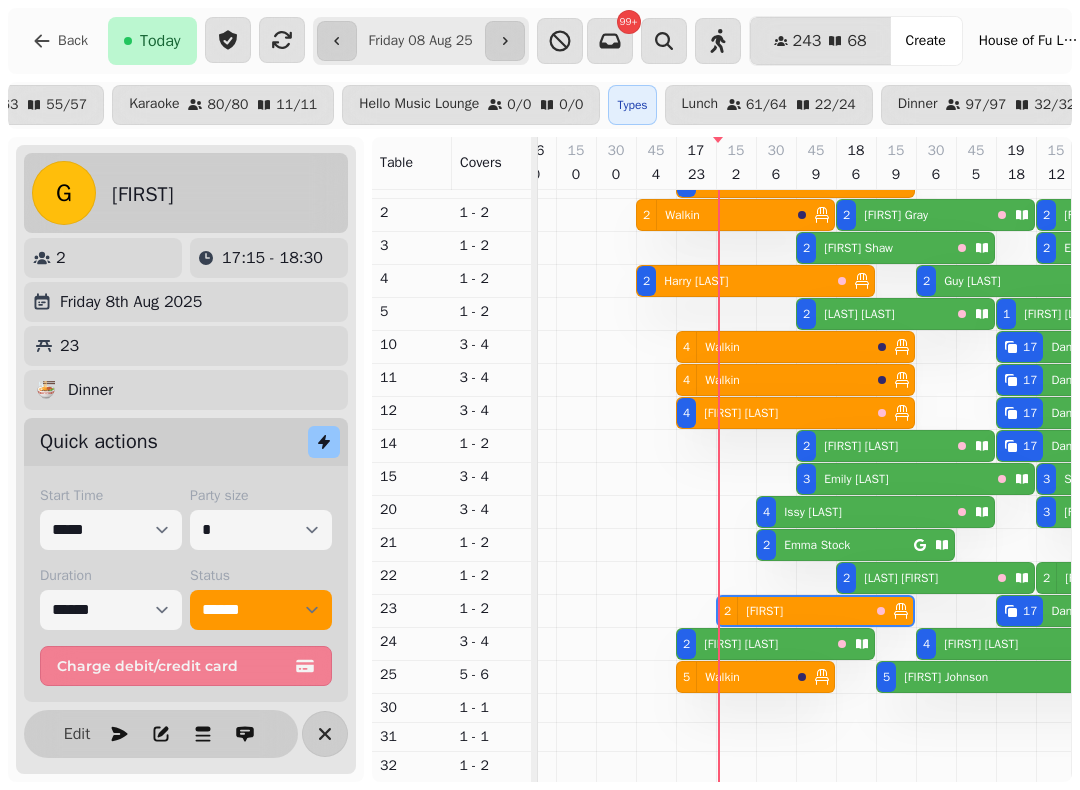 select on "**********" 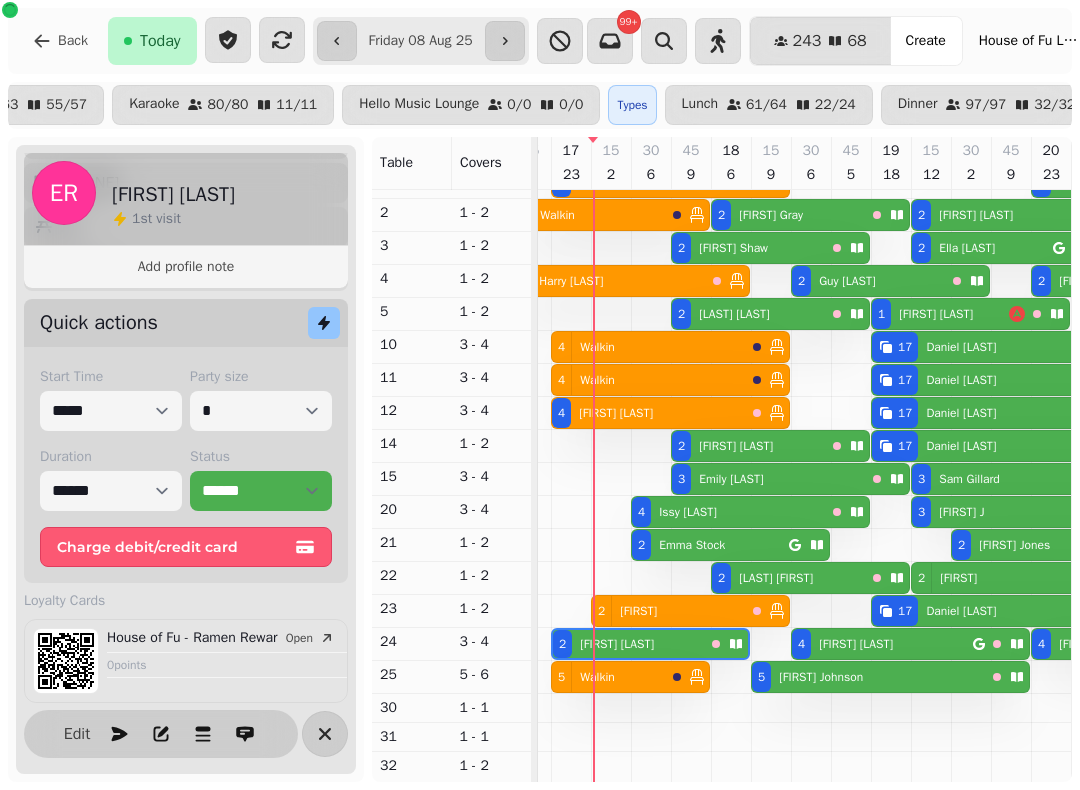 click 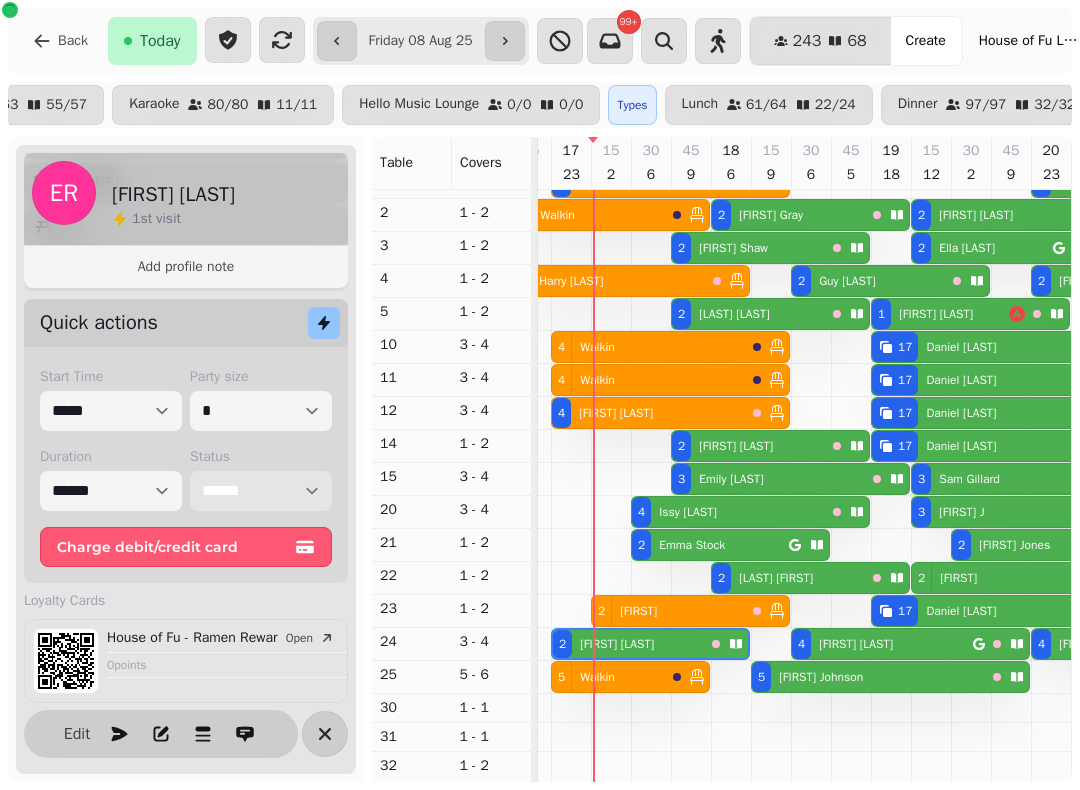 click on "**********" at bounding box center (261, 491) 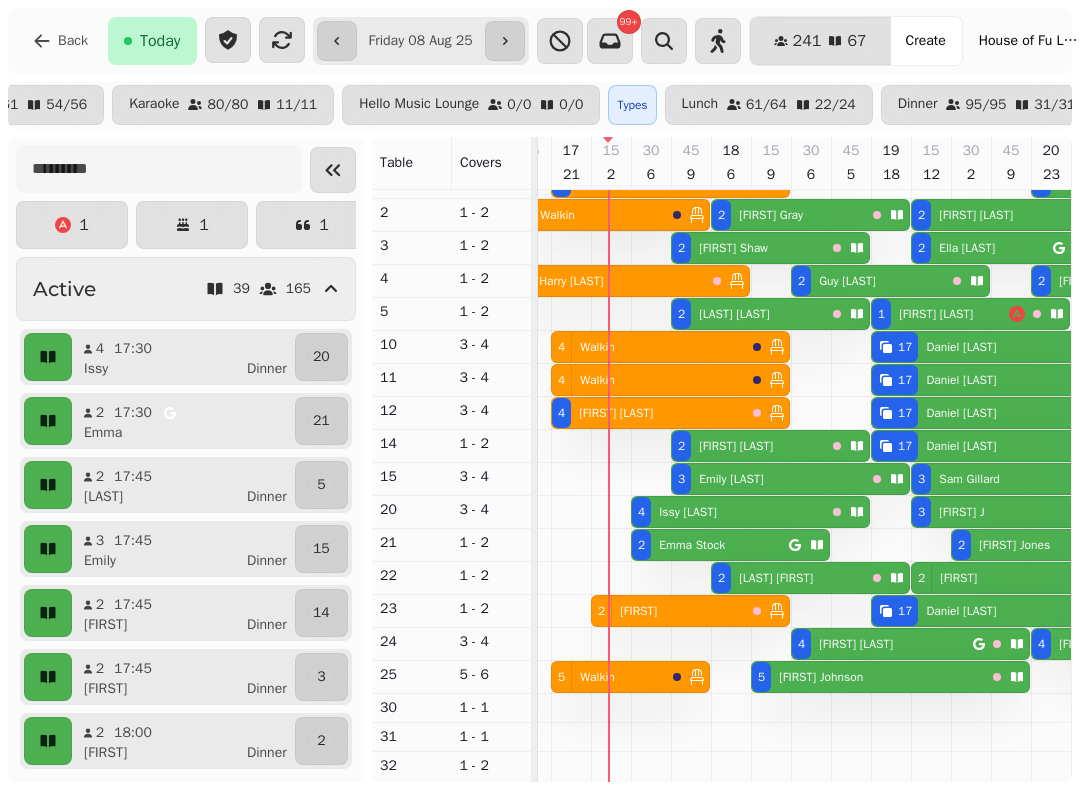 scroll, scrollTop: 12, scrollLeft: 853, axis: both 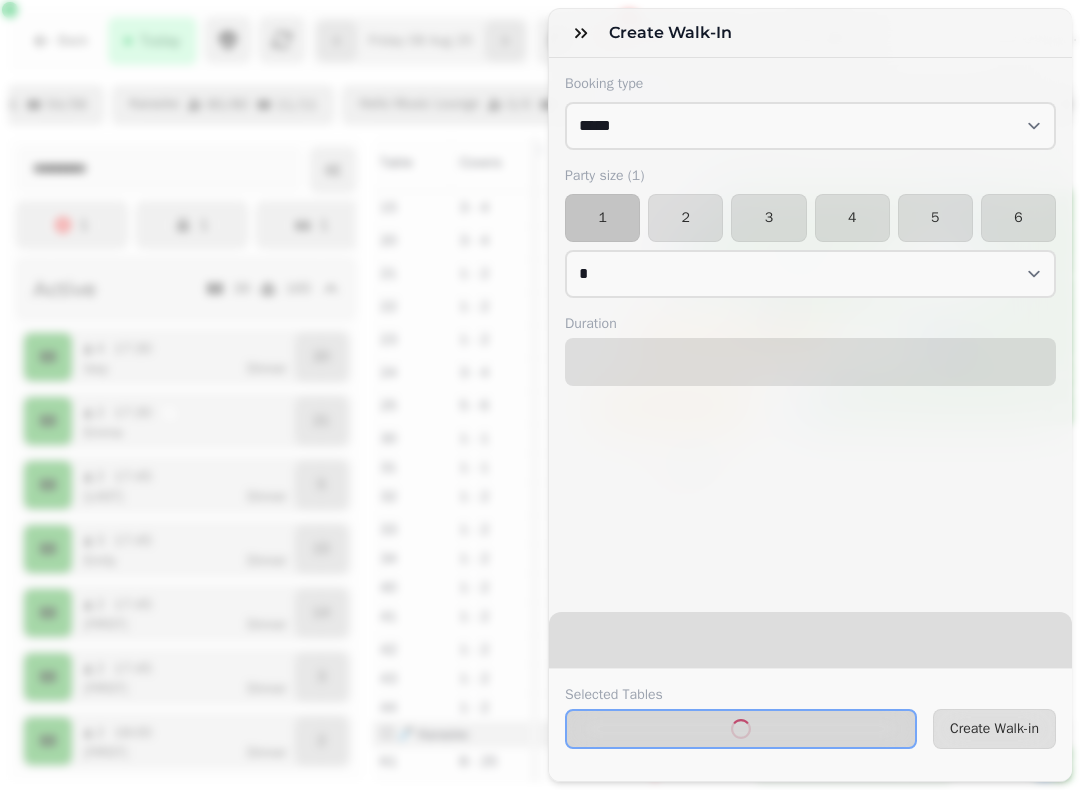 select on "****" 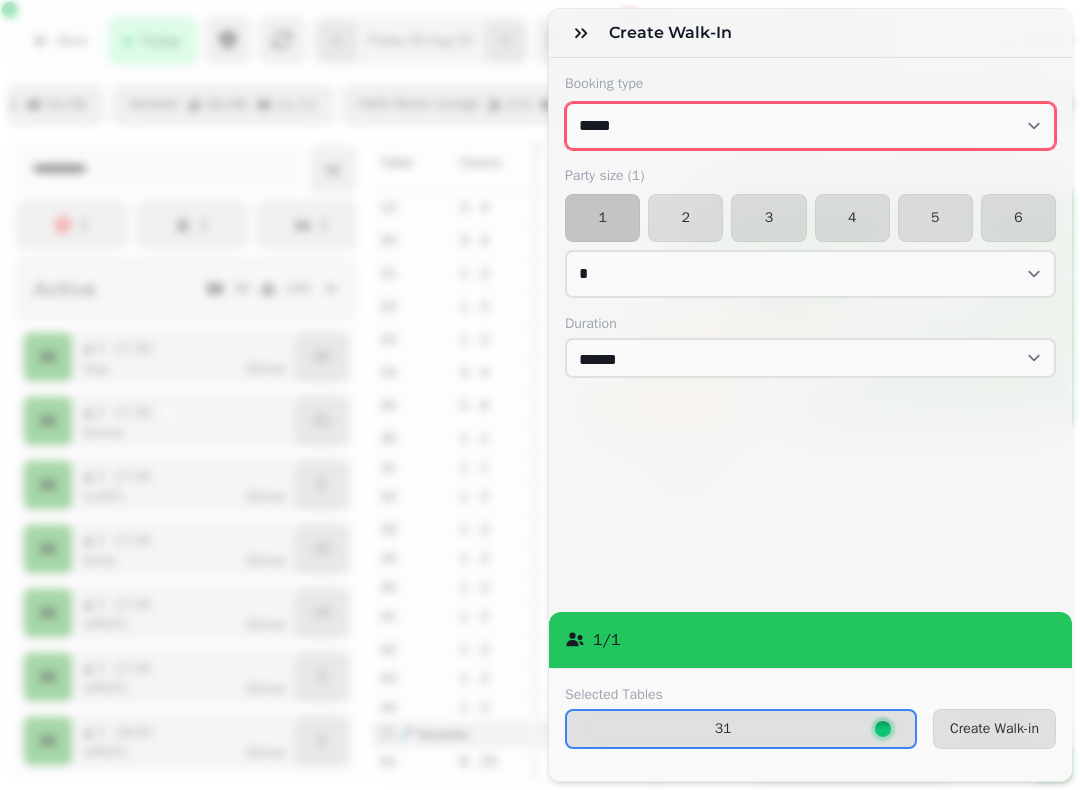 click on "**********" at bounding box center [810, 126] 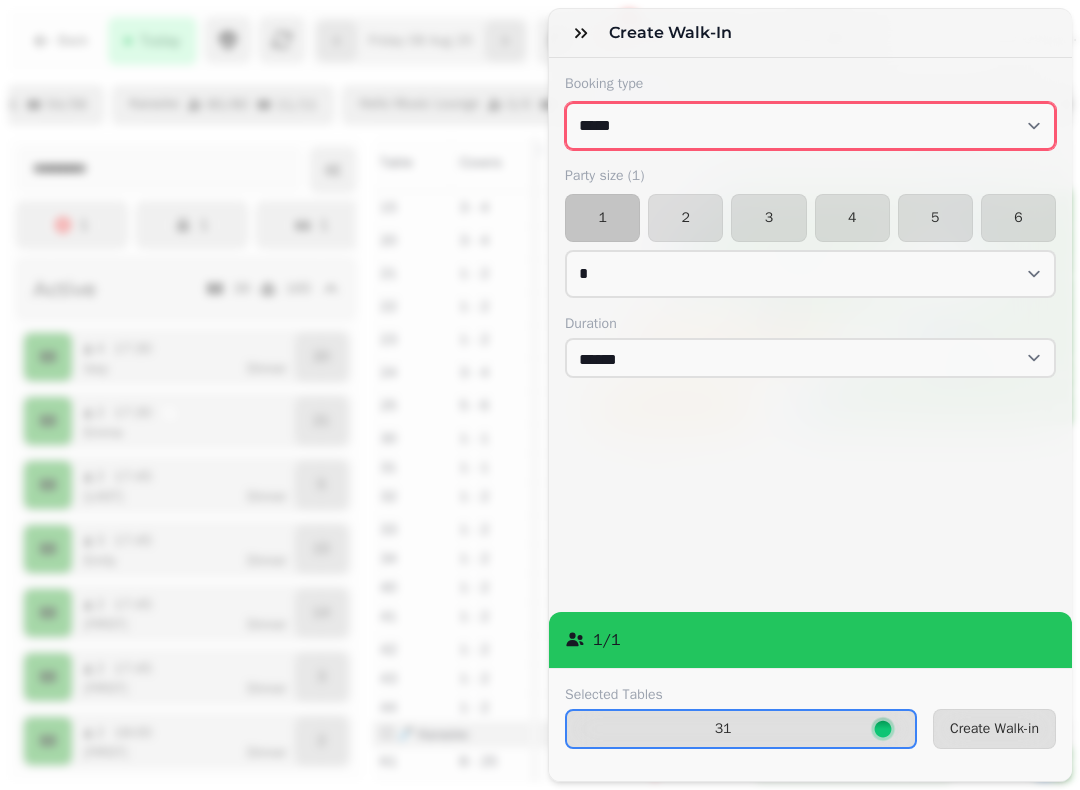 select on "**********" 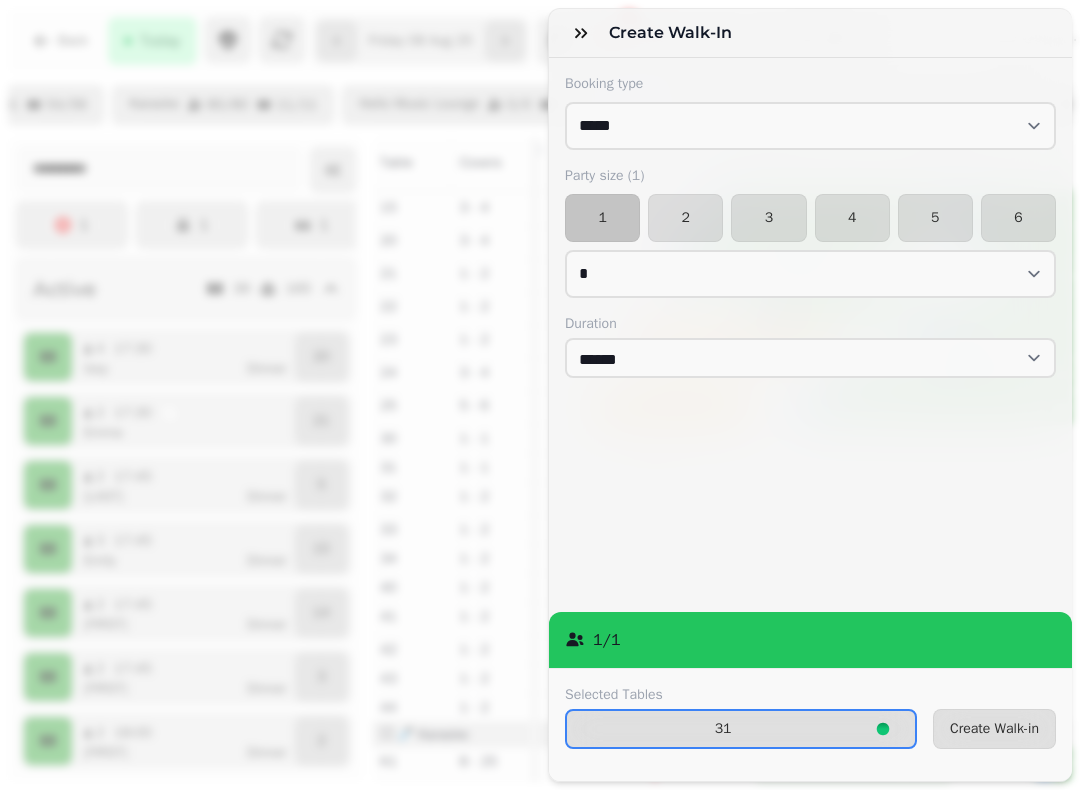 click on "2" at bounding box center [685, 218] 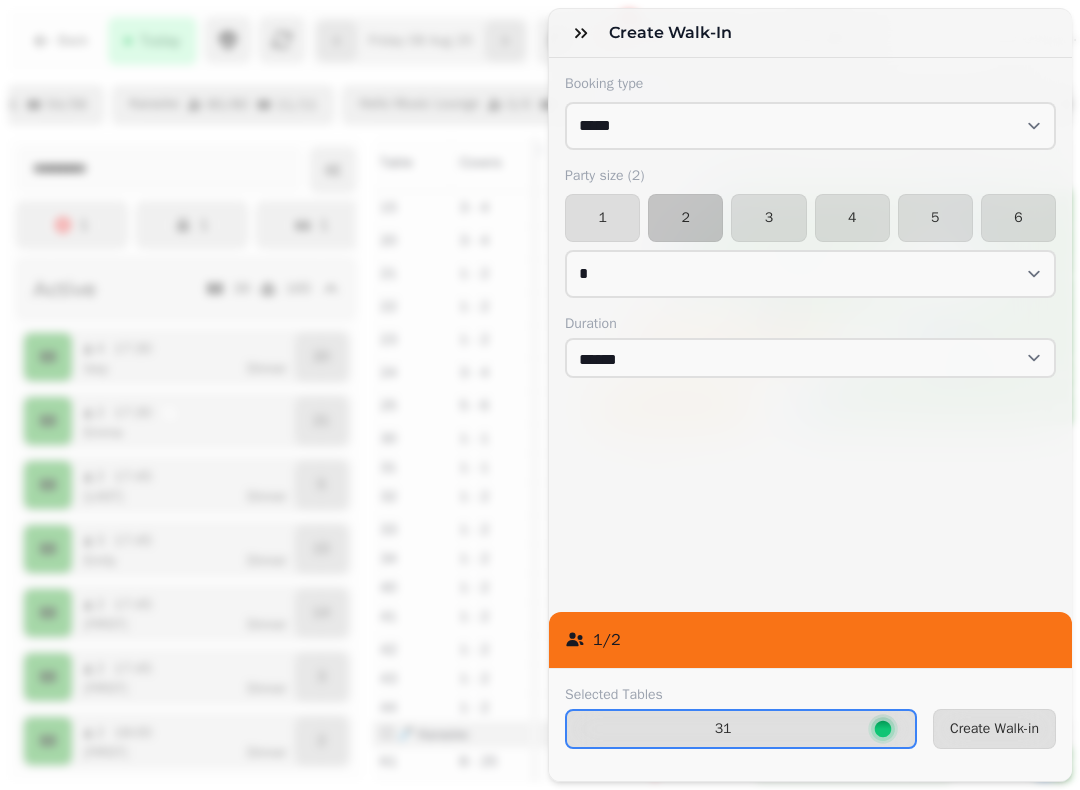 click on "Create Walk-in" at bounding box center (994, 729) 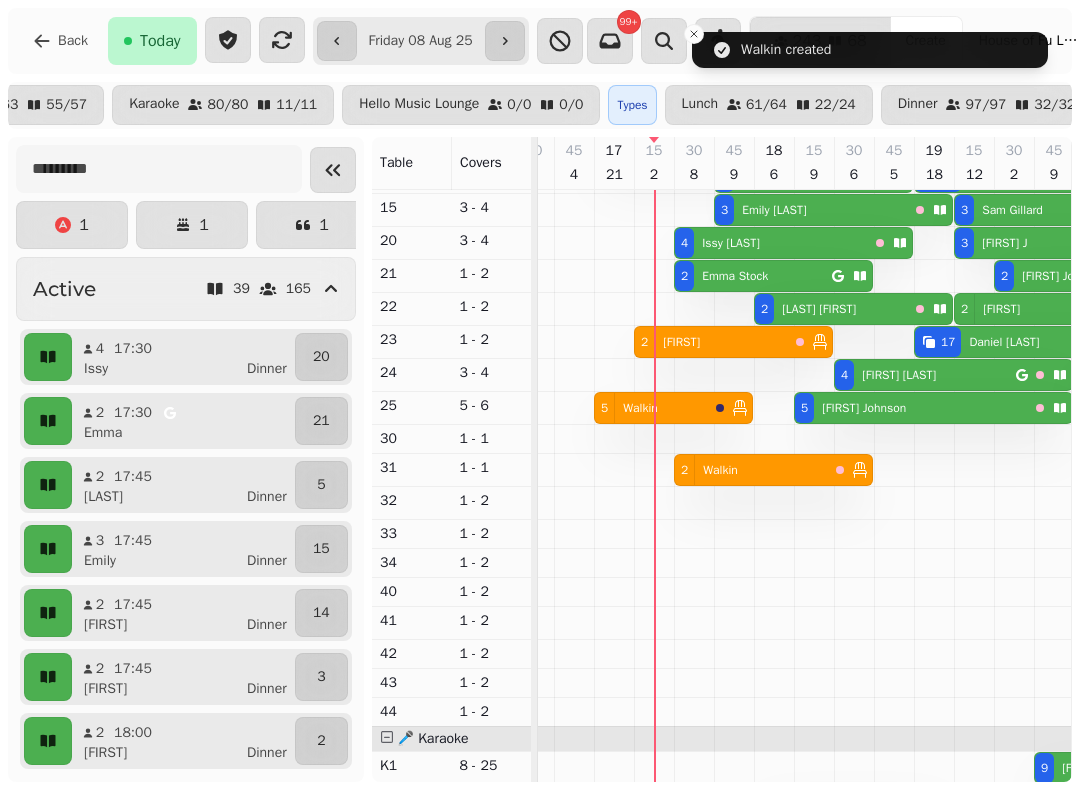 click on "Walkin" at bounding box center [720, 470] 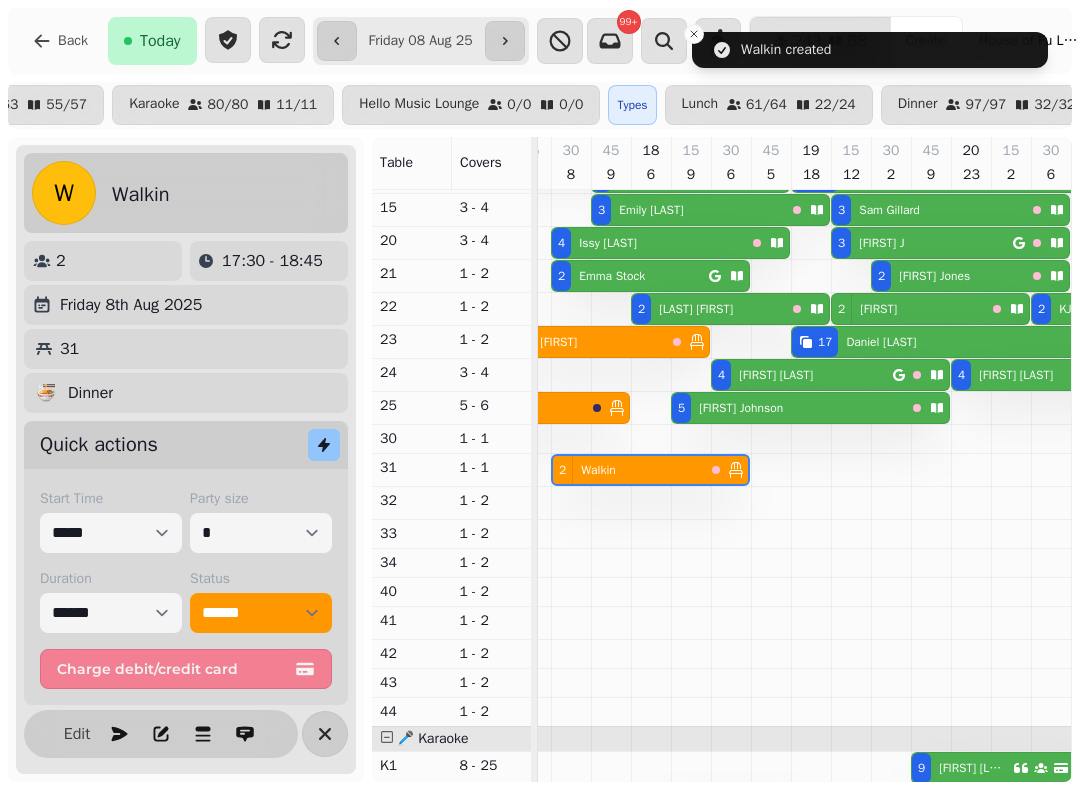 click on "Edit" at bounding box center (77, 734) 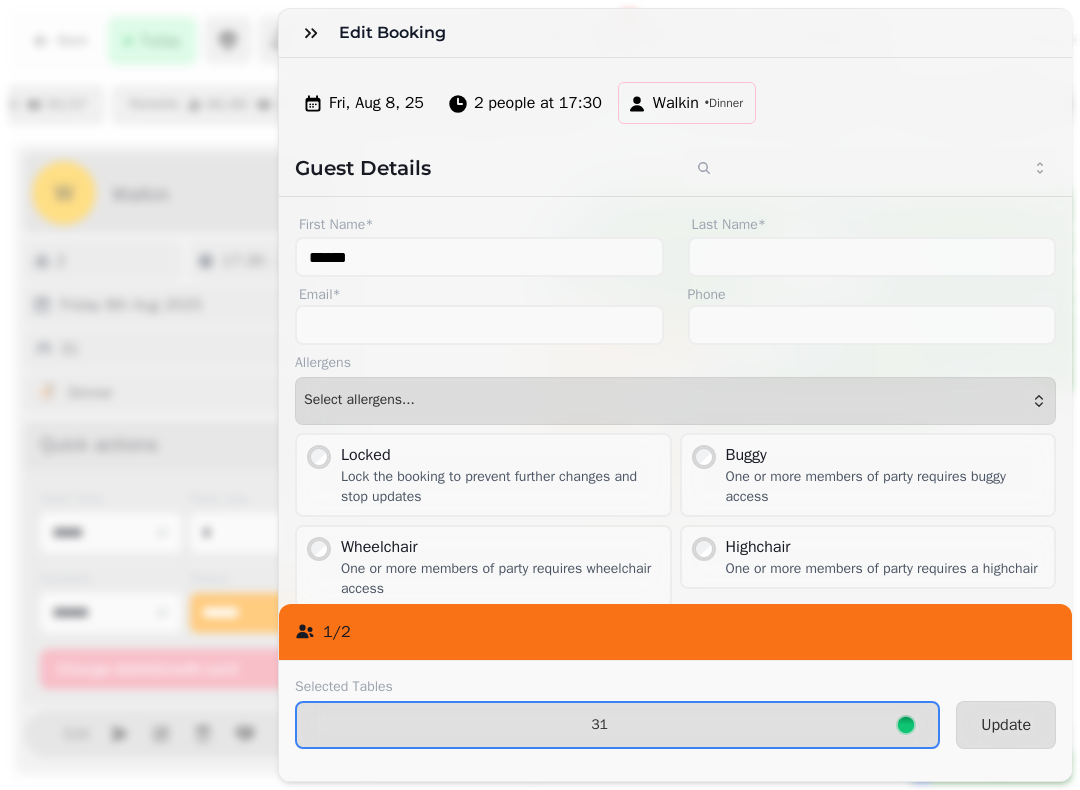 click on "31" at bounding box center (599, 725) 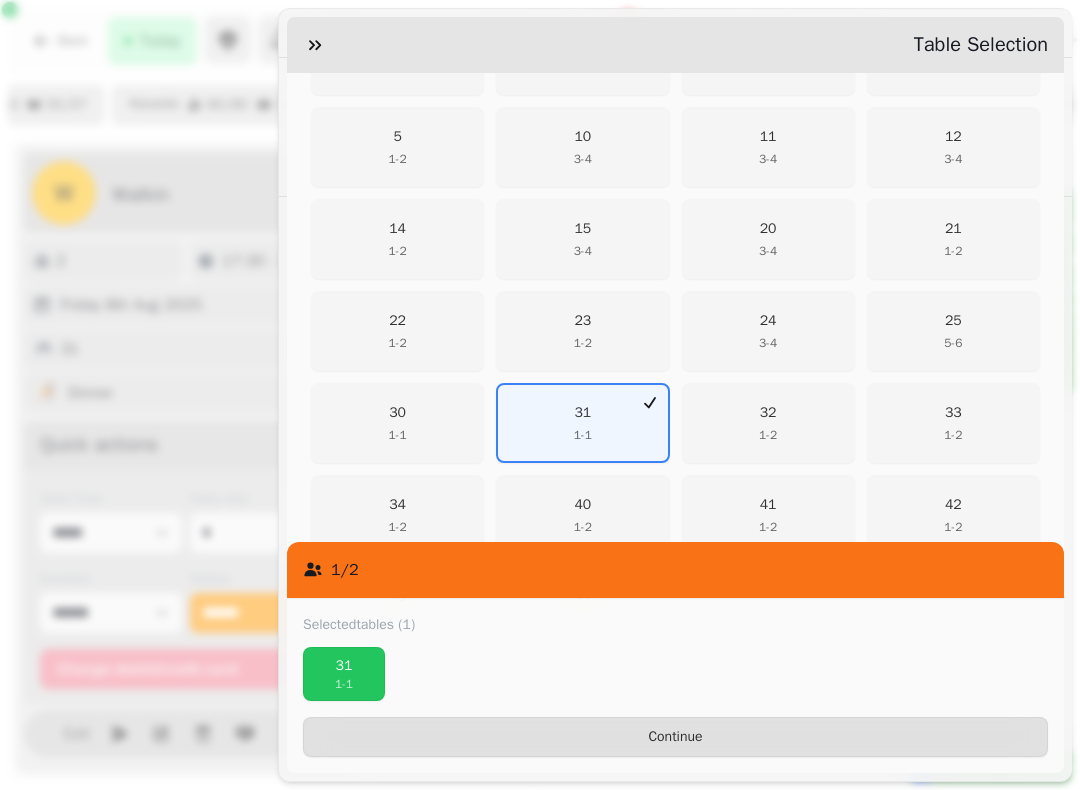 click on "32" at bounding box center [768, 413] 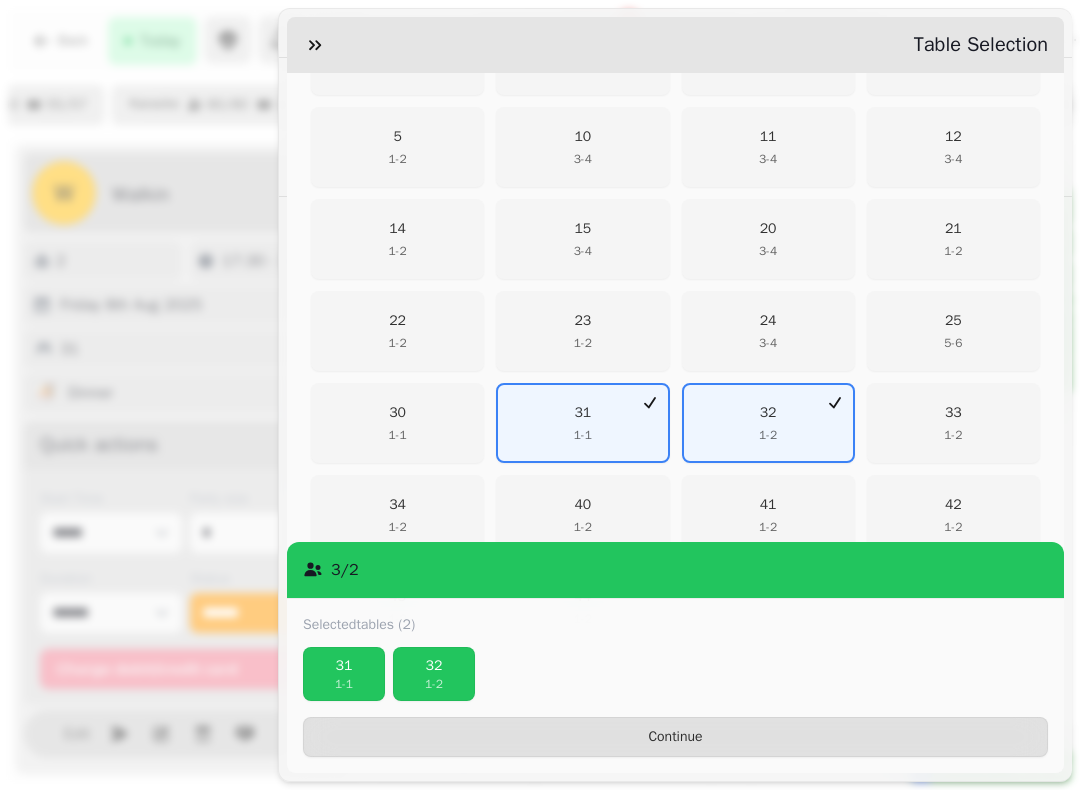 click on "Continue" at bounding box center (675, 737) 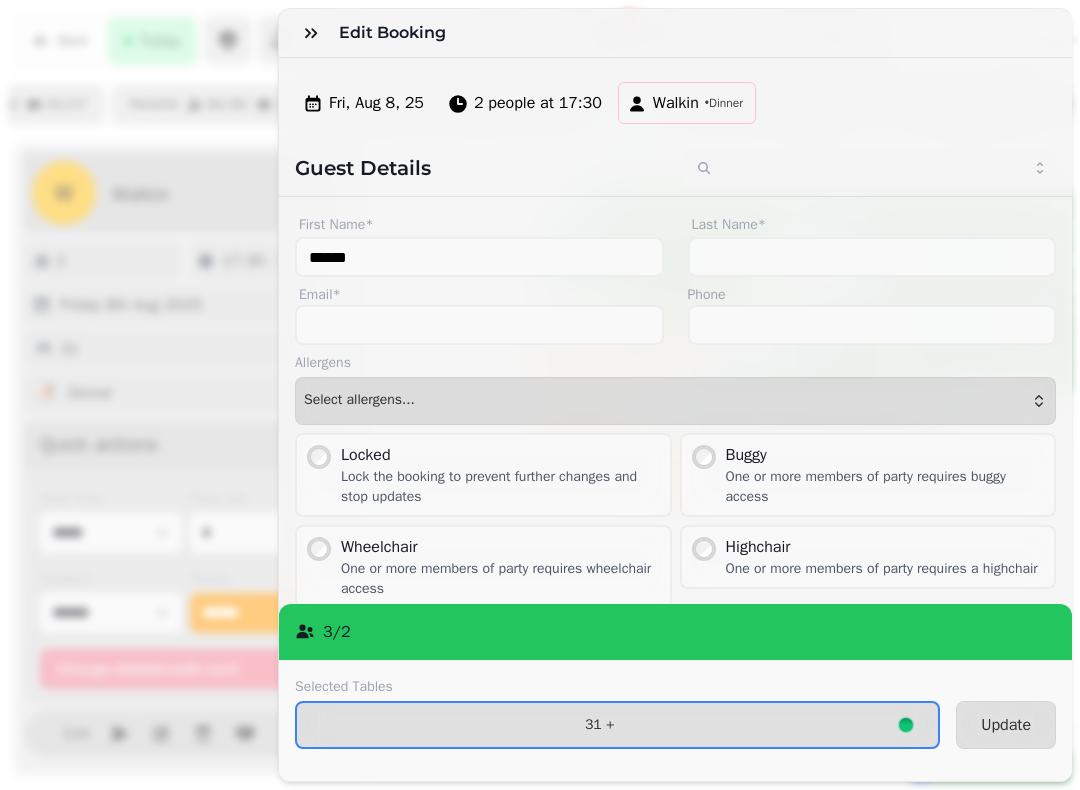 click on "Update" at bounding box center [1006, 725] 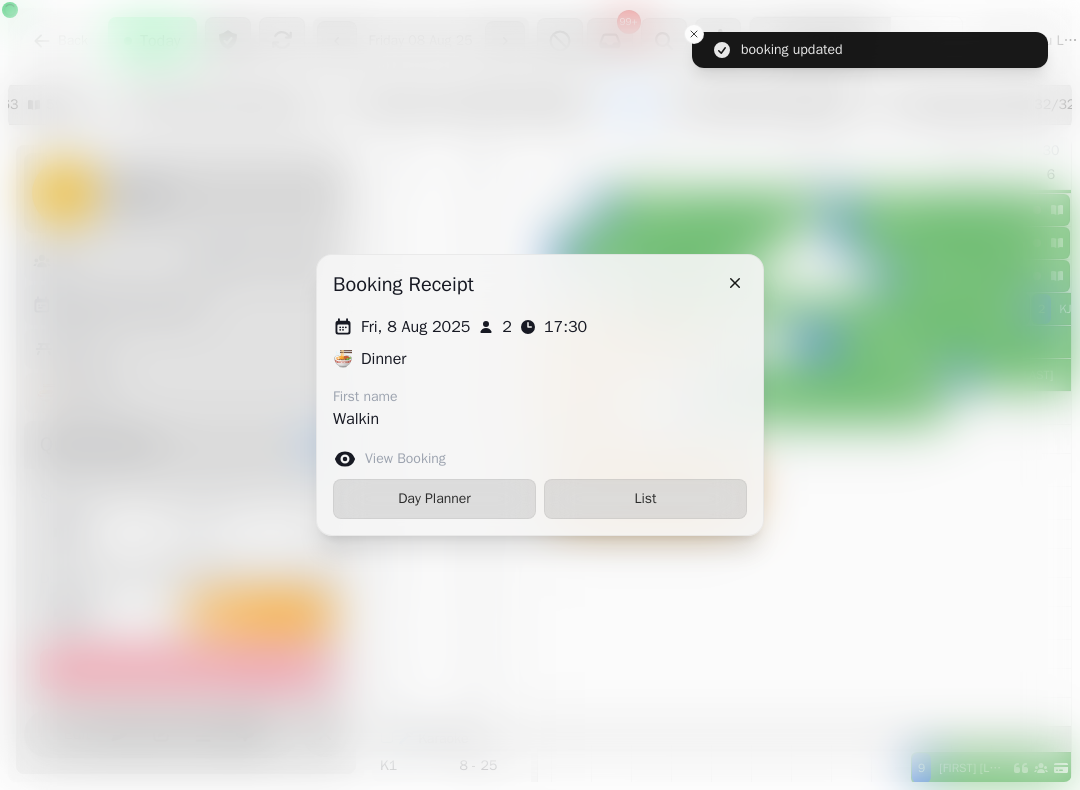 click on "Day Planner" at bounding box center (434, 499) 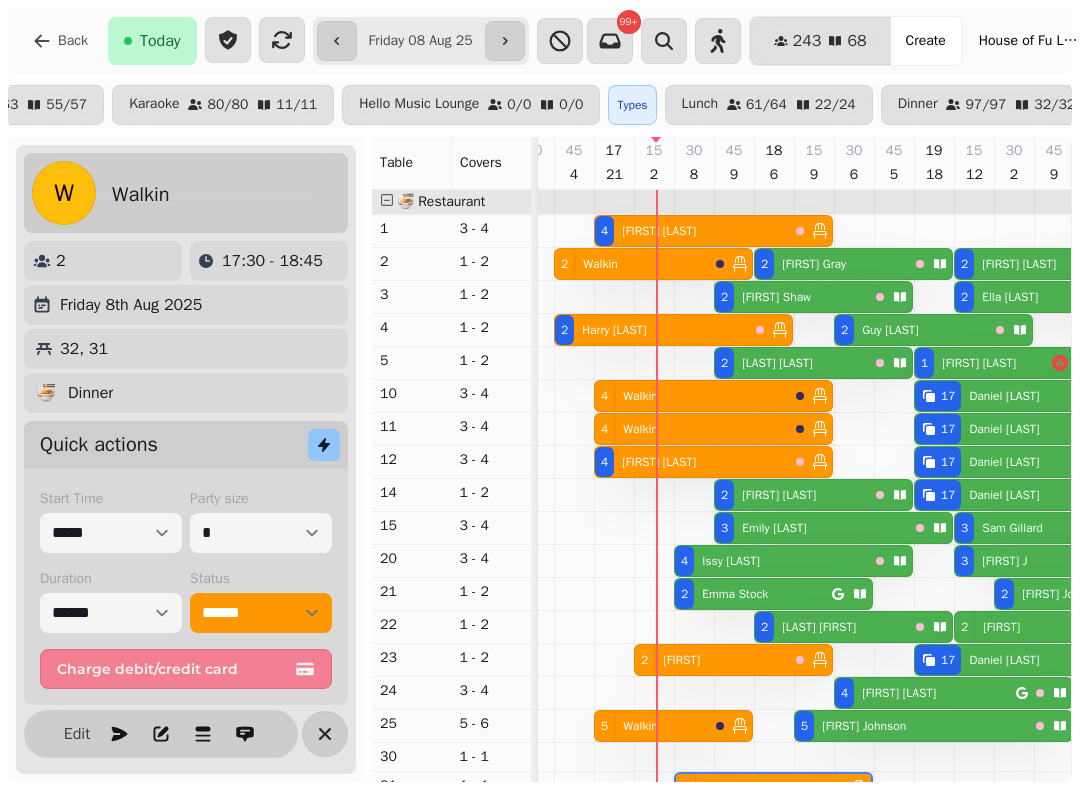 click on "[FIRST] [LAST]" at bounding box center (731, 594) 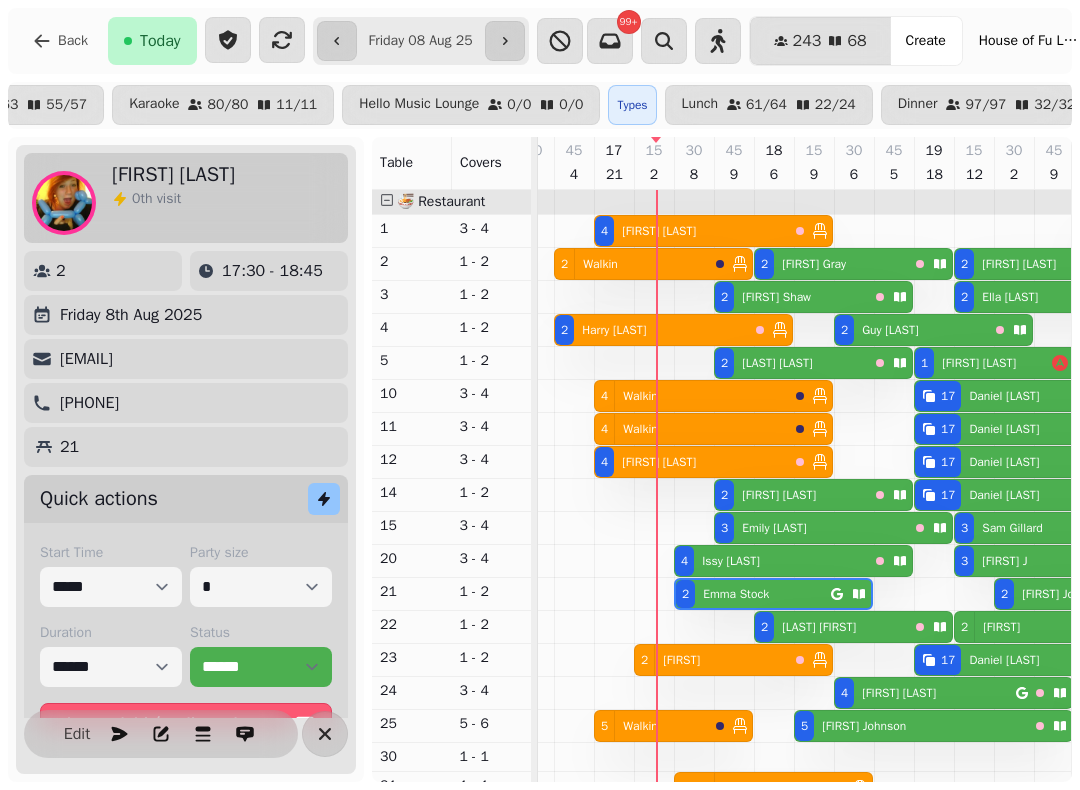 scroll, scrollTop: 0, scrollLeft: 947, axis: horizontal 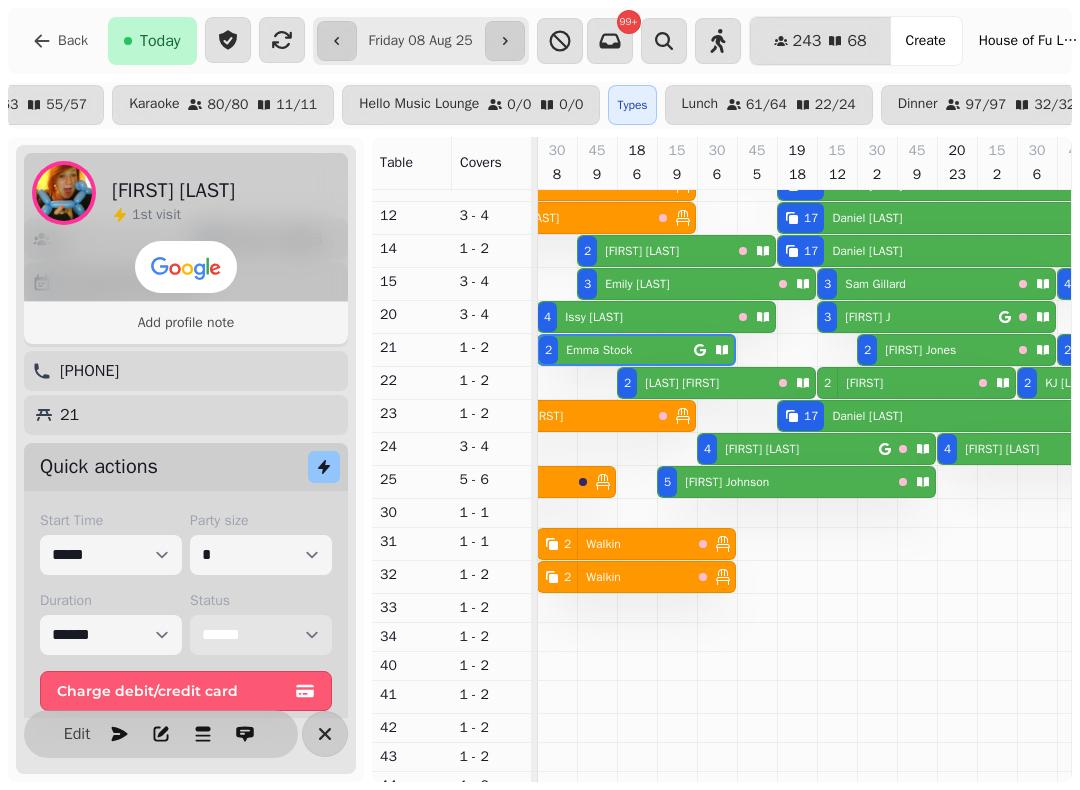 click on "**********" at bounding box center (261, 635) 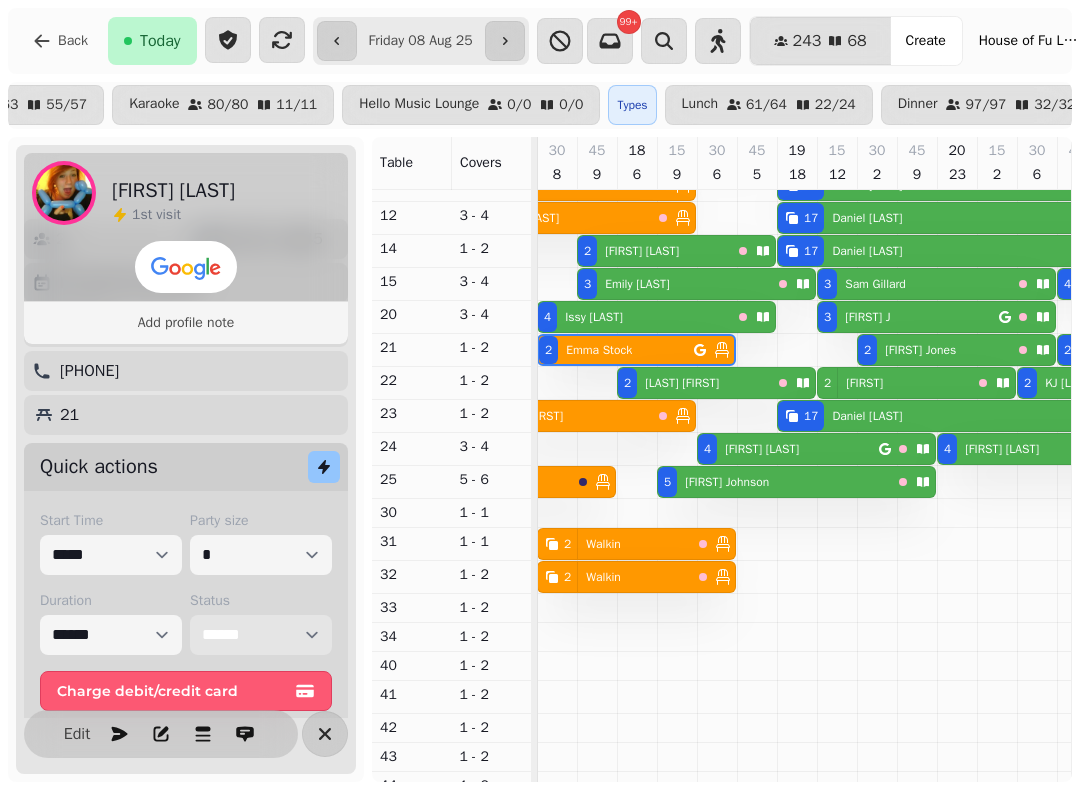 select on "******" 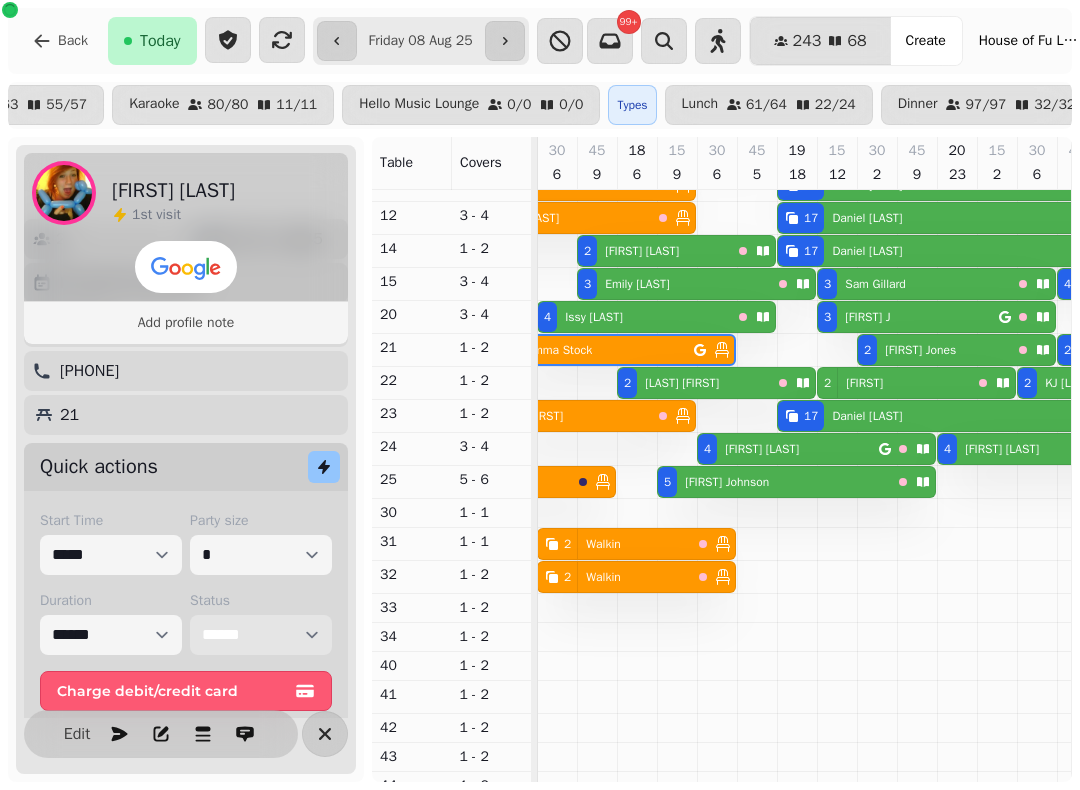 select on "**********" 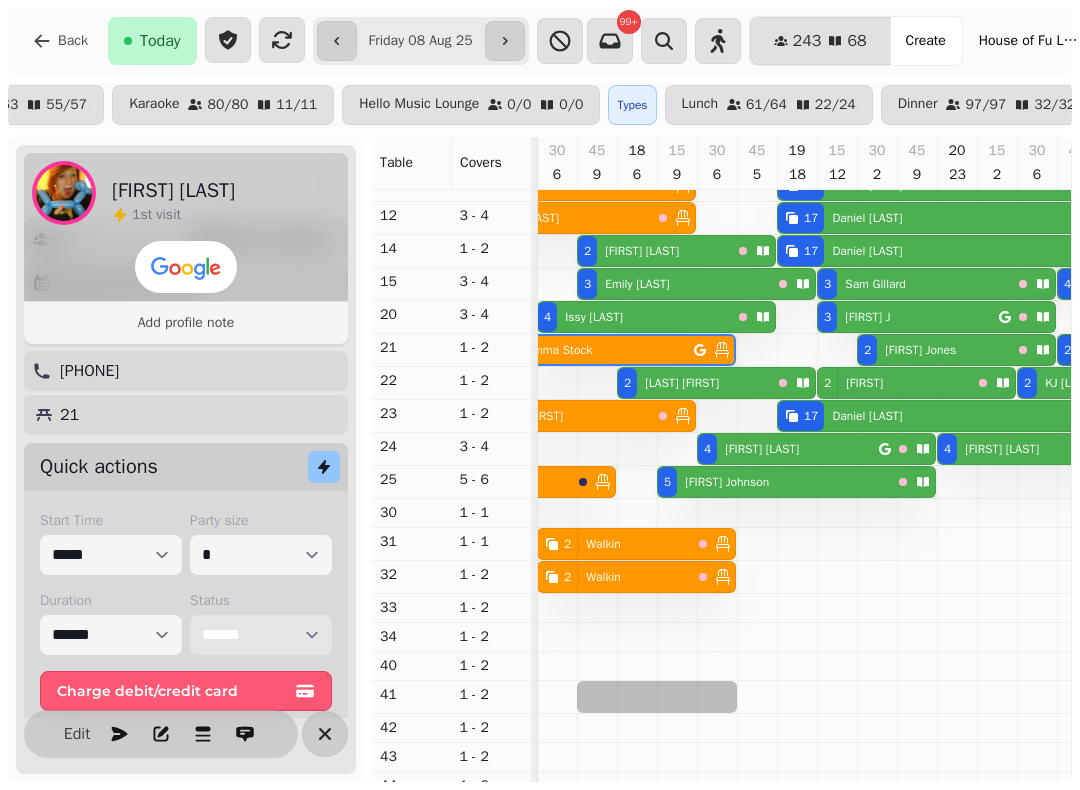 scroll, scrollTop: 230, scrollLeft: 760, axis: both 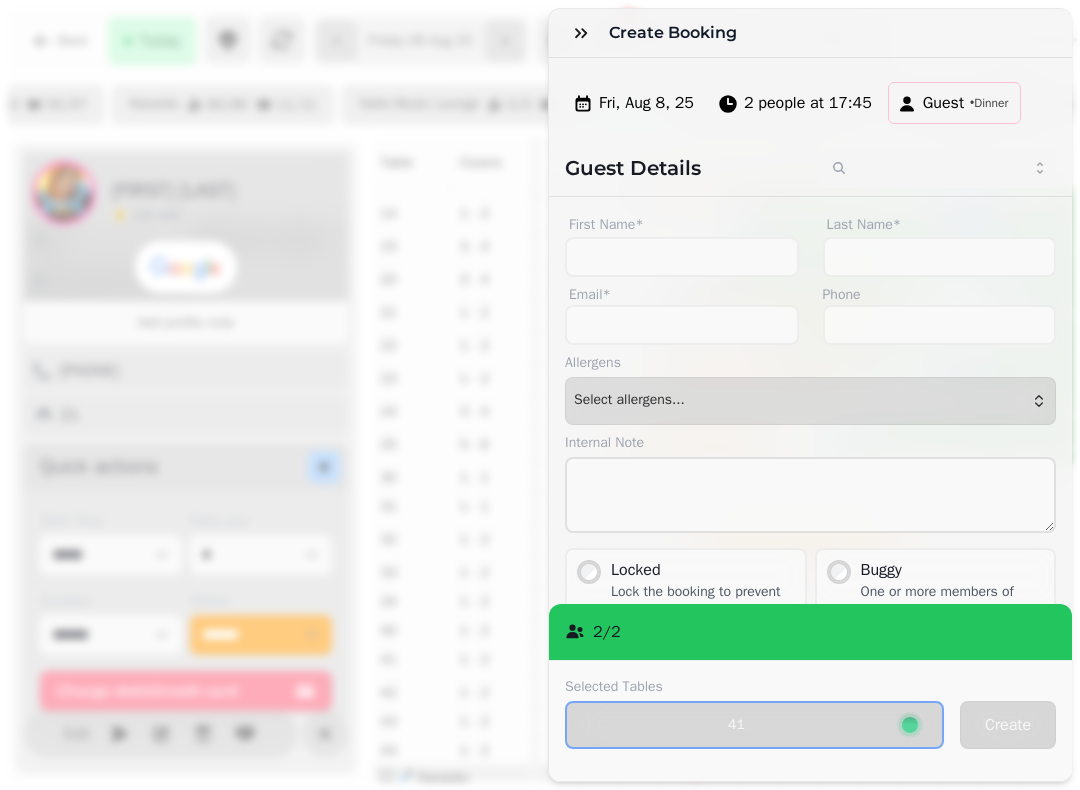 click 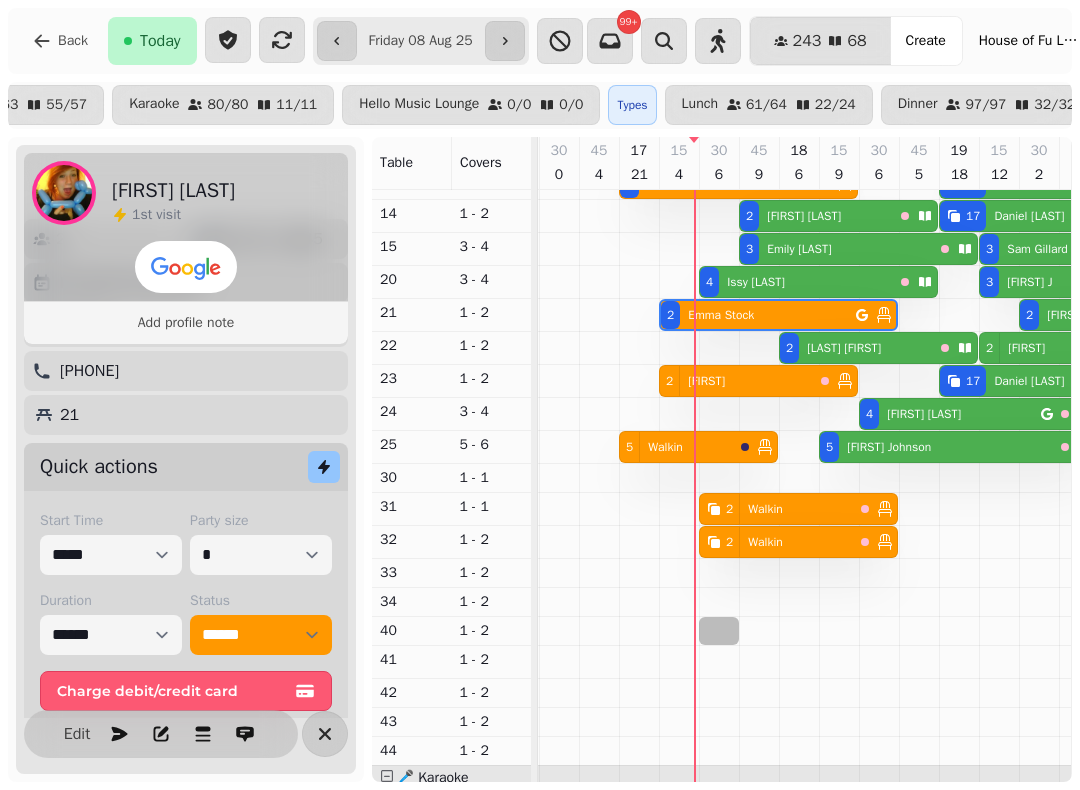select on "*" 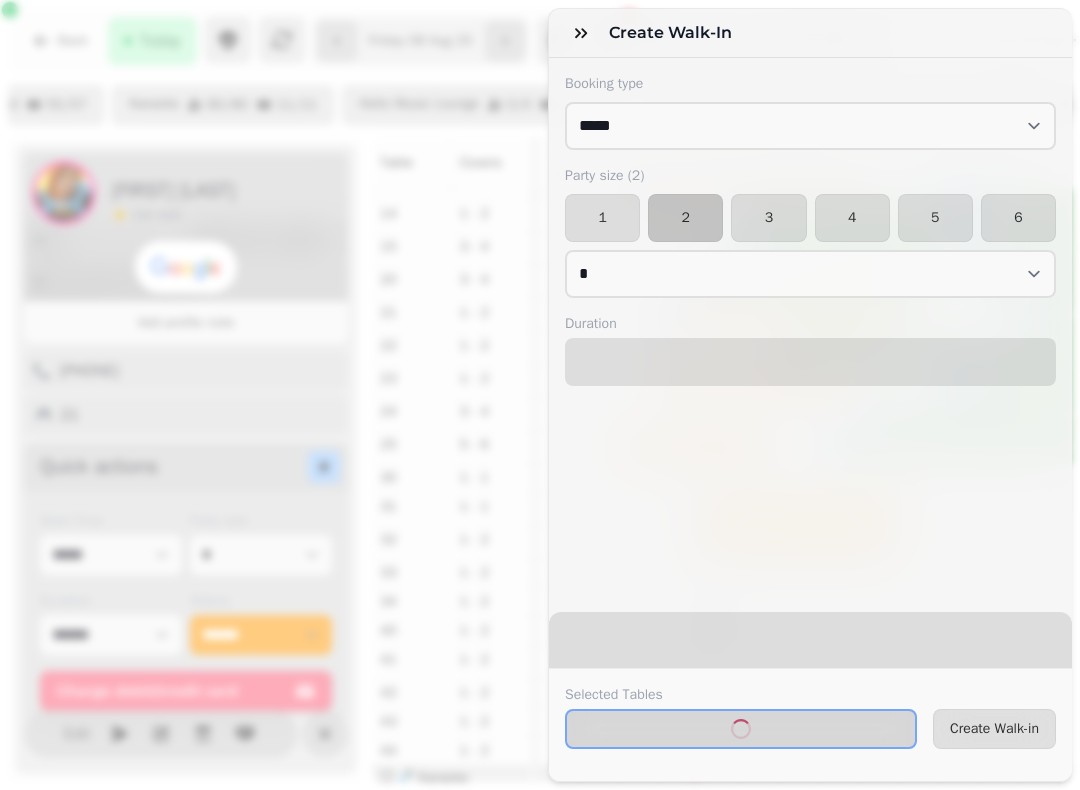 select on "****" 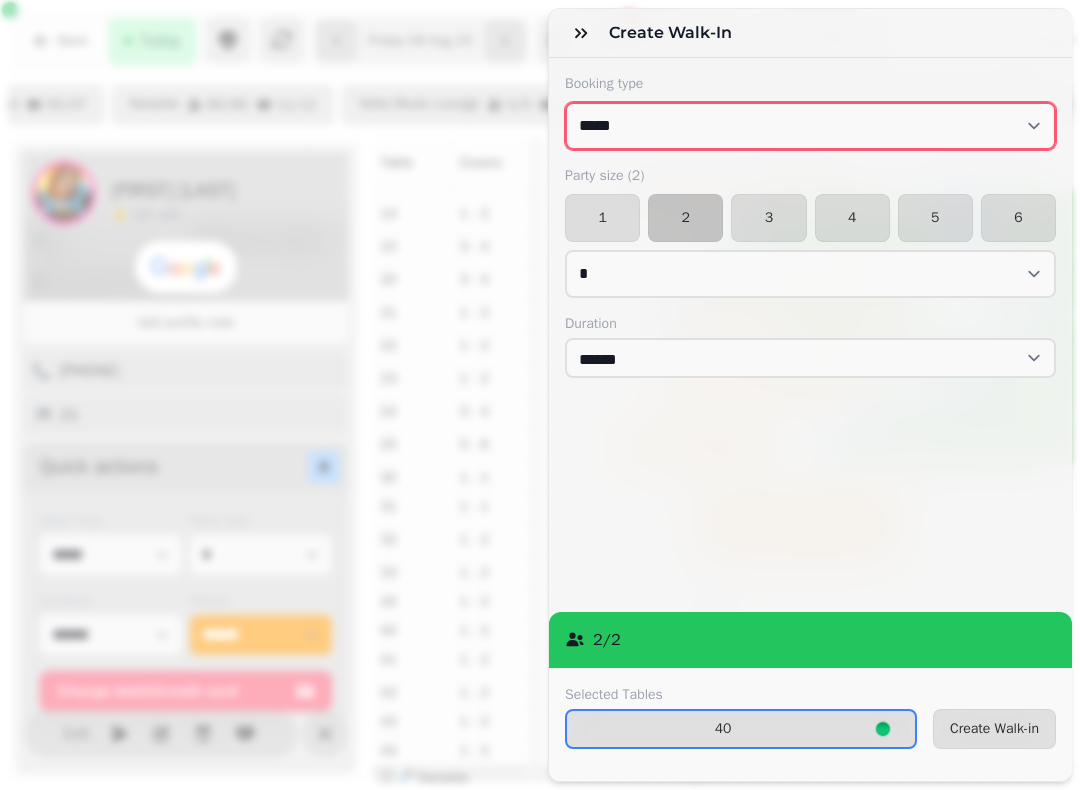 click on "**********" at bounding box center [810, 126] 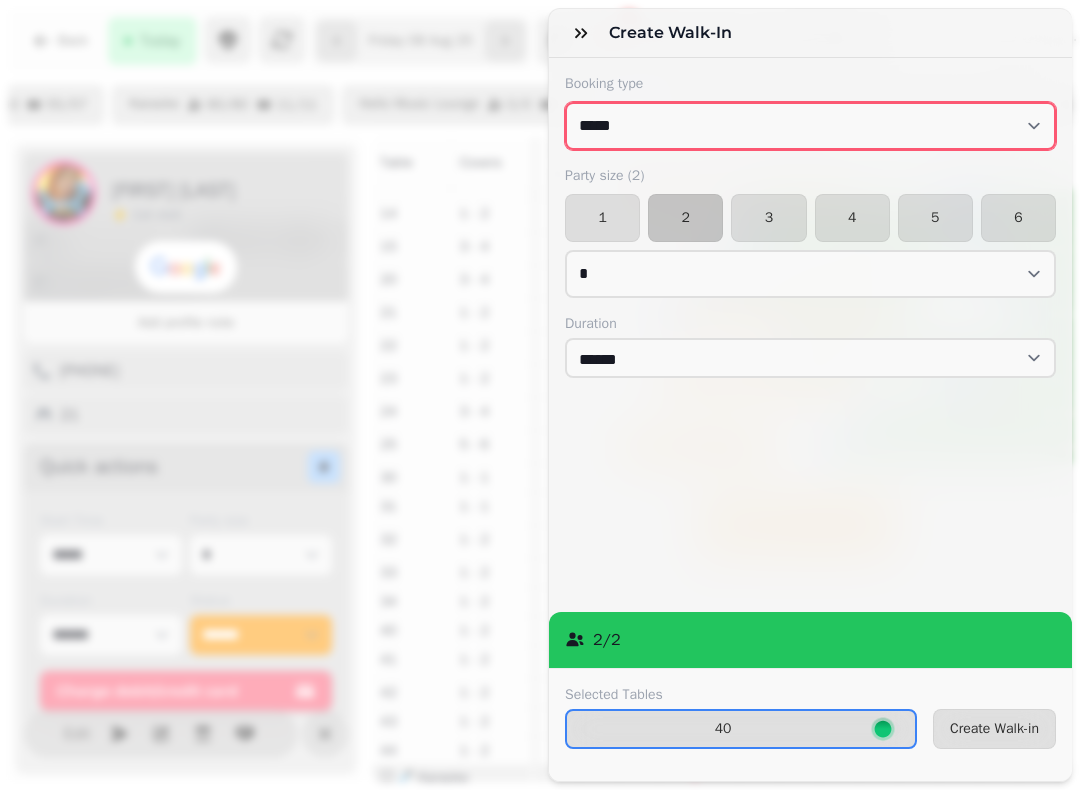 select on "**********" 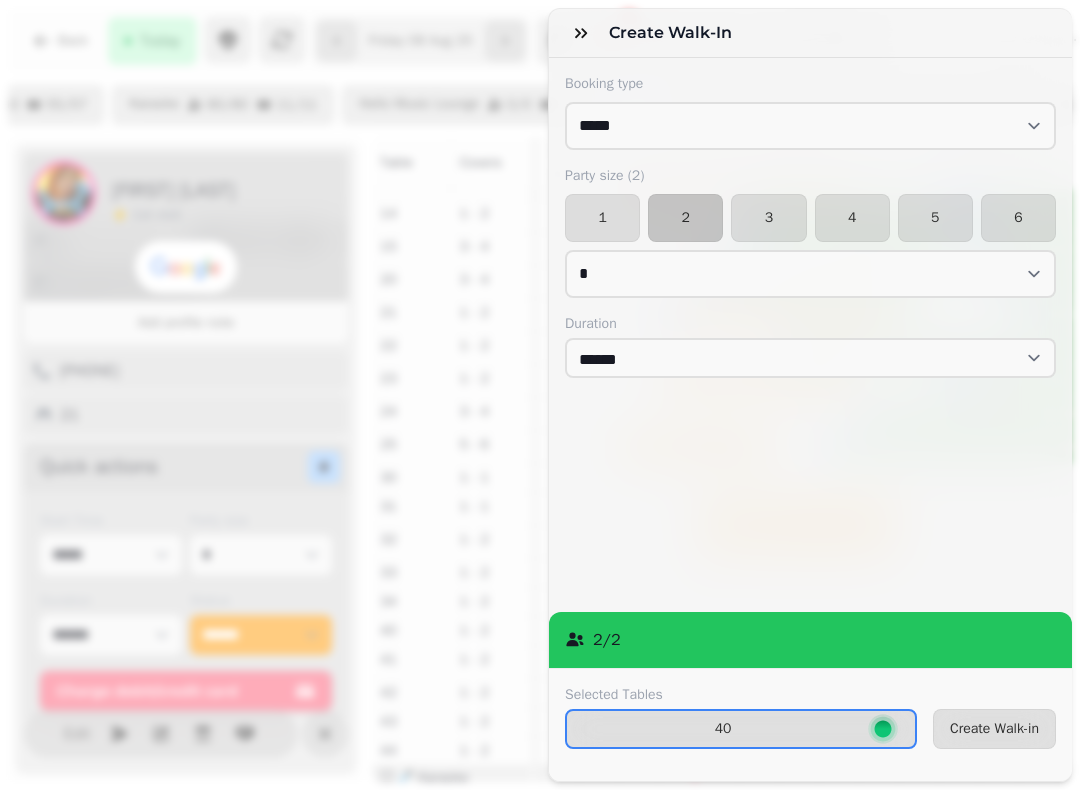 click on "Create Walk-in" at bounding box center [994, 729] 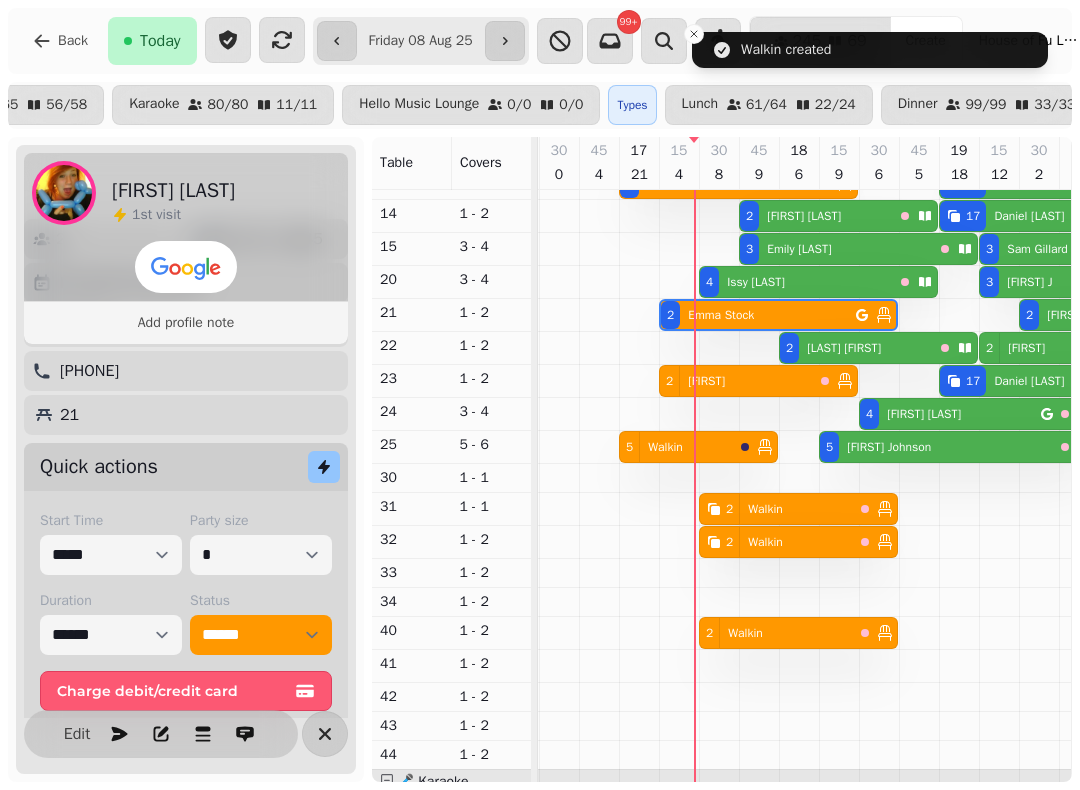 click on "2 Walkin" at bounding box center [776, 633] 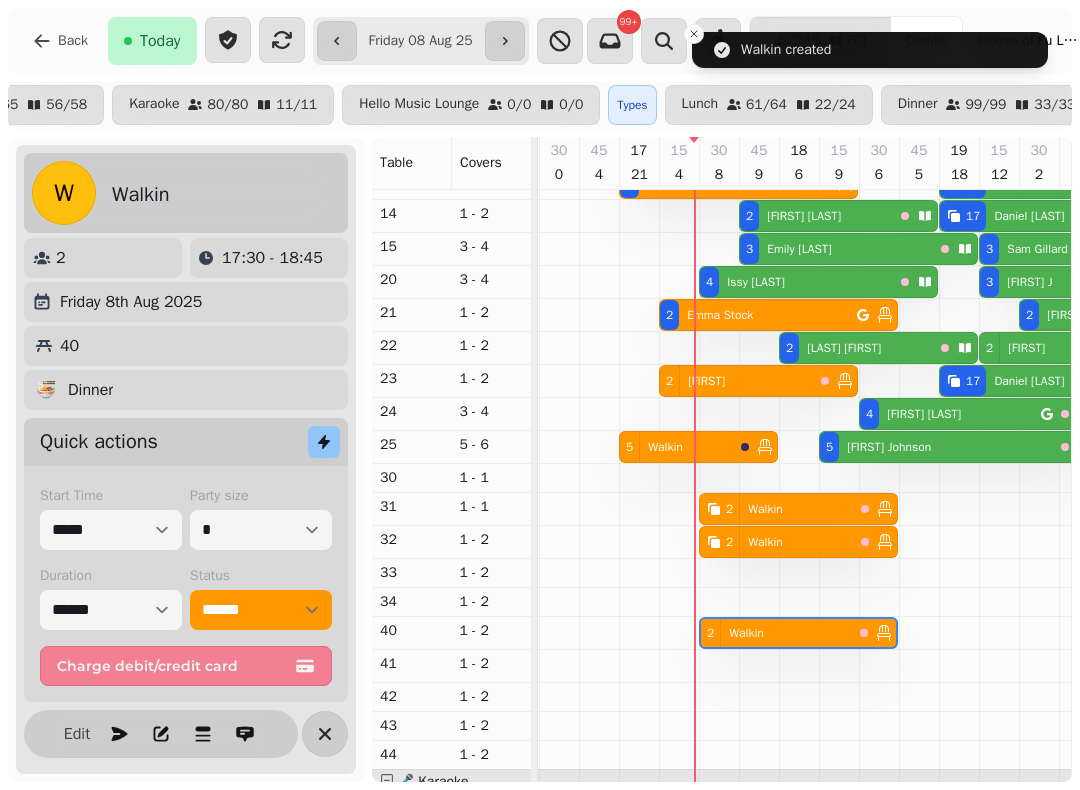 select on "**********" 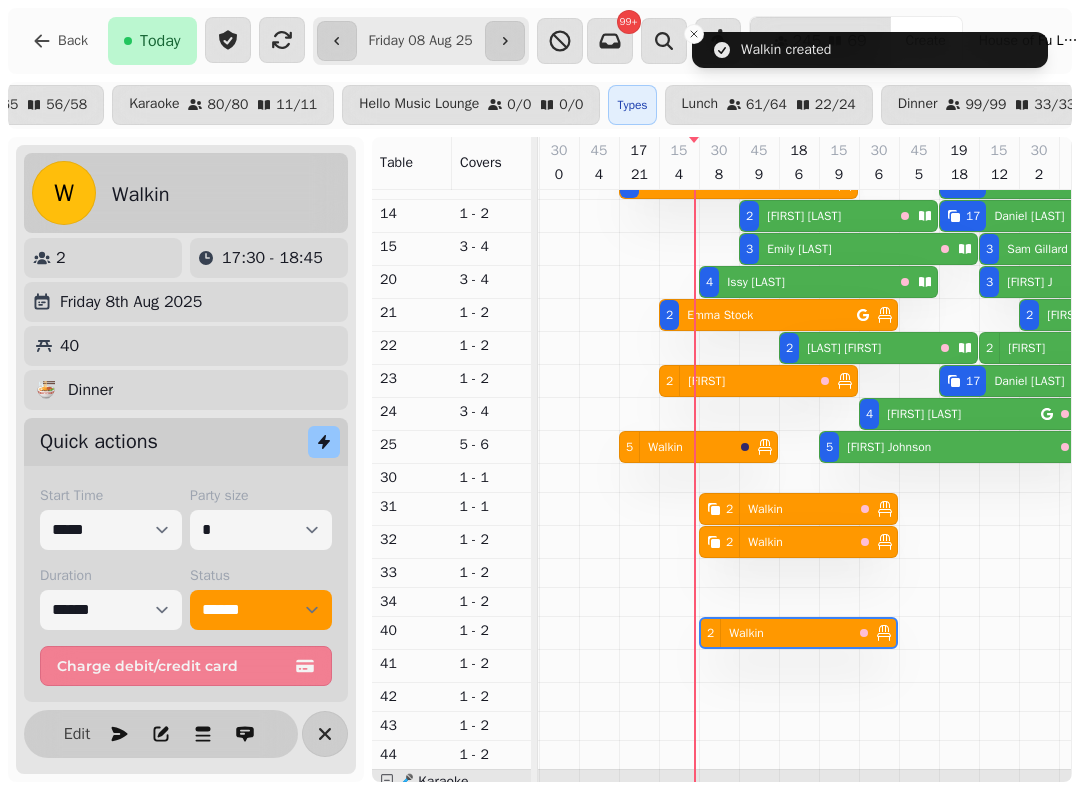select on "****" 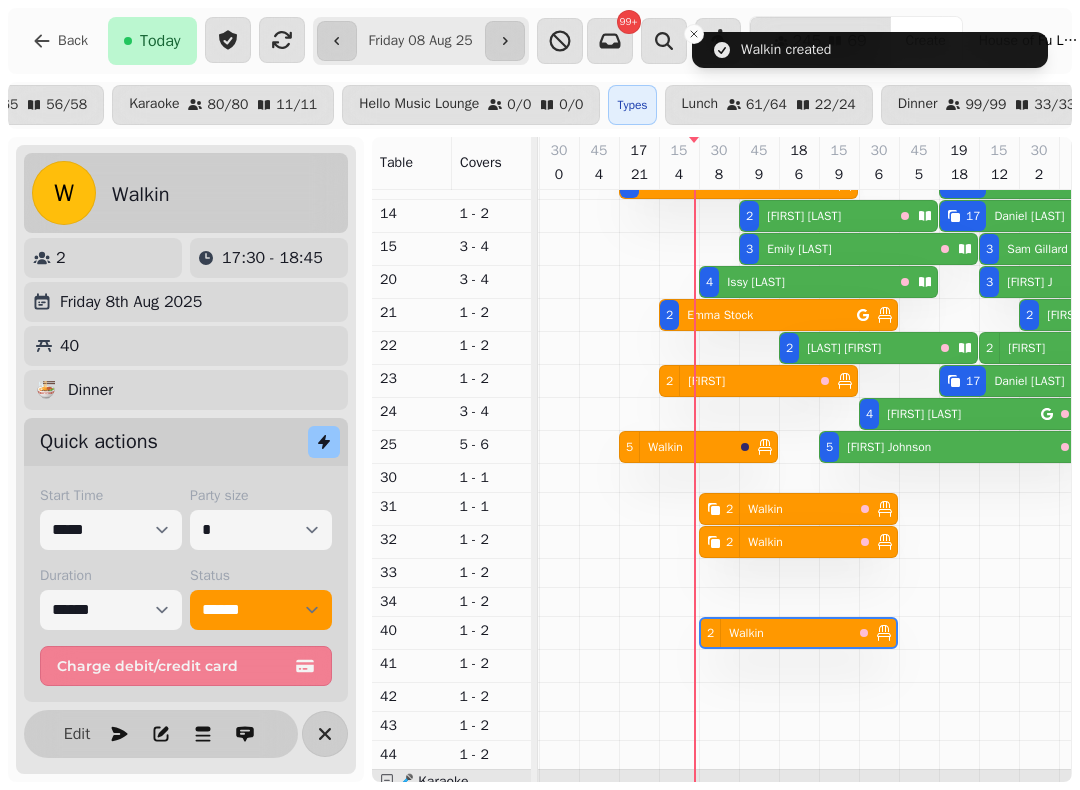 scroll, scrollTop: 3, scrollLeft: 0, axis: vertical 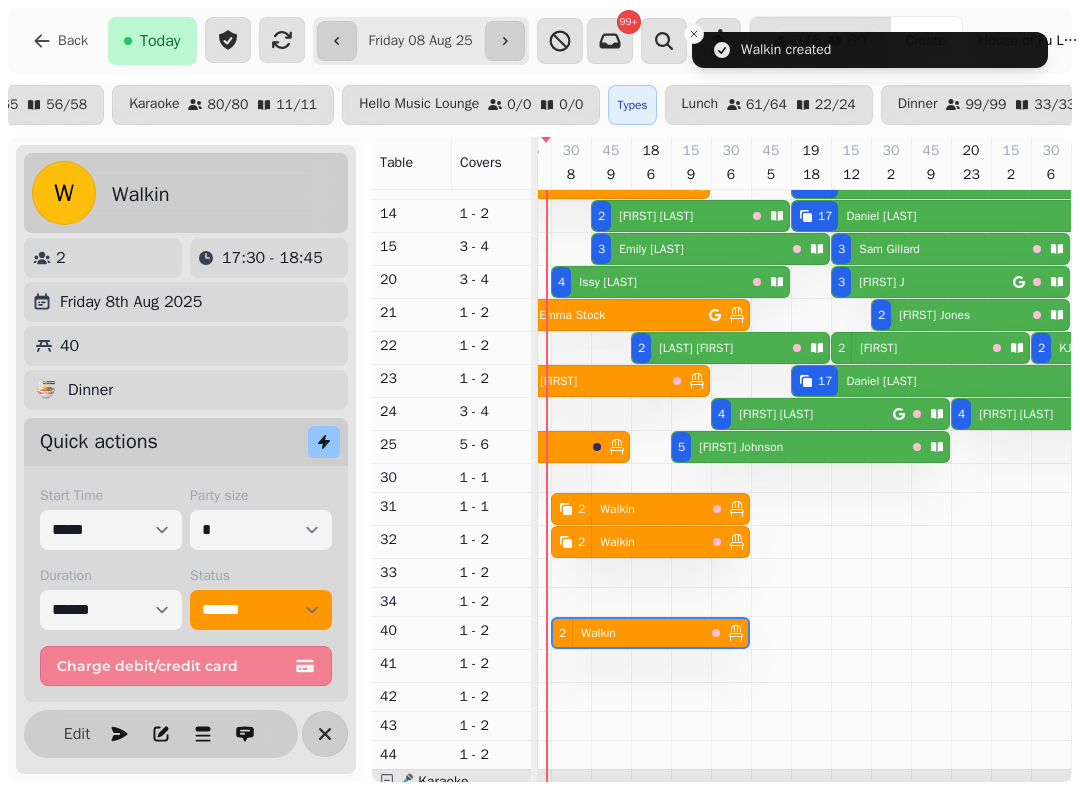 click on "Edit" at bounding box center (77, 734) 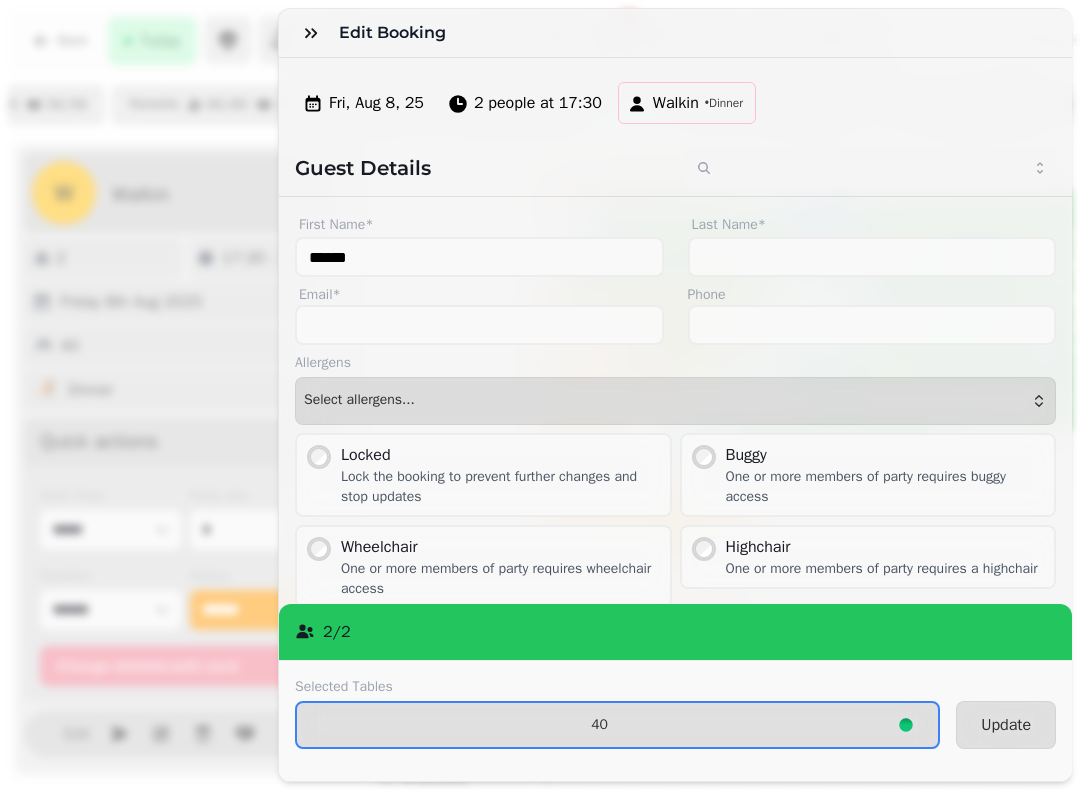 click on "40" at bounding box center (617, 725) 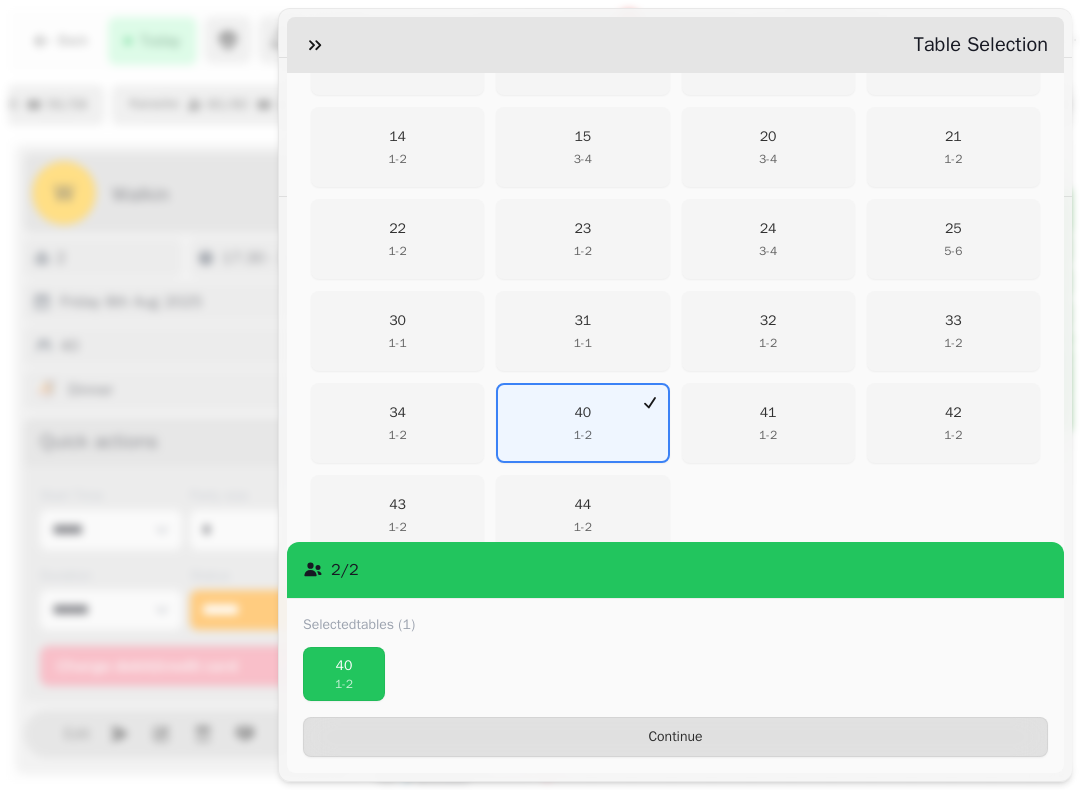 click on "41 1  -  2" at bounding box center [768, 423] 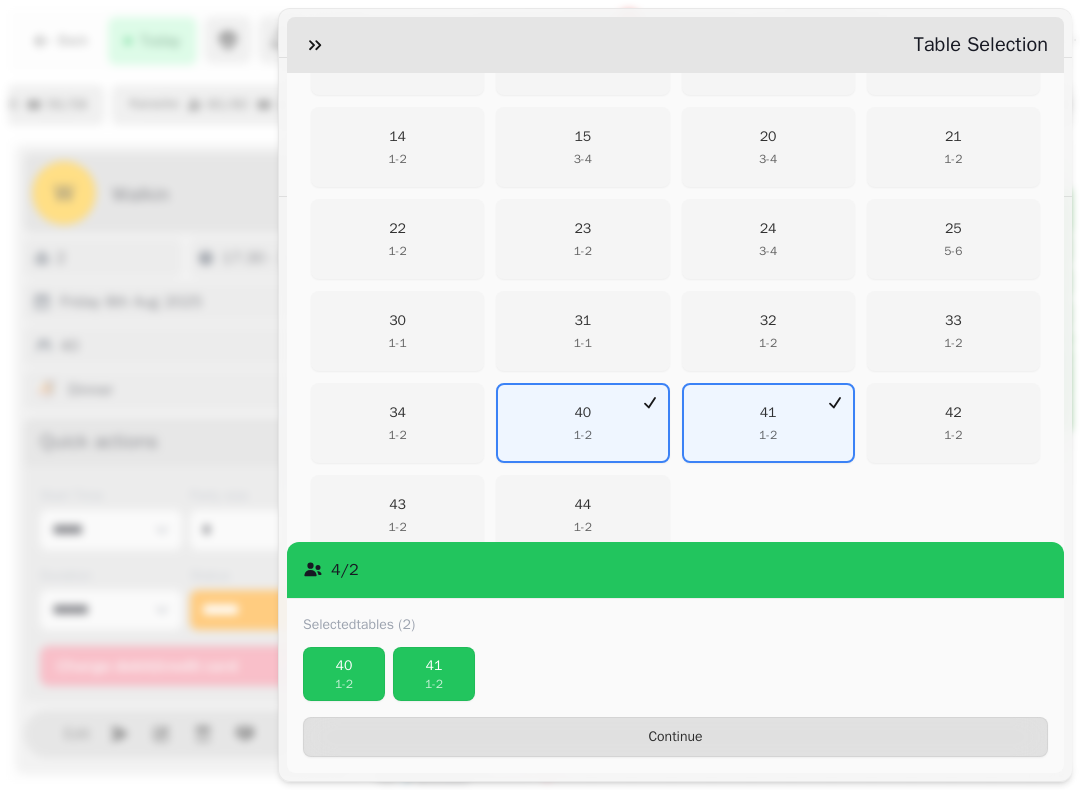 click on "Continue" at bounding box center (675, 737) 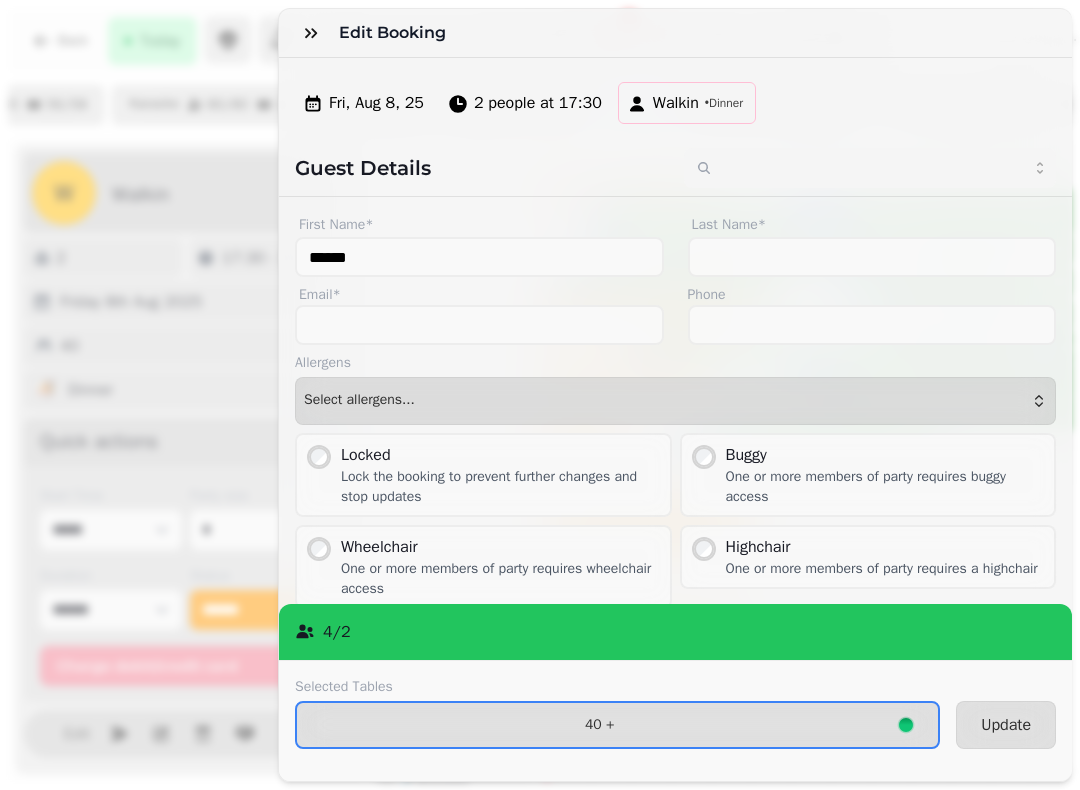 click on "Update" at bounding box center (1006, 725) 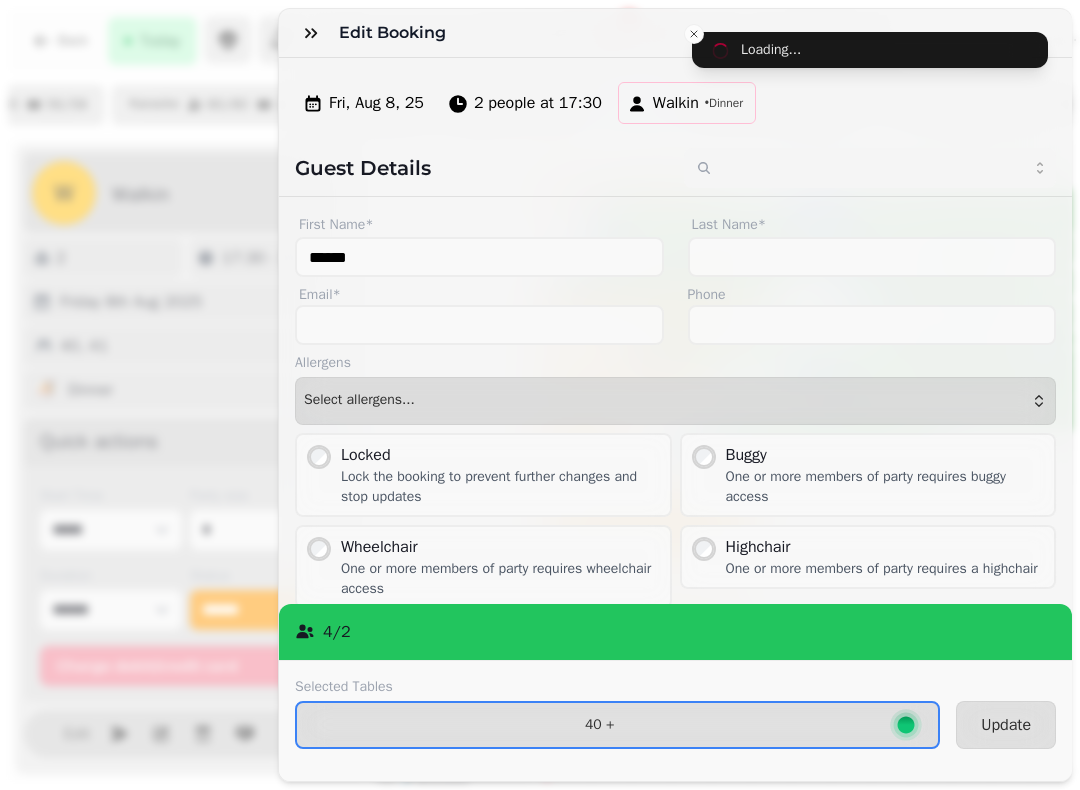 click on "Update" at bounding box center [1006, 725] 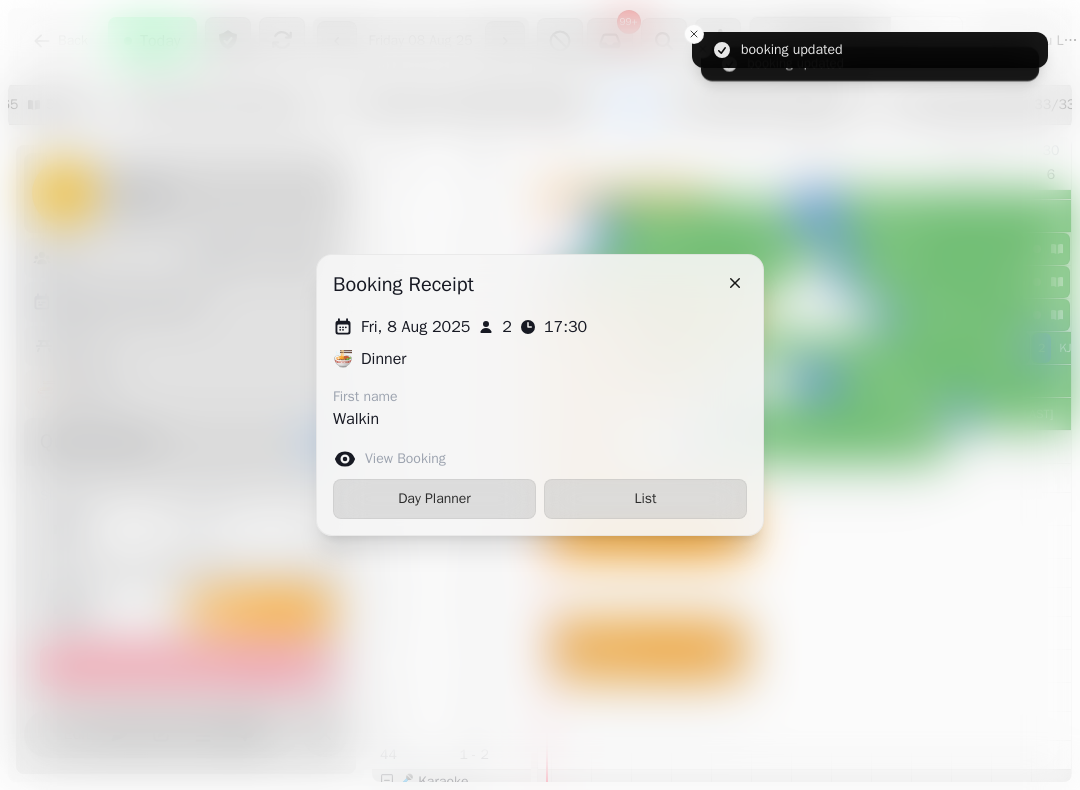 click on "Day Planner" at bounding box center (434, 499) 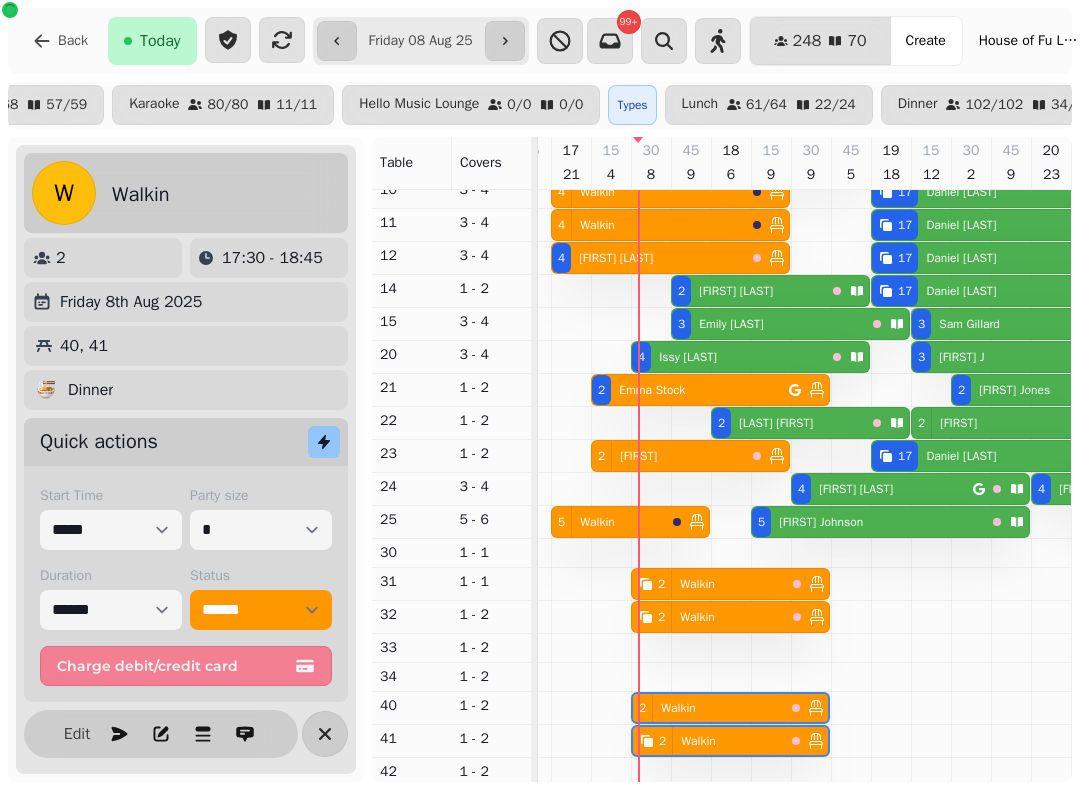 scroll, scrollTop: 0, scrollLeft: 947, axis: horizontal 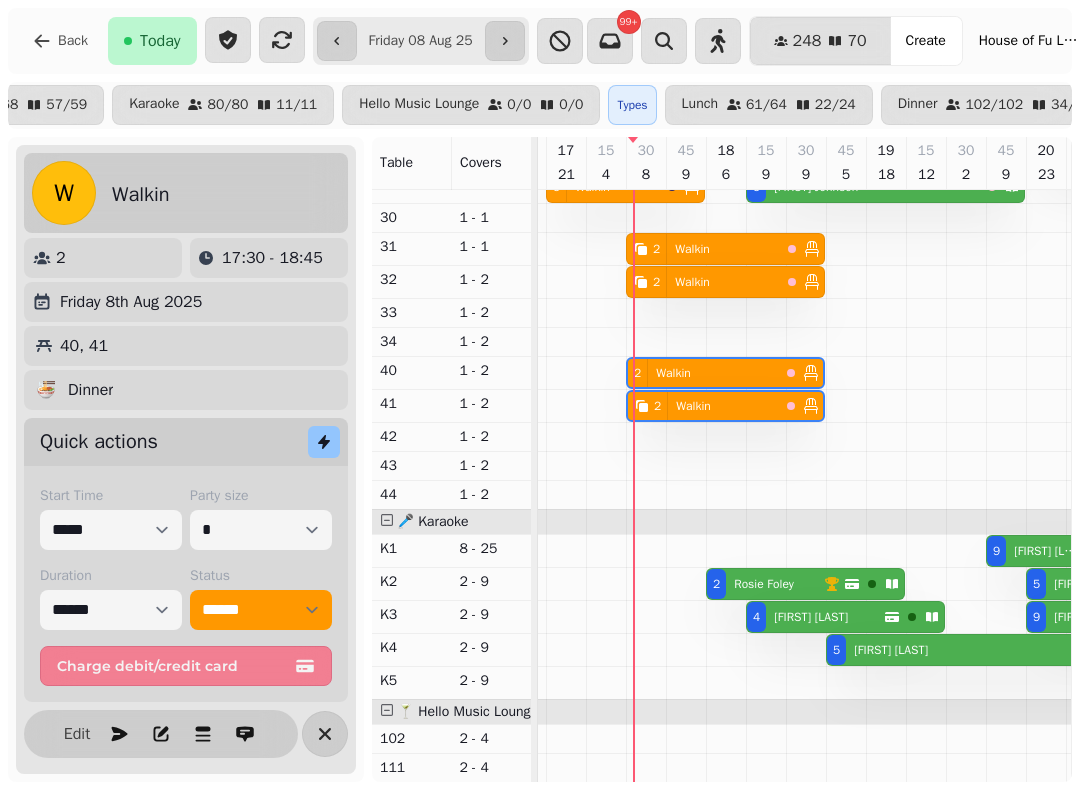 select on "*" 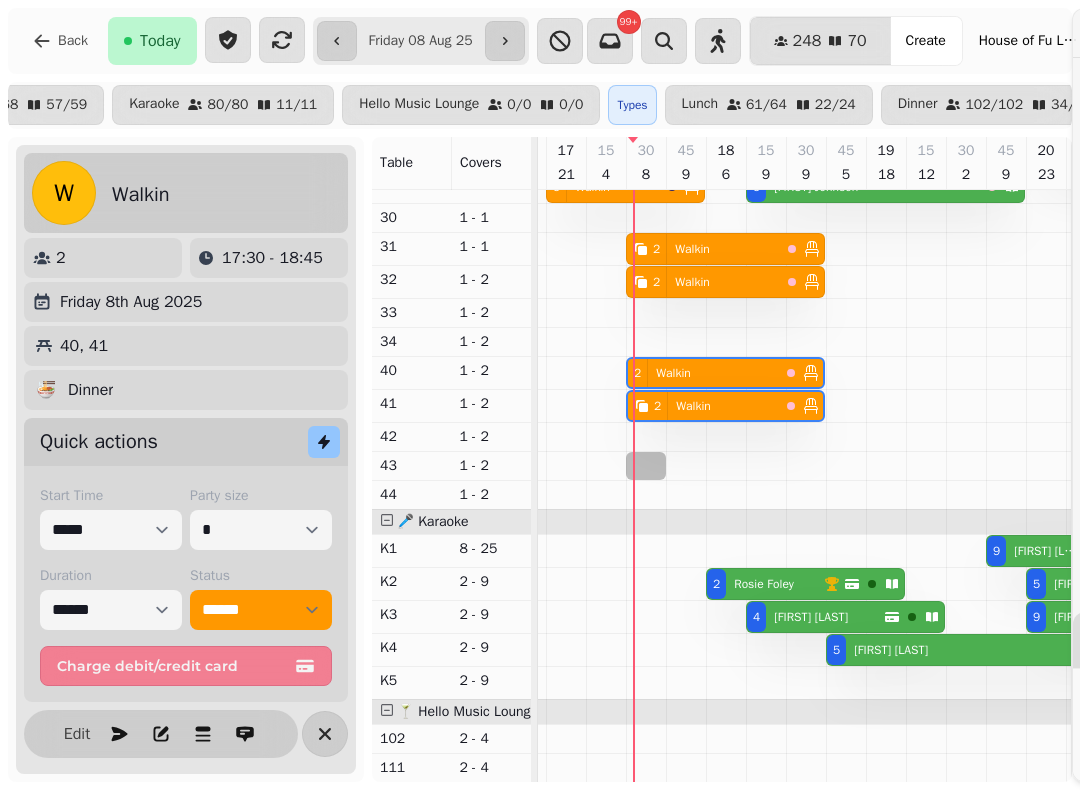 select on "****" 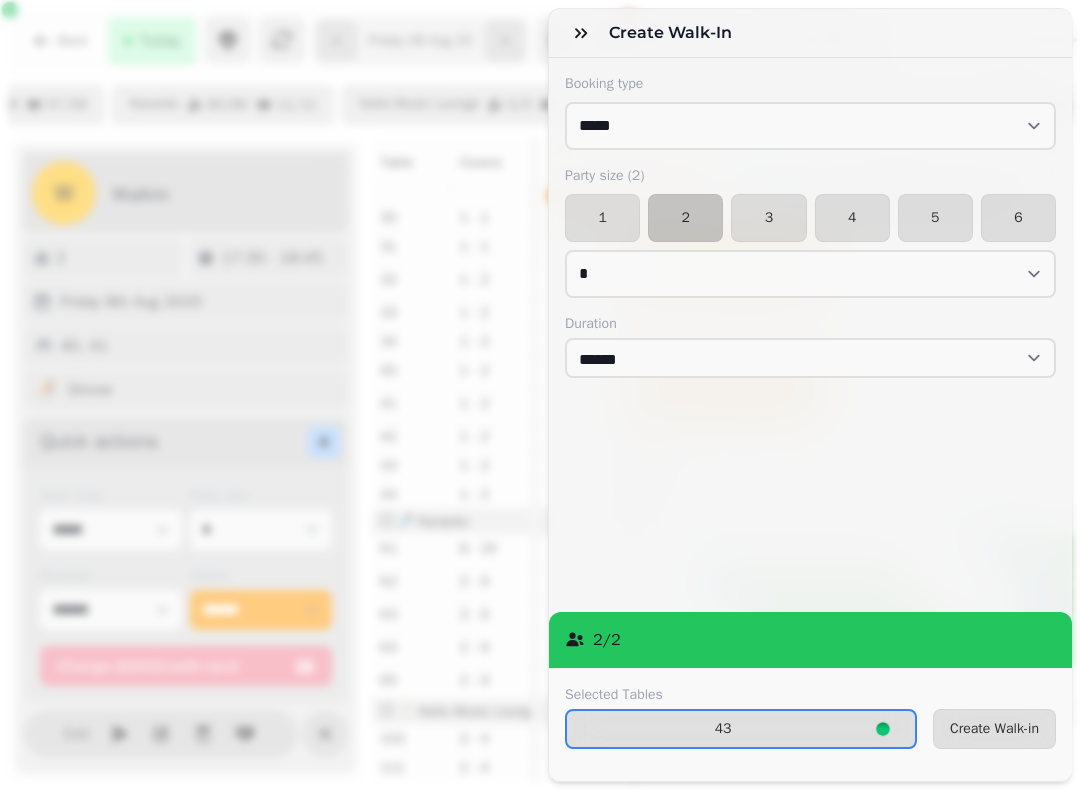 click on "1" at bounding box center [602, 218] 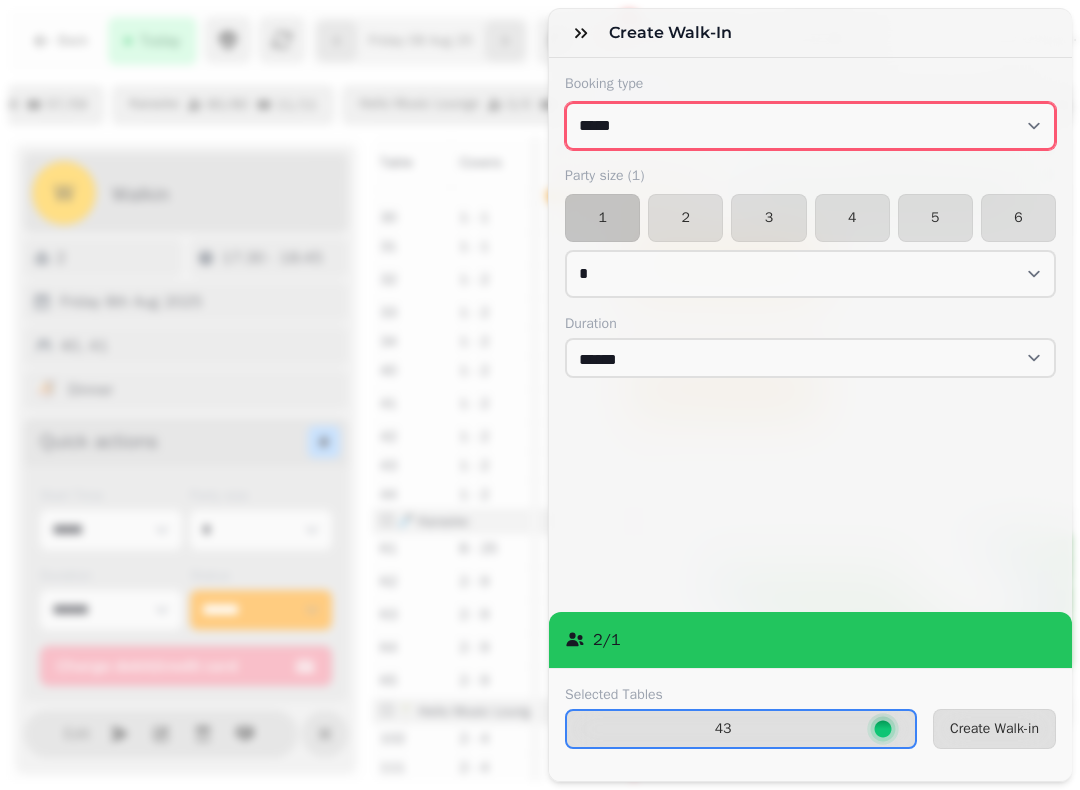 click on "**********" at bounding box center [810, 126] 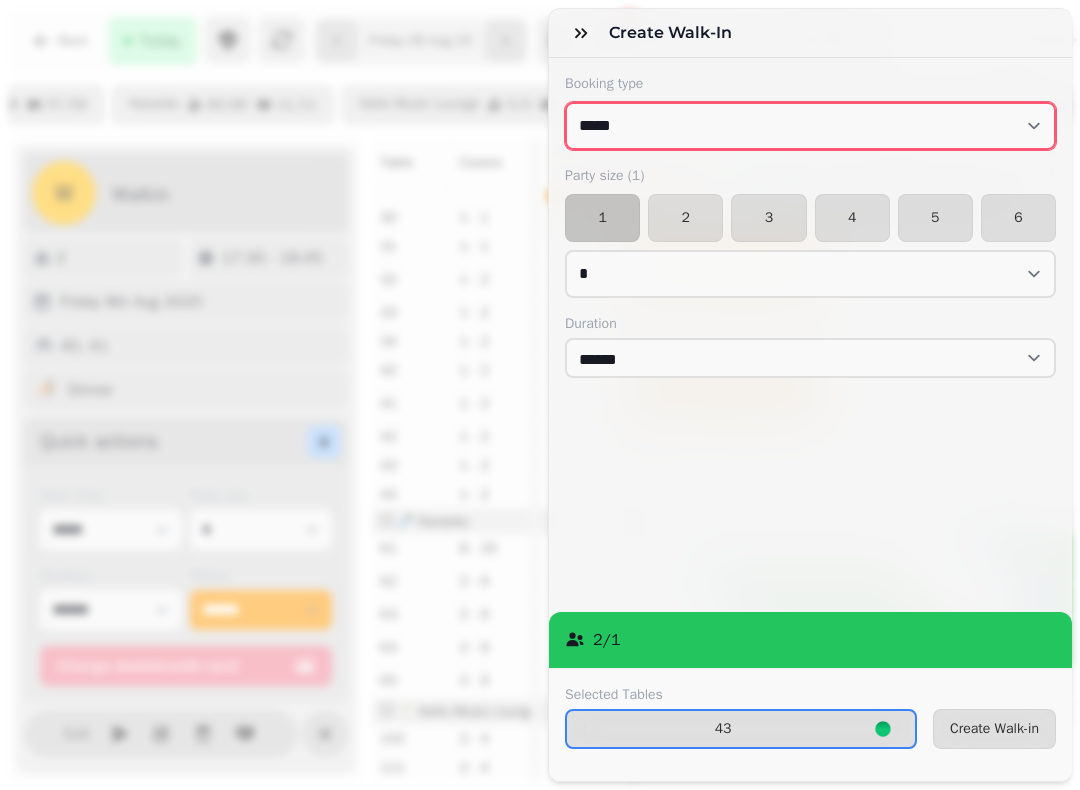 select on "**********" 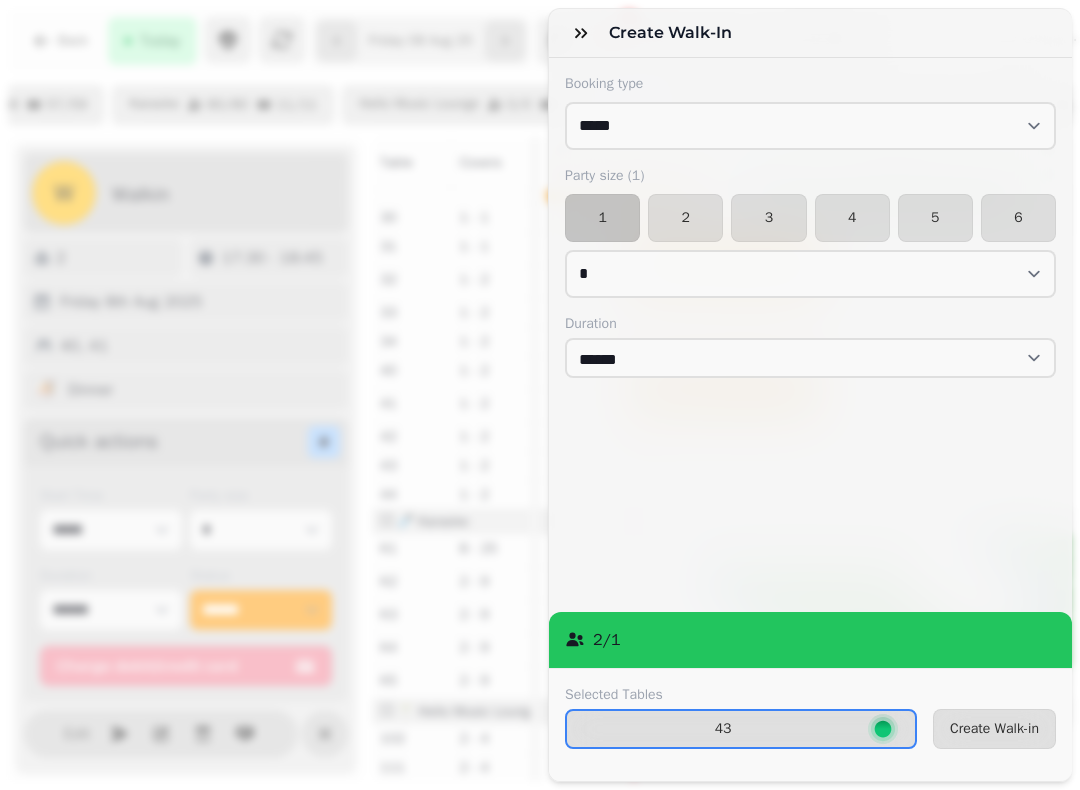 click on "Create Walk-in" at bounding box center (994, 729) 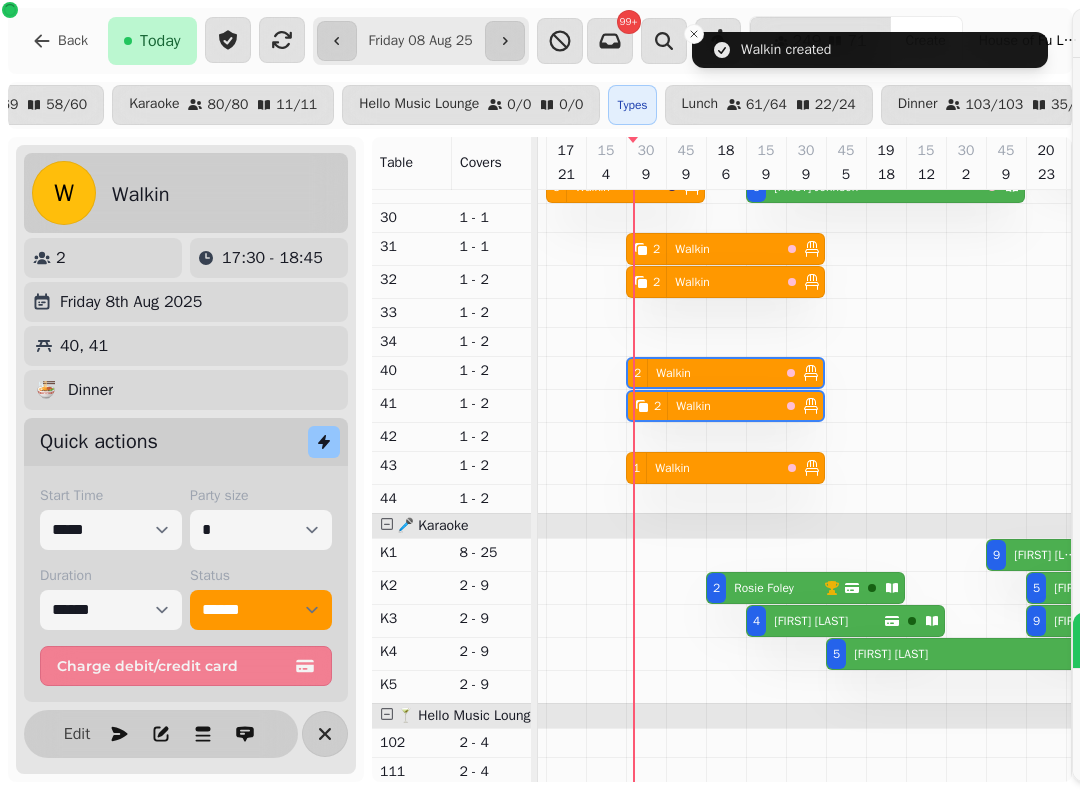 scroll, scrollTop: 0, scrollLeft: 947, axis: horizontal 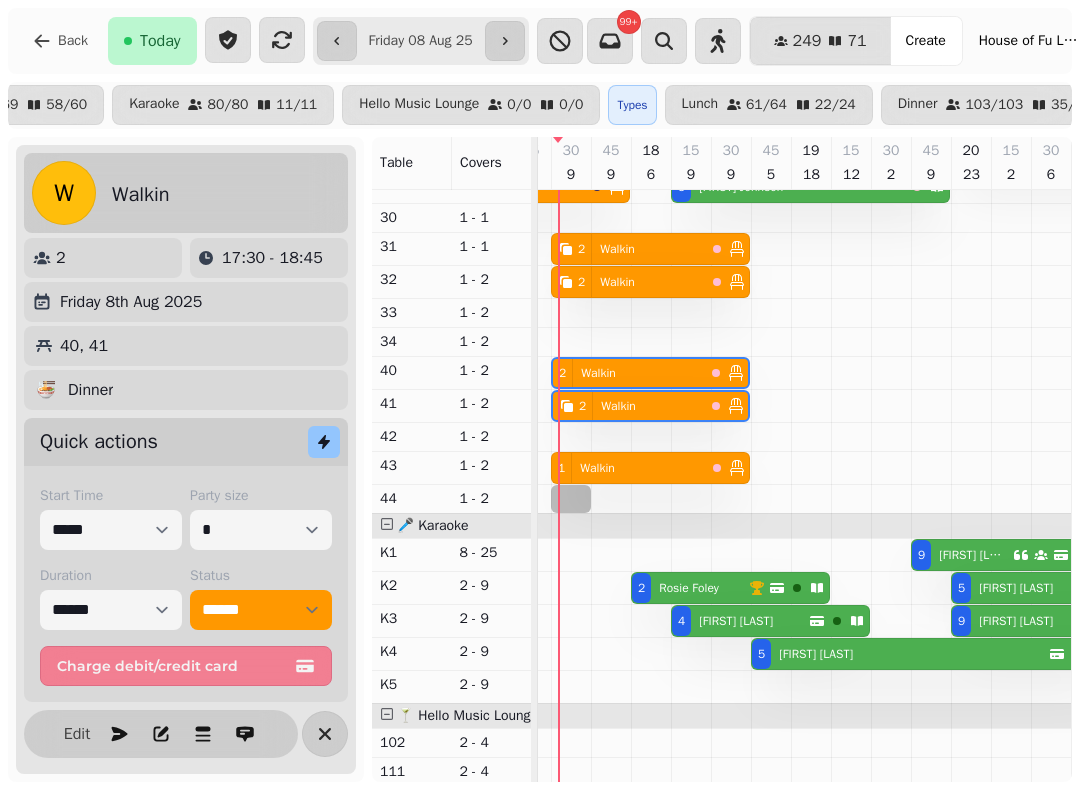 select on "*" 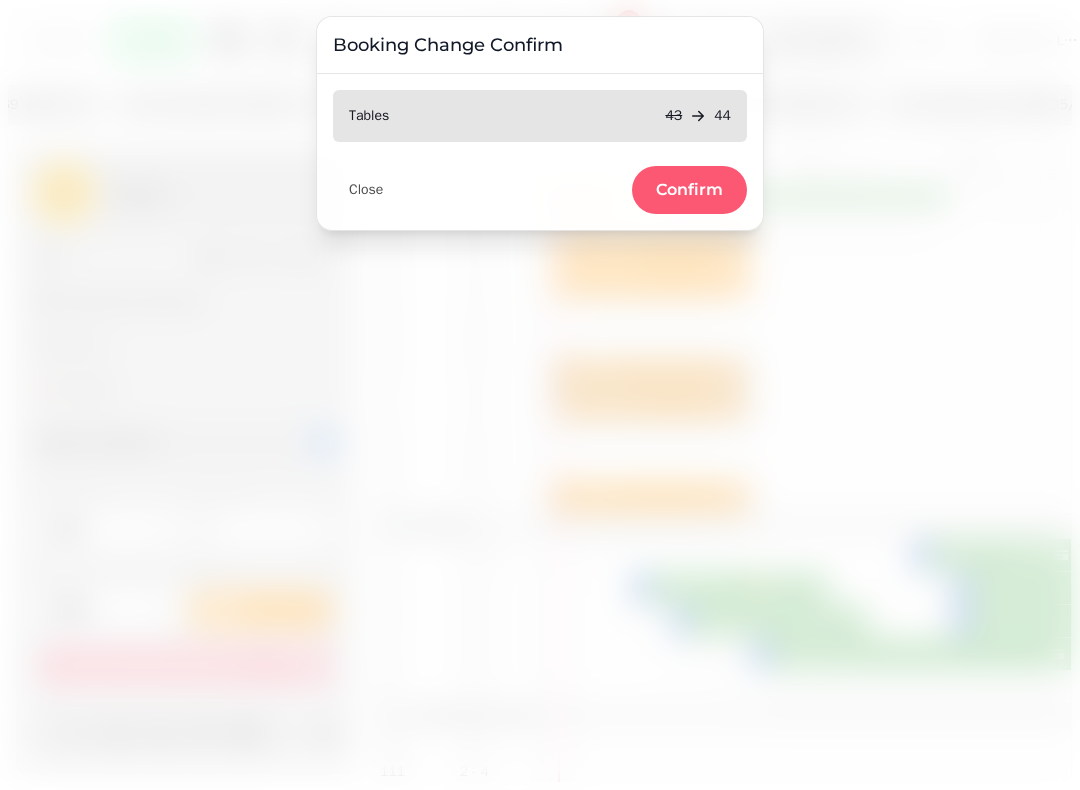 click on "Confirm" at bounding box center [689, 190] 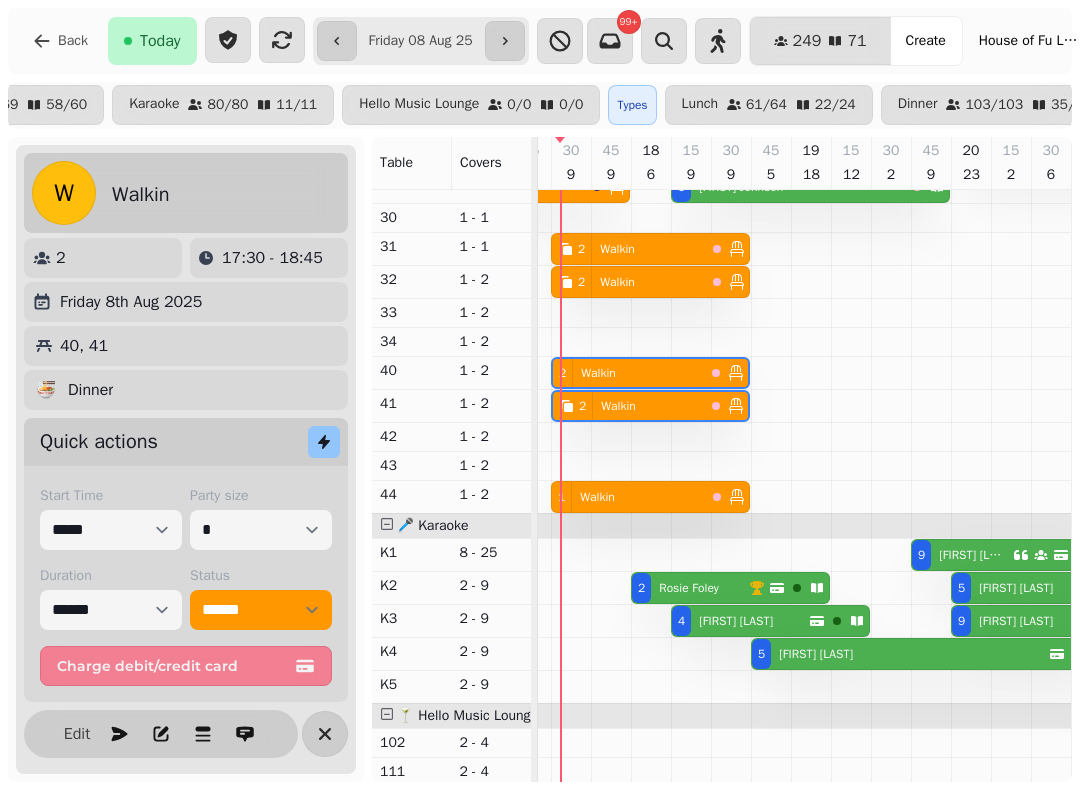 scroll, scrollTop: 353, scrollLeft: 944, axis: both 